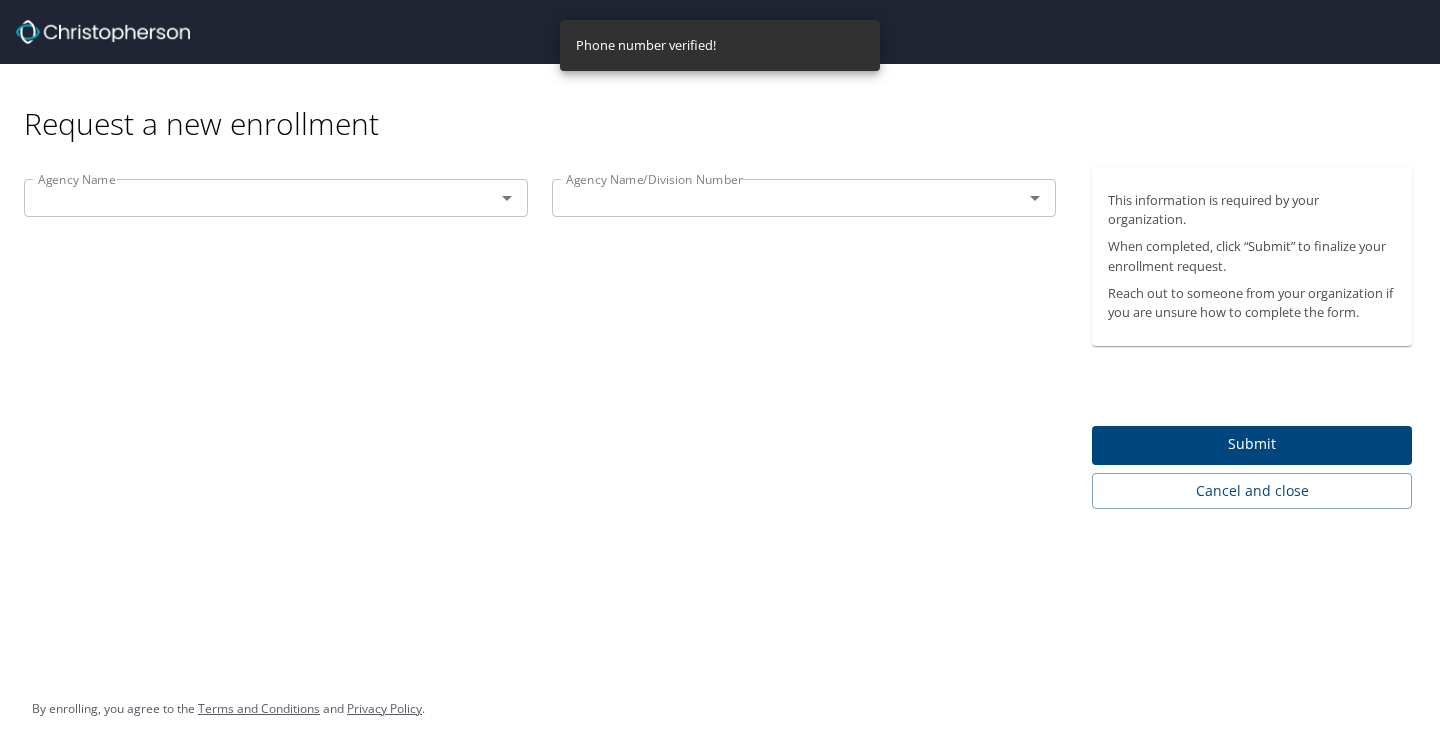 scroll, scrollTop: 0, scrollLeft: 0, axis: both 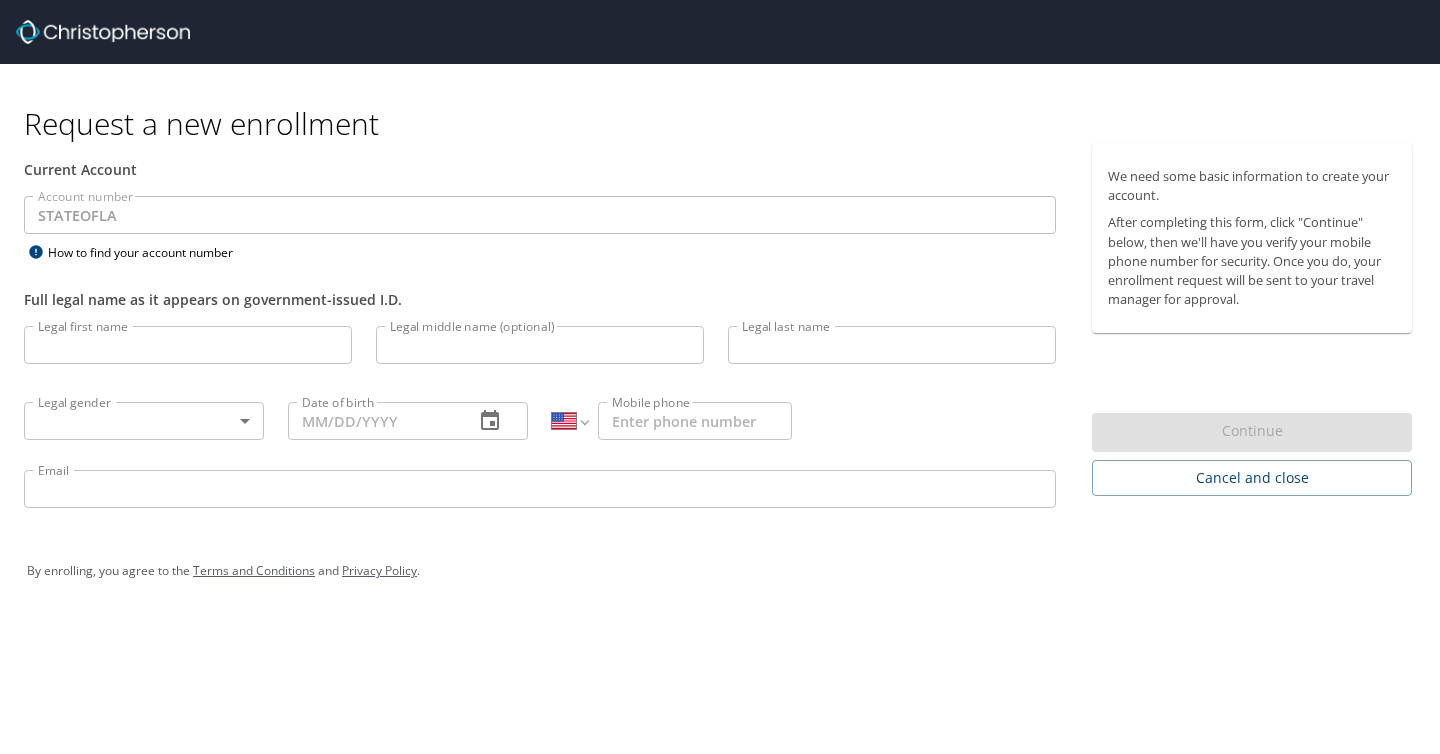 select on "US" 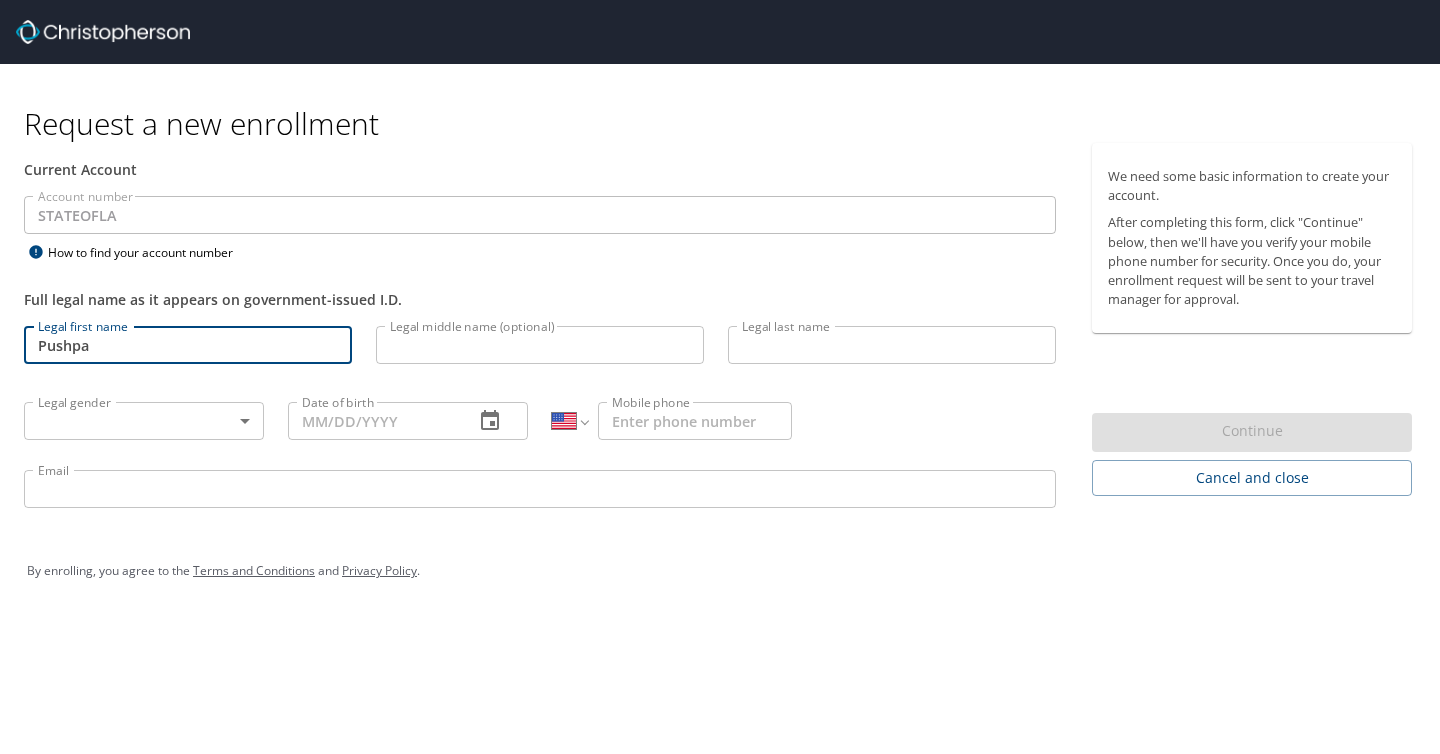 type on "Pushpa" 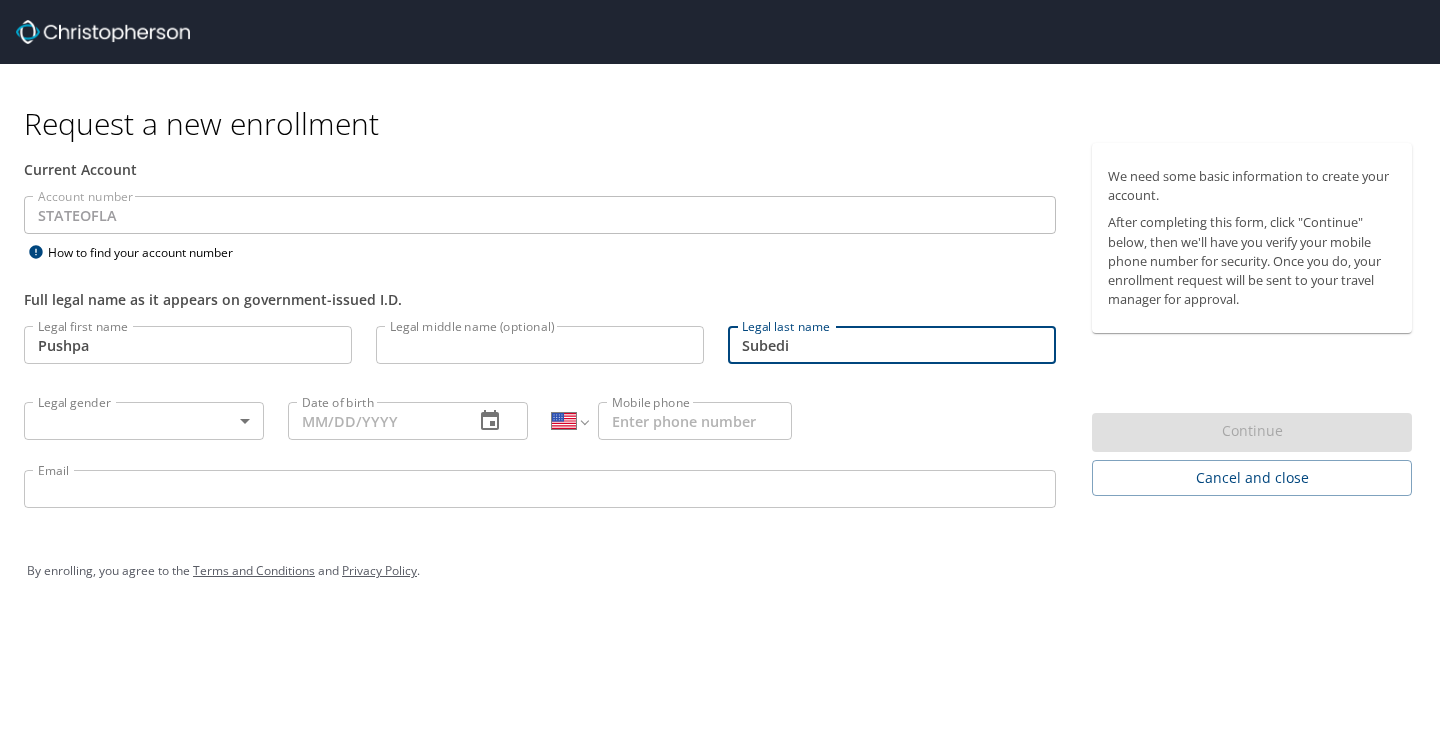 type on "Subedi" 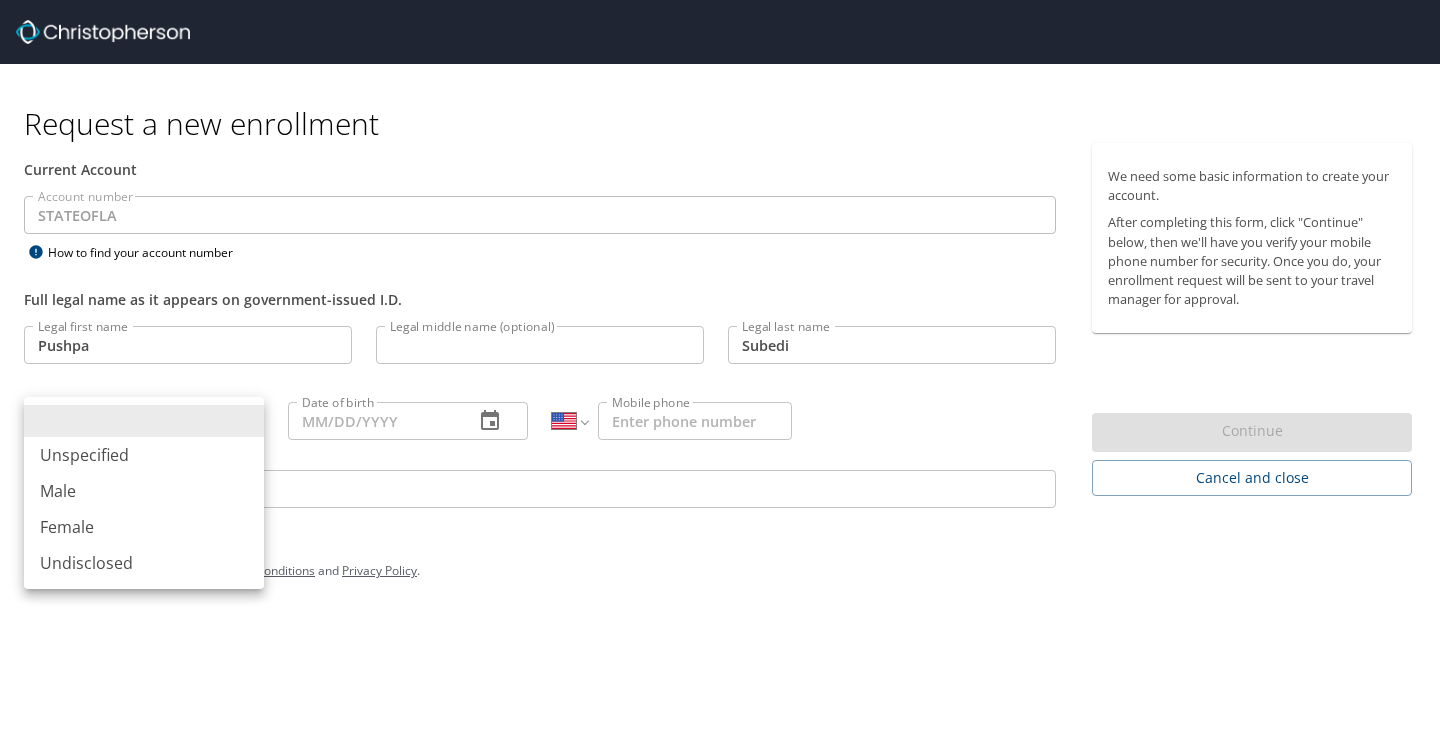 click on "Request a new enrollment Current Account Account number STATEOFLA Account number  How to find your account number Full legal name as it appears on government-issued I.D. Legal first name Pushpa Legal first name Legal middle name (optional) Legal middle name (optional) Legal last name Subedi Legal last name Legal gender ​ Legal gender Date of birth Date of birth International Afghanistan Åland Islands Albania Algeria American Samoa Andorra Angola Anguilla Antigua and Barbuda Argentina Armenia Aruba Ascension Island Australia Austria Azerbaijan Bahamas Bahrain Bangladesh Barbados Belarus Belgium Belize Benin Bermuda Bhutan Bolivia Bonaire, Sint Eustatius and Saba Bosnia and Herzegovina Botswana Brazil British Indian Ocean Territory Brunei Darussalam Bulgaria Burkina Faso Burma Burundi Cambodia Cameroon Canada Cape Verde Cayman Islands Central African Republic Chad Chile China Christmas Island Cocos (Keeling) Islands Colombia Comoros Congo Congo, Democratic Republic of the Cook Islands Costa Rica Croatia Cuba" at bounding box center (720, 377) 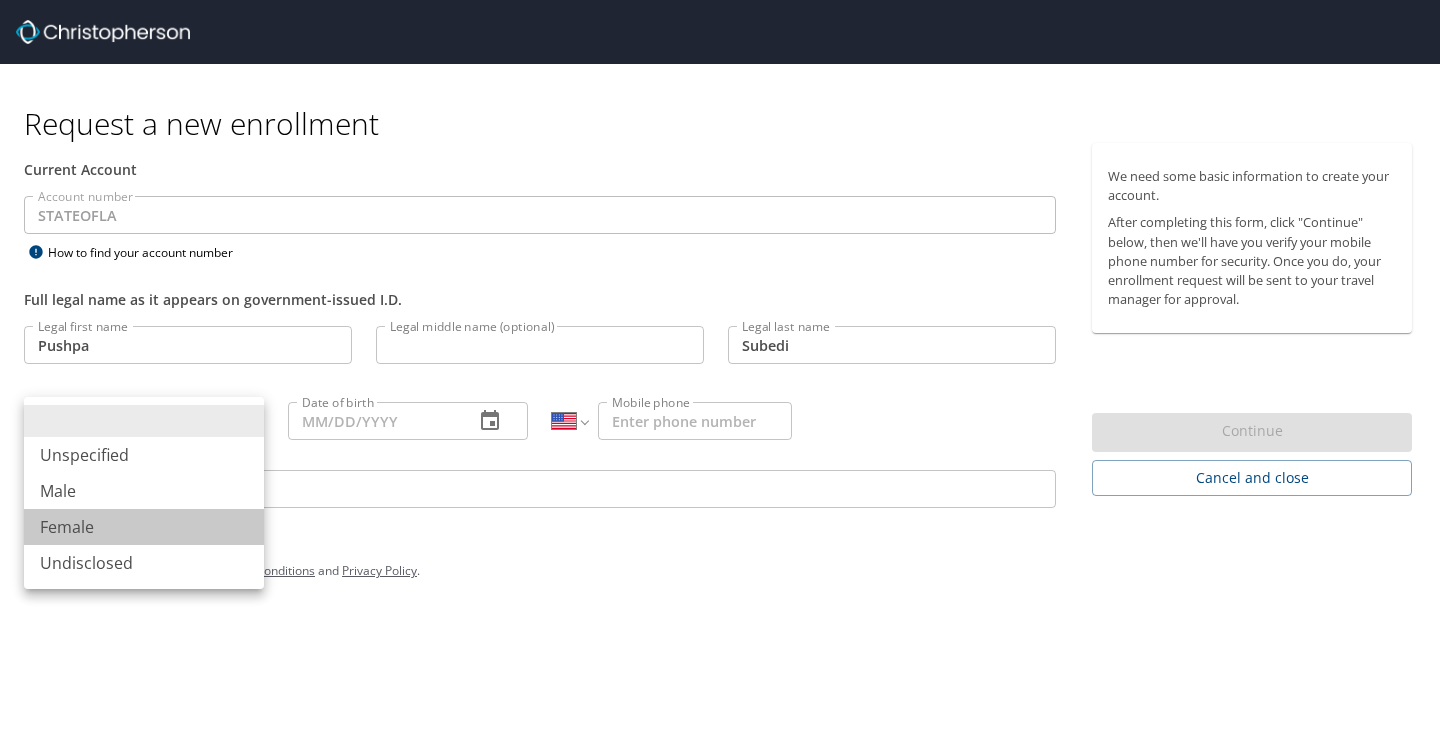 click on "Female" at bounding box center (144, 527) 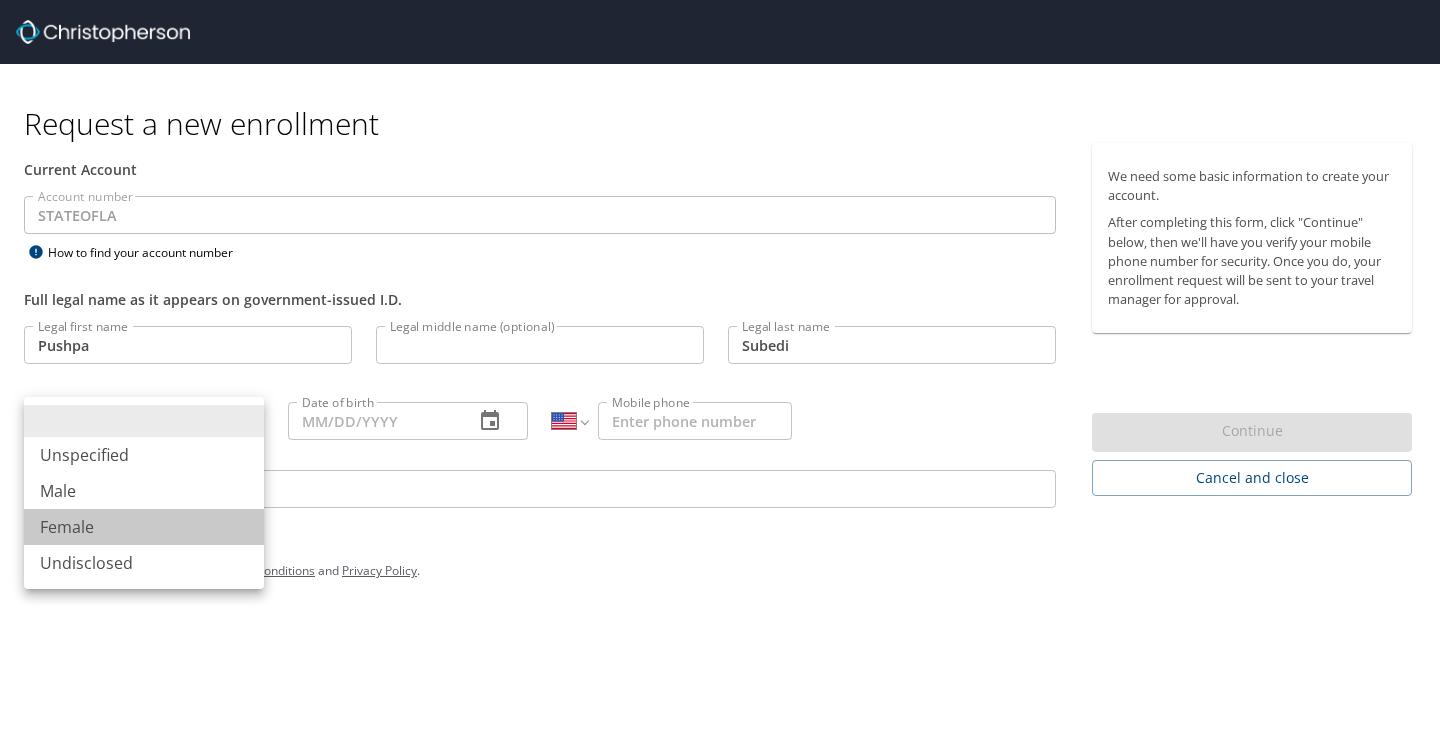 type on "Female" 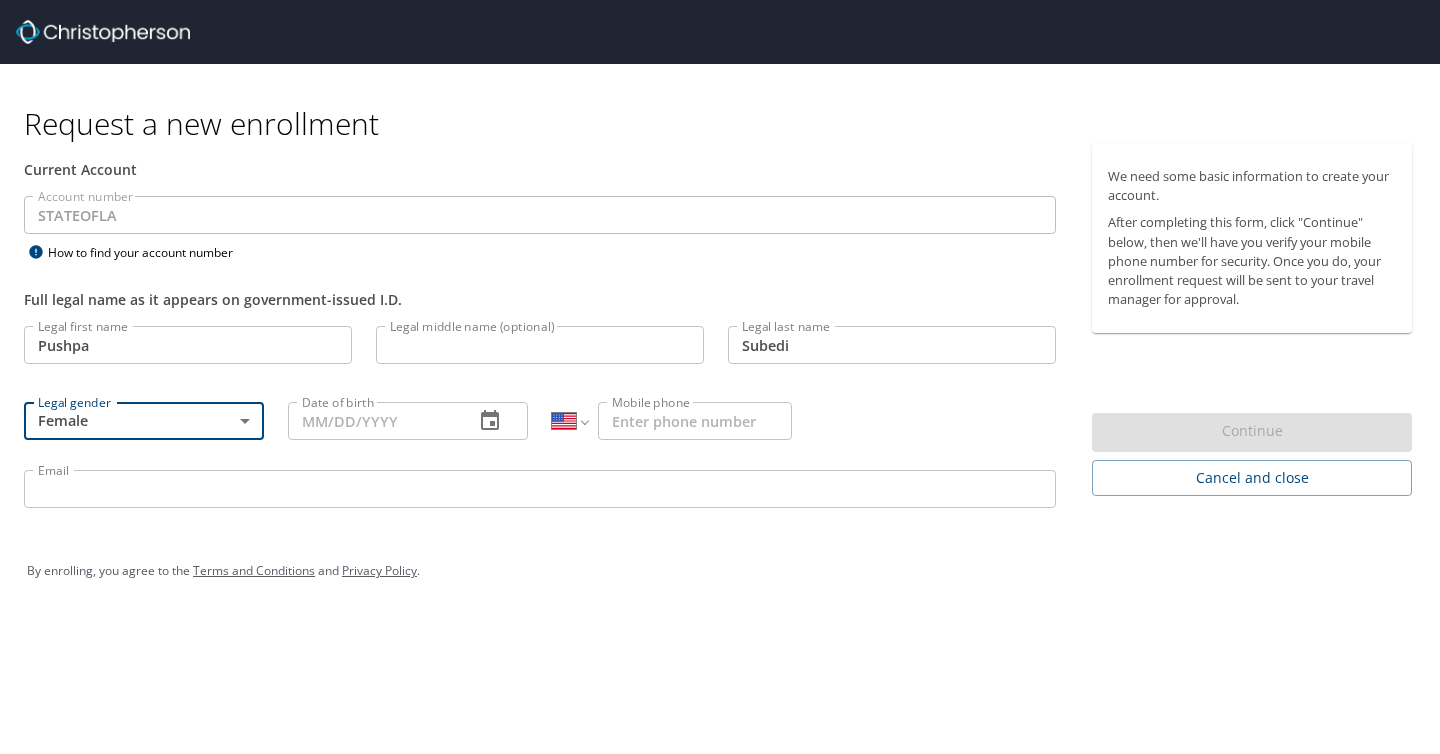 click on "Date of birth" at bounding box center [373, 421] 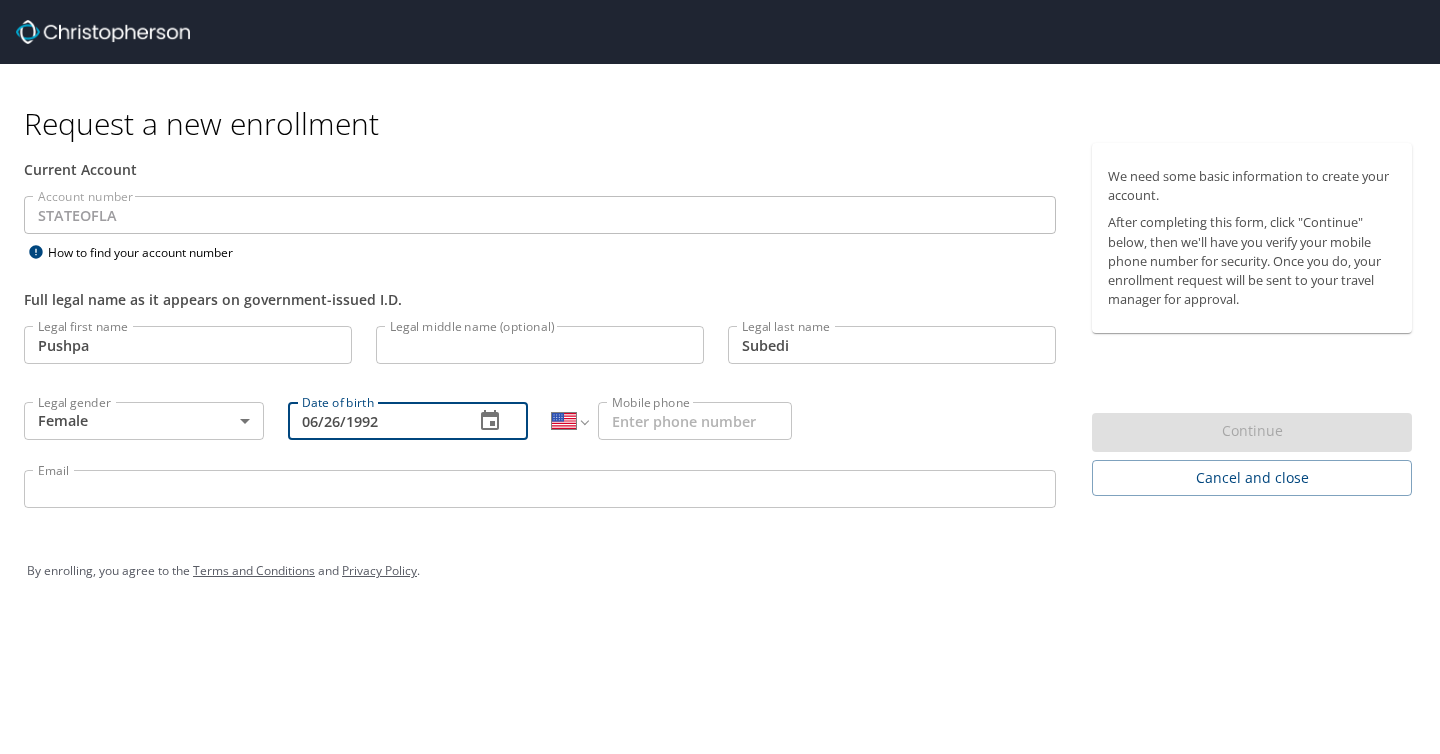 type on "06/26/1992" 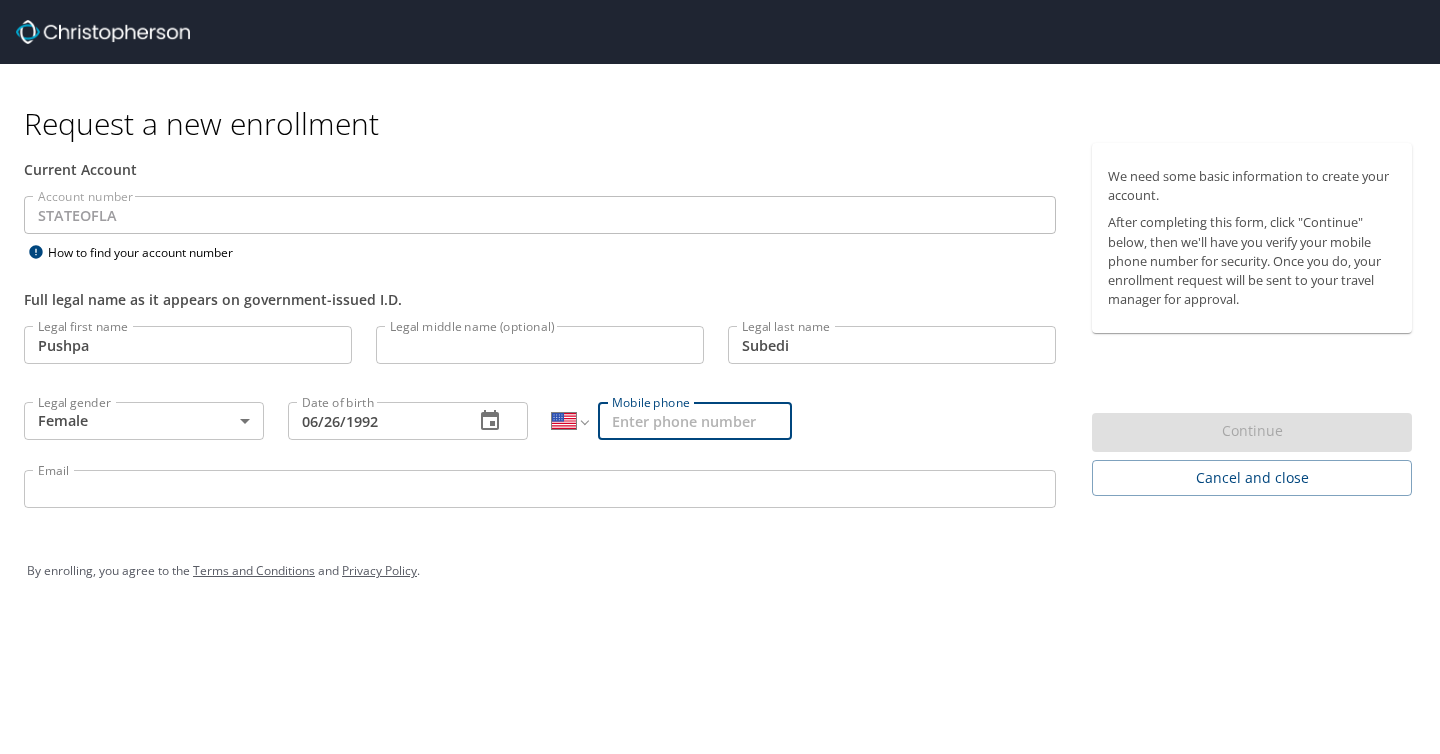 click on "Mobile phone" at bounding box center (695, 421) 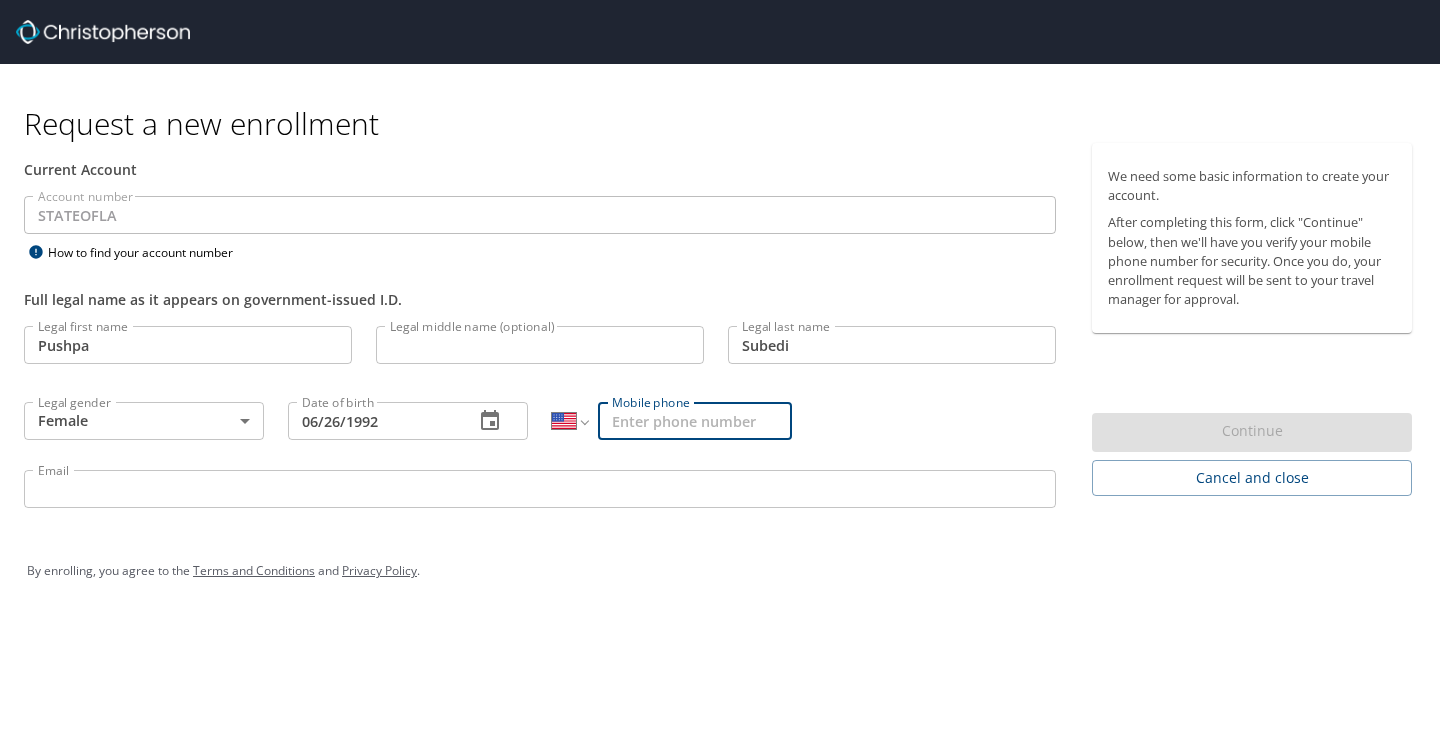type on "(646) 894-7101" 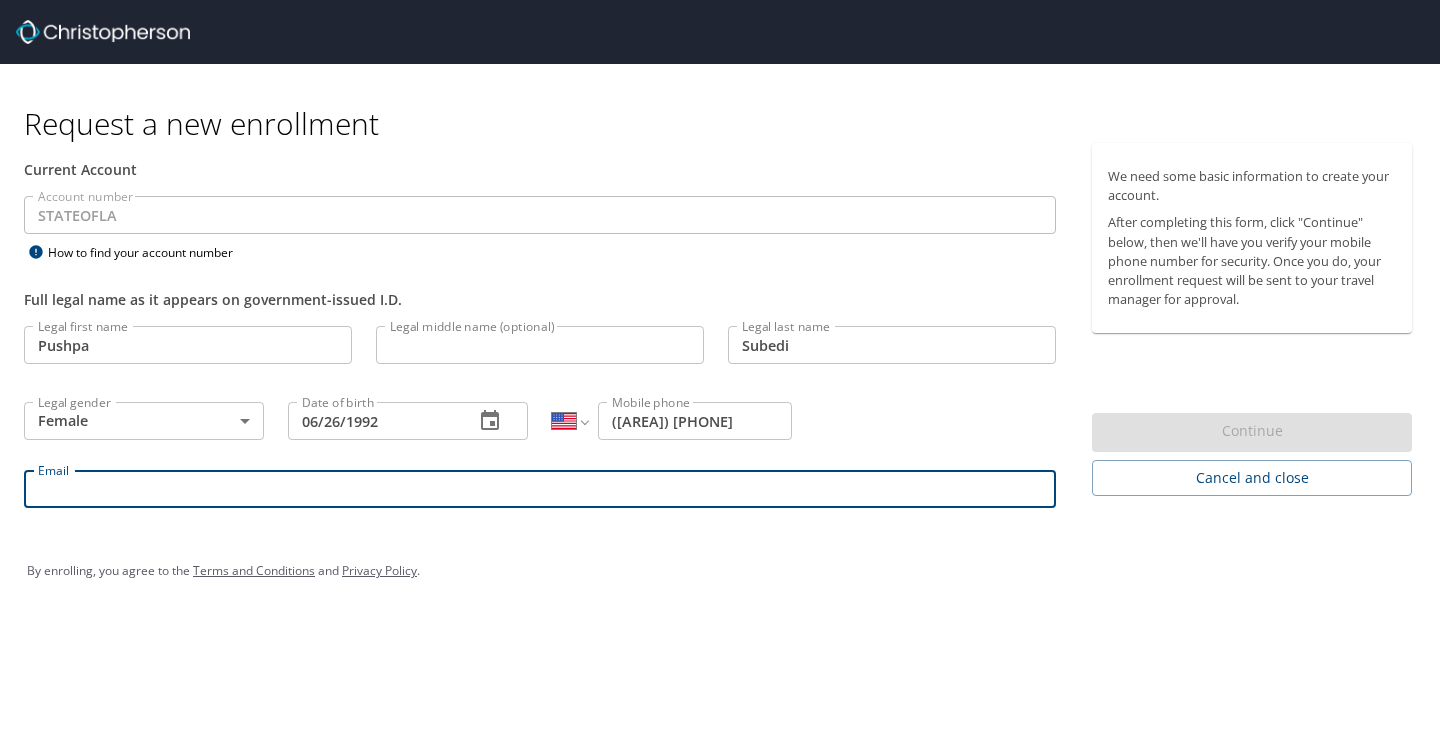 click on "Email" at bounding box center (540, 489) 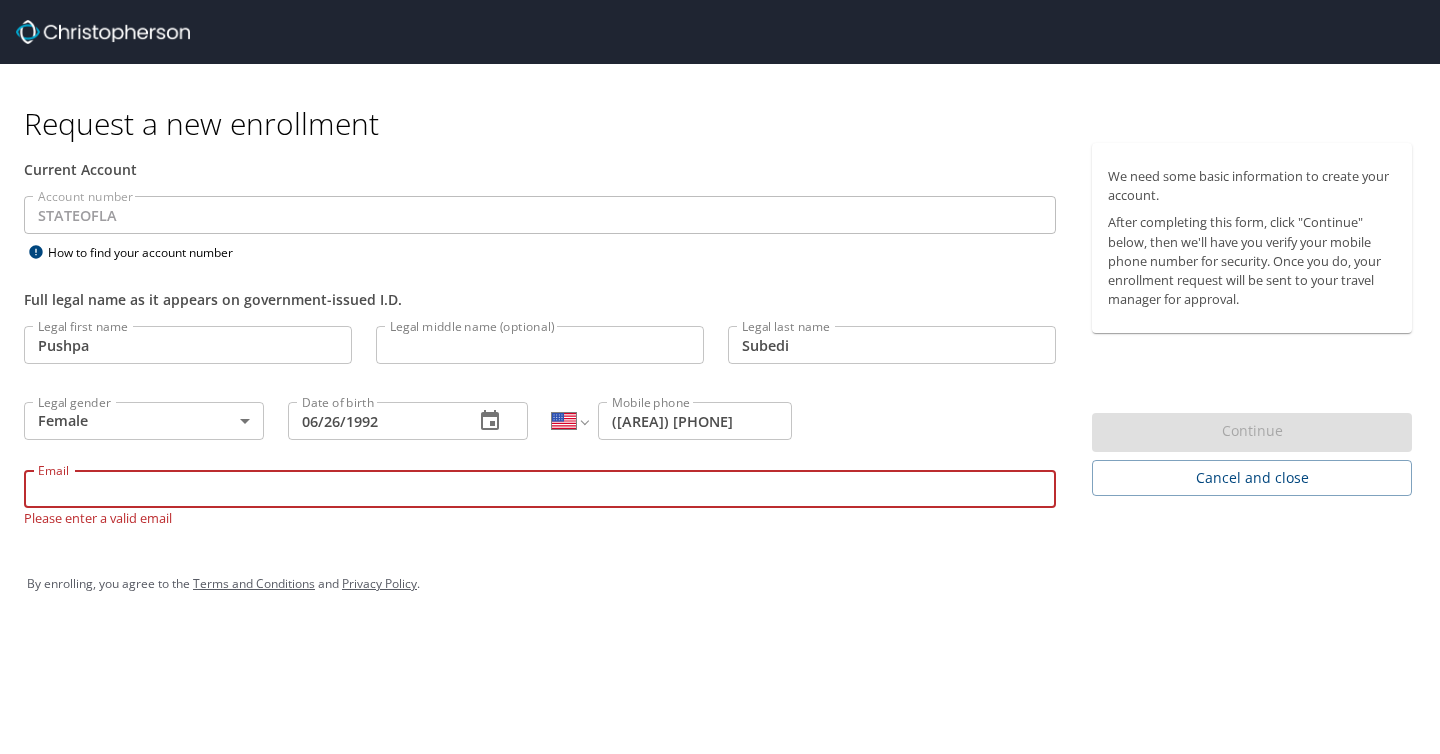 click on "Email" at bounding box center (540, 489) 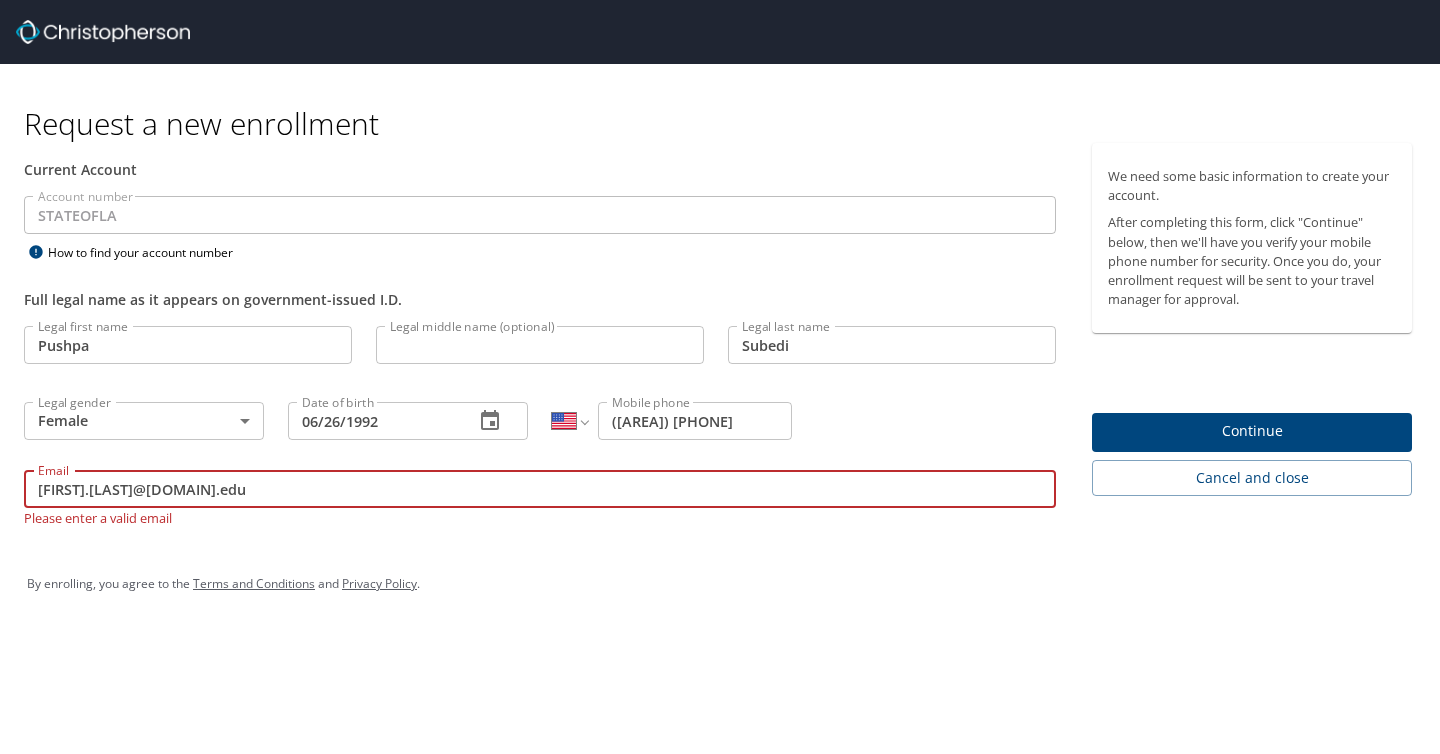 type on "Pushpa.Subedi@lsuhs.edu" 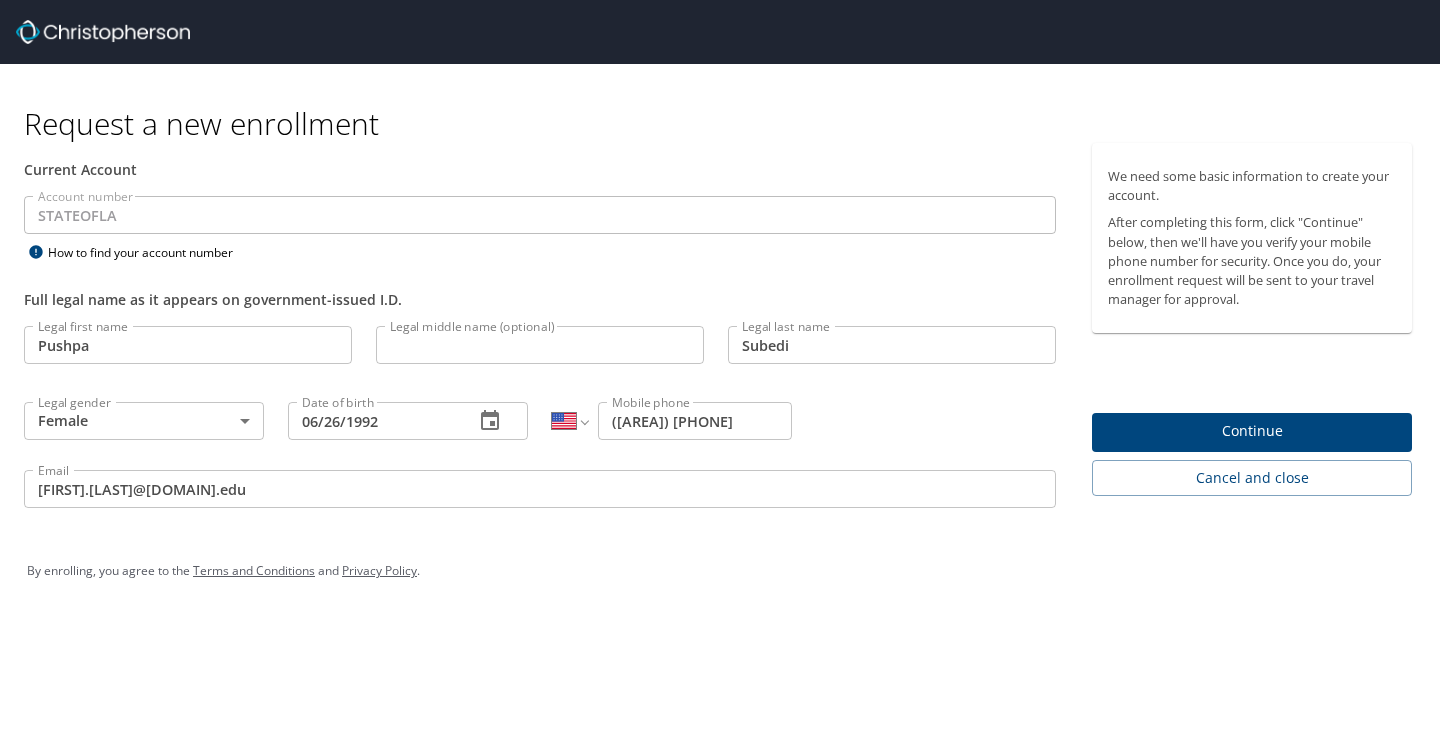 click on "By enrolling, you agree to the   Terms and Conditions   and   Privacy Policy ." at bounding box center [720, 571] 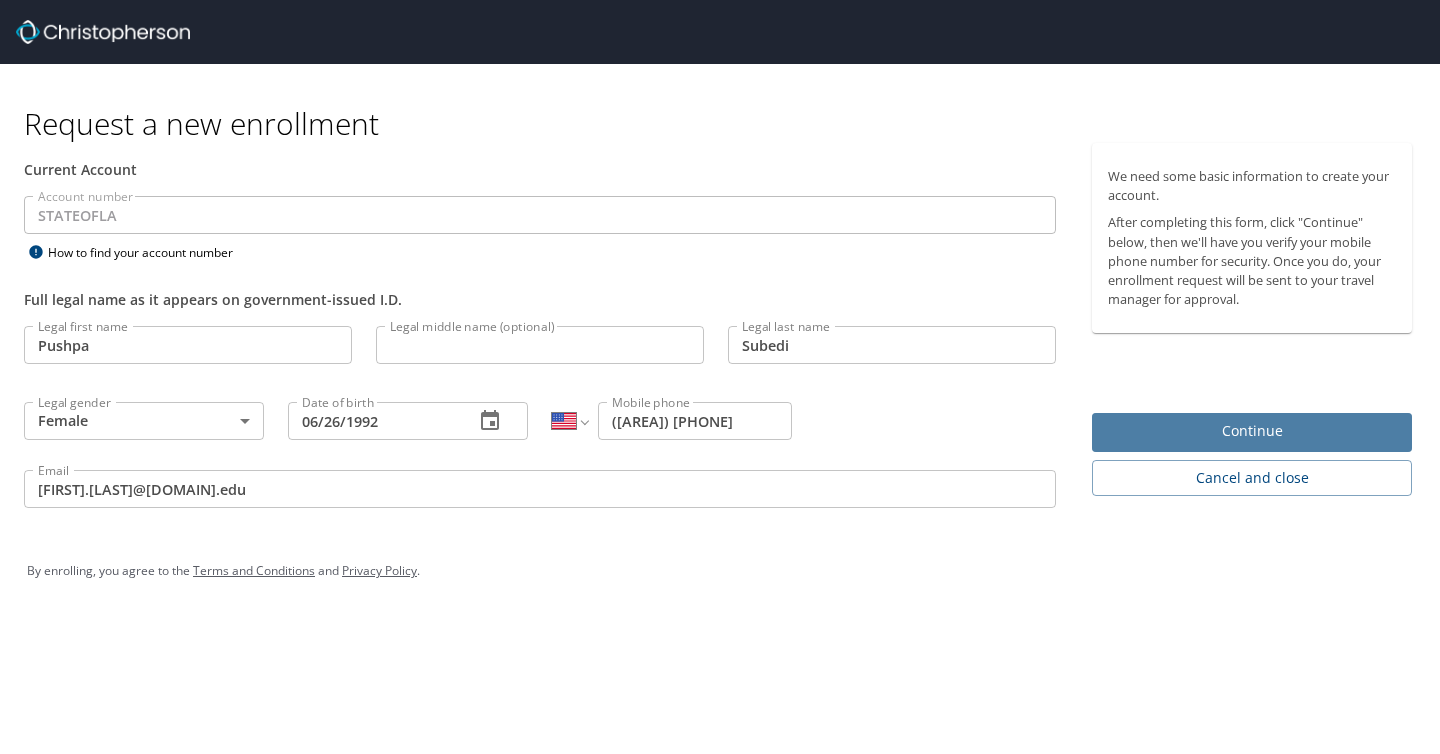click on "Continue" at bounding box center [1252, 431] 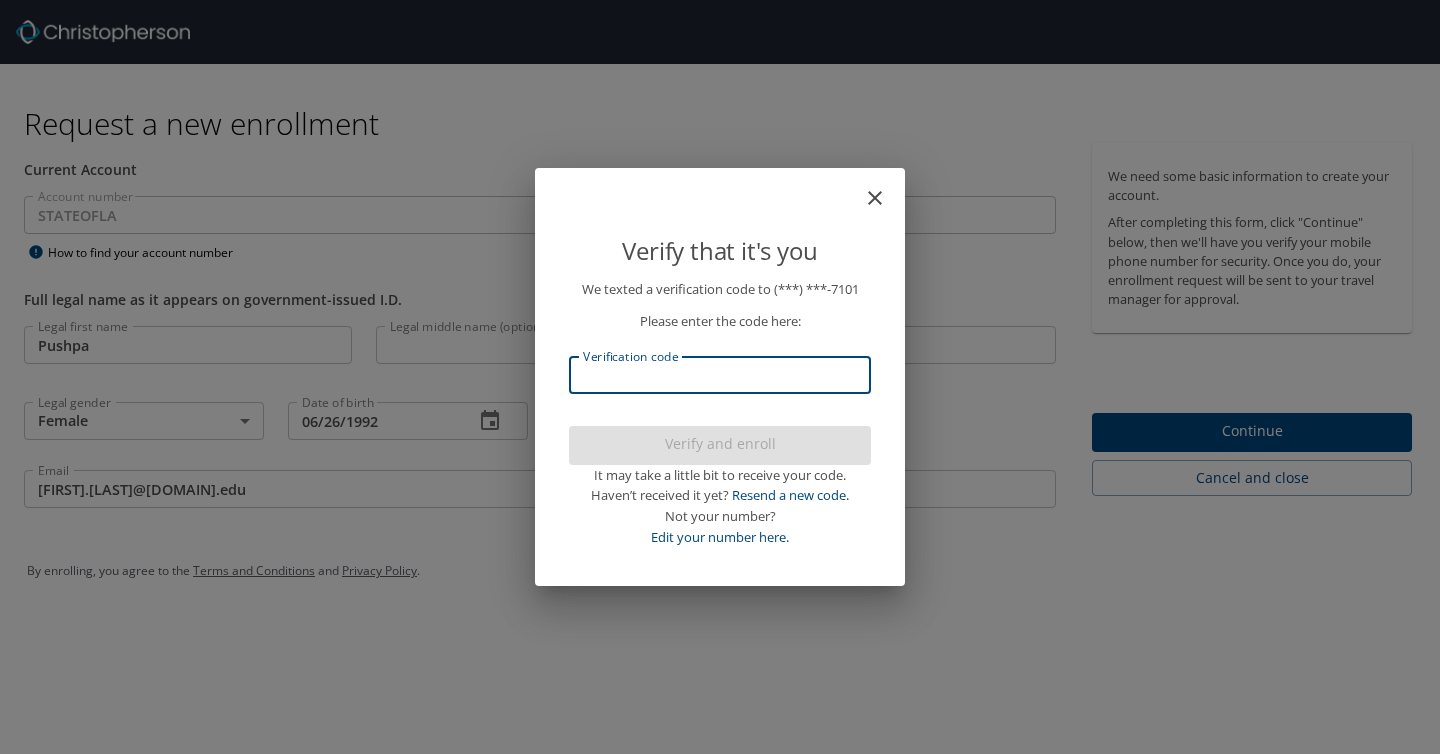 click on "Verification code" at bounding box center (720, 375) 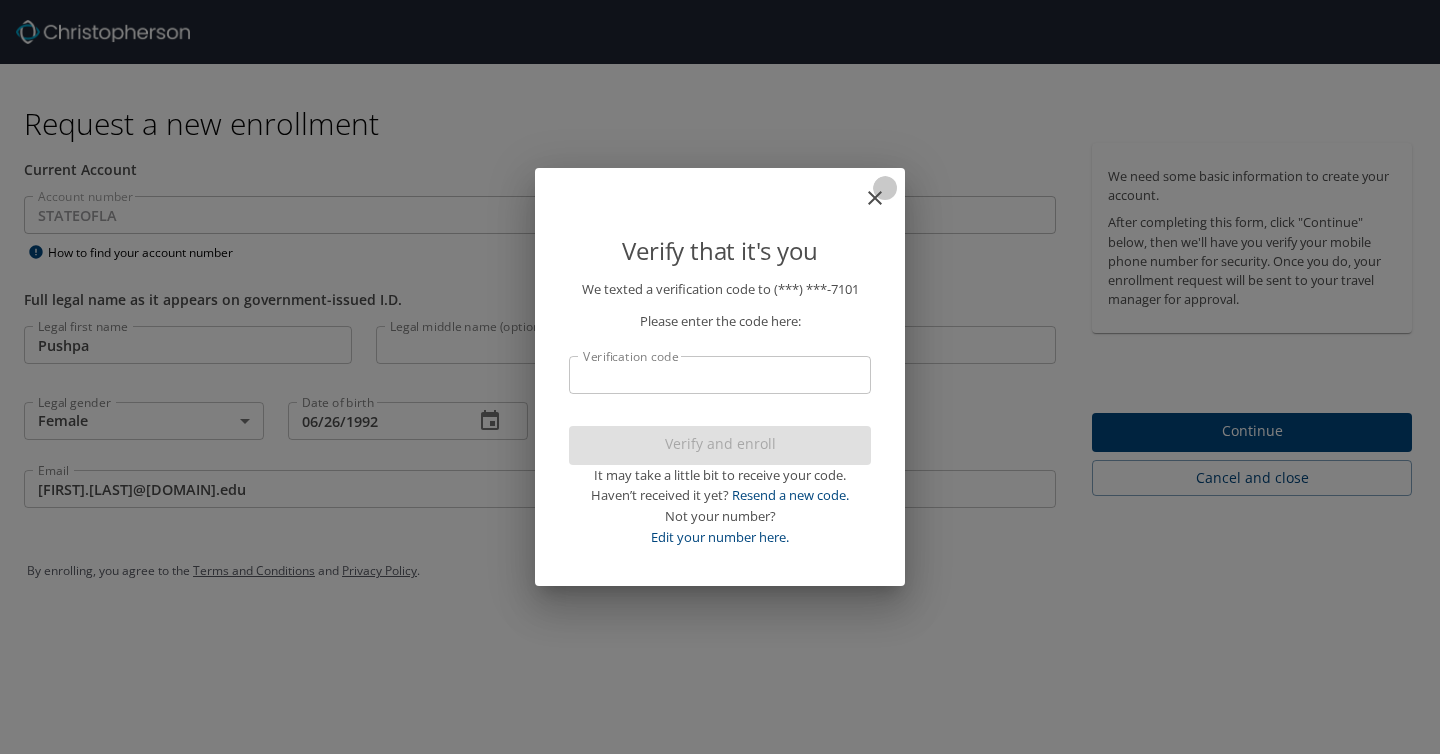 click 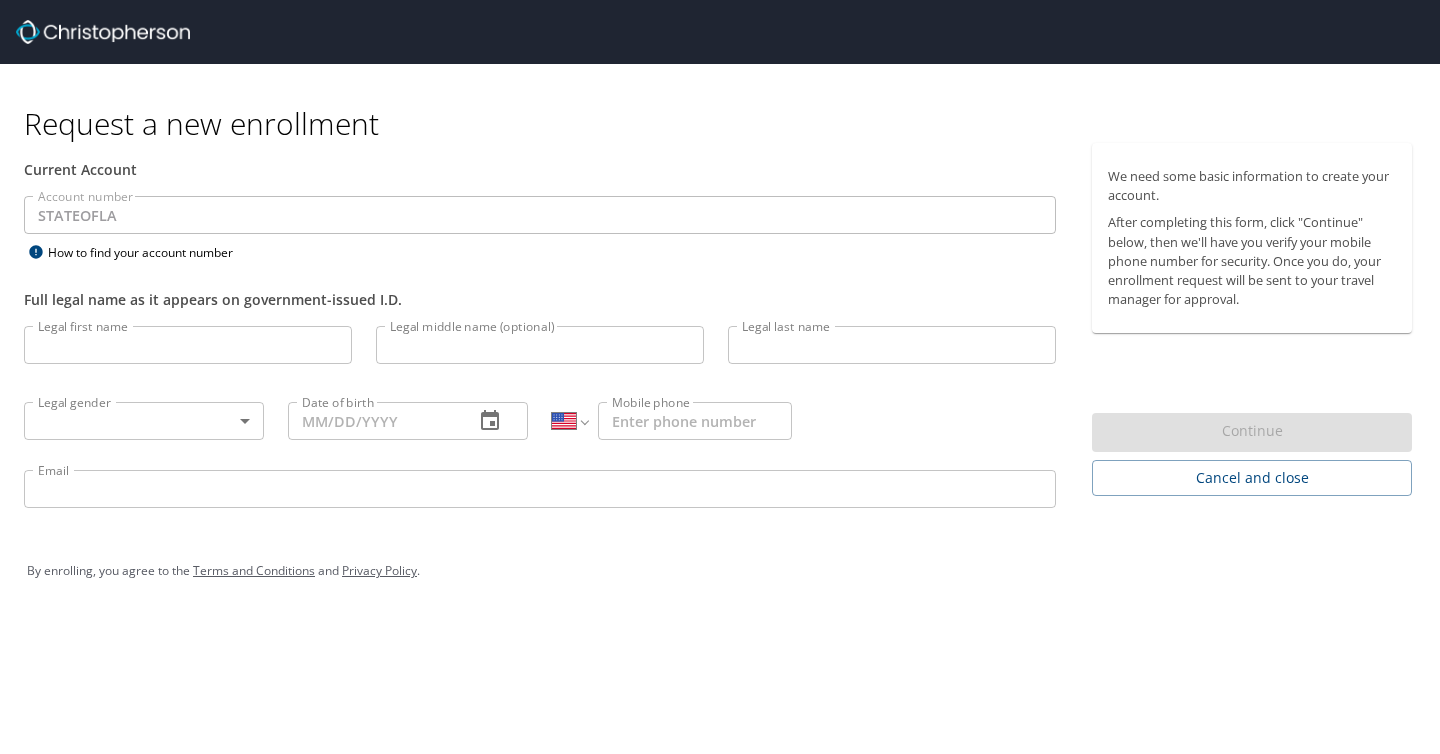 select on "US" 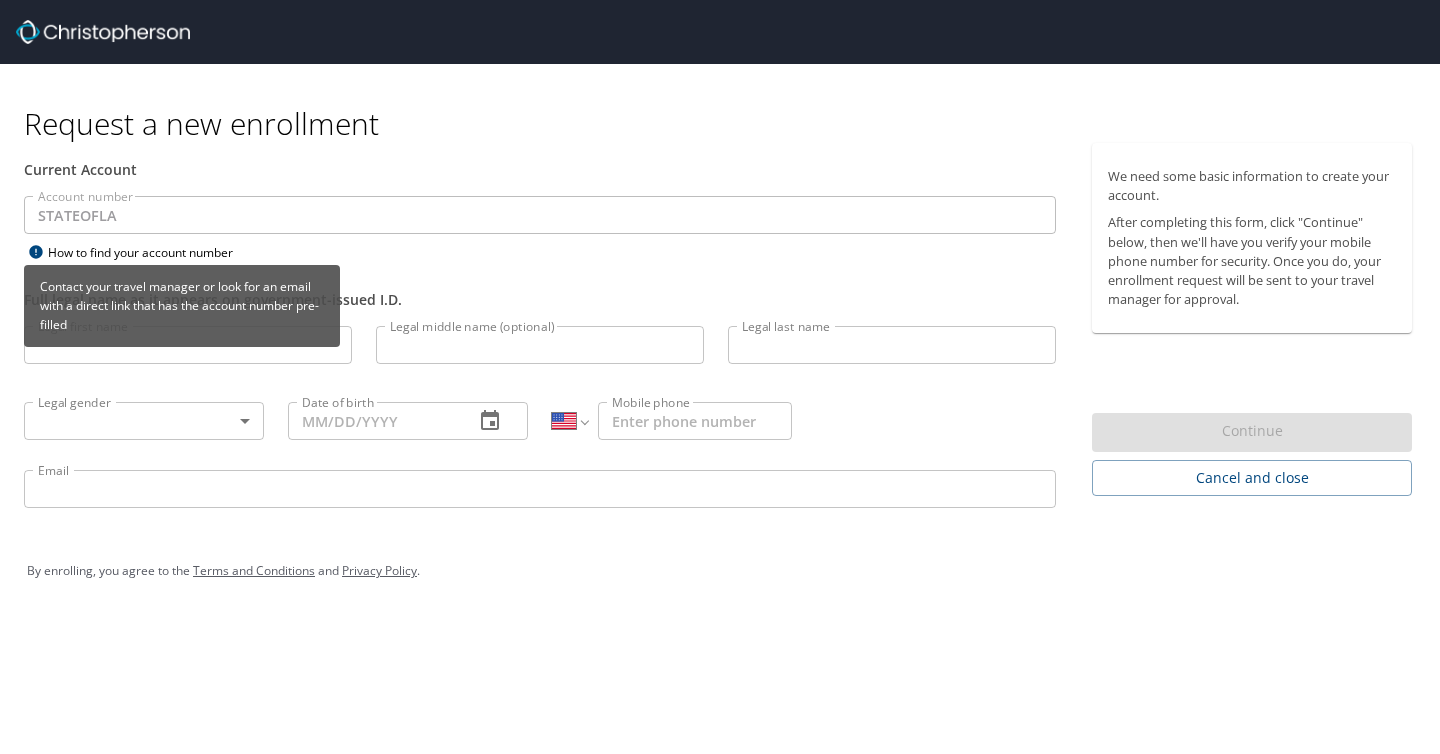 click on "Contact your travel manager or look for an email with a direct link that has the account number pre-filled" at bounding box center [182, 313] 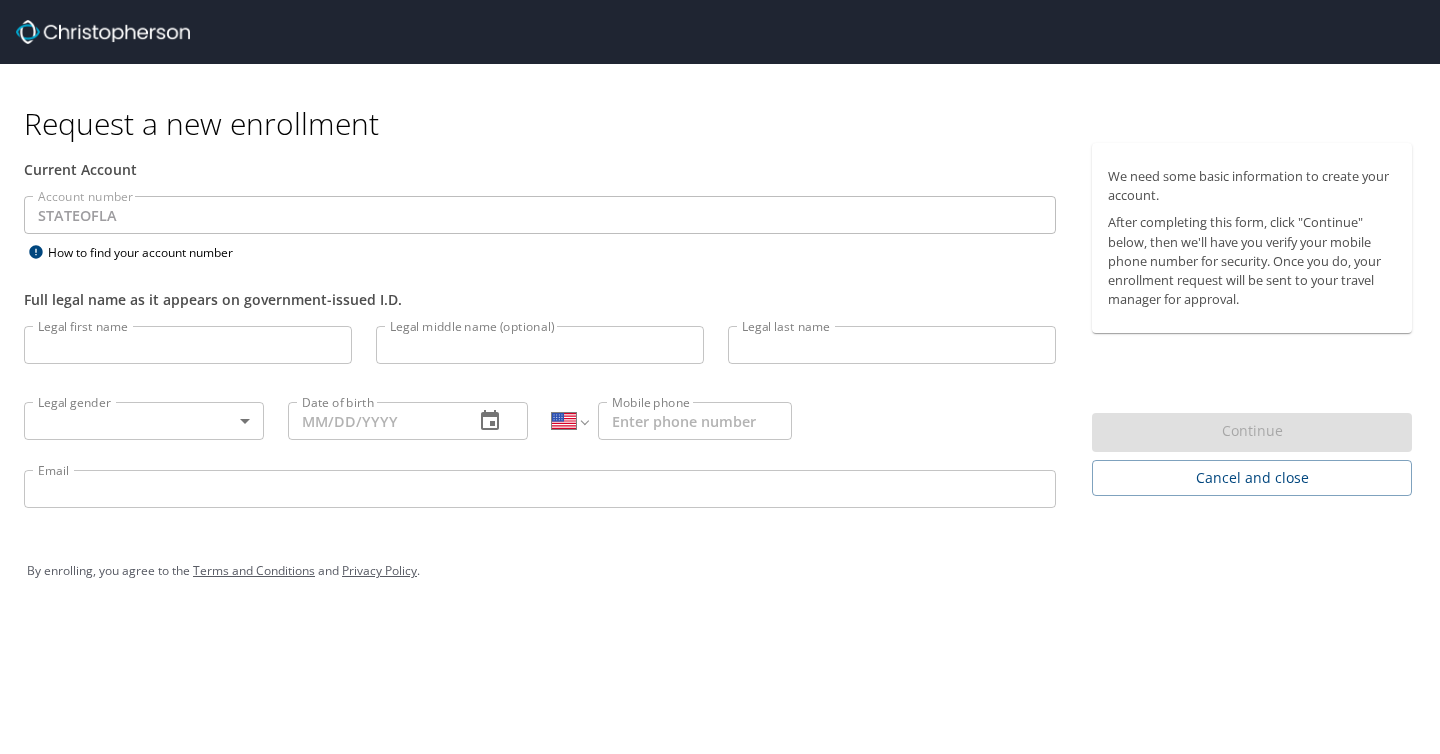 click on "Full legal name as it appears on government-issued I.D." at bounding box center [540, 289] 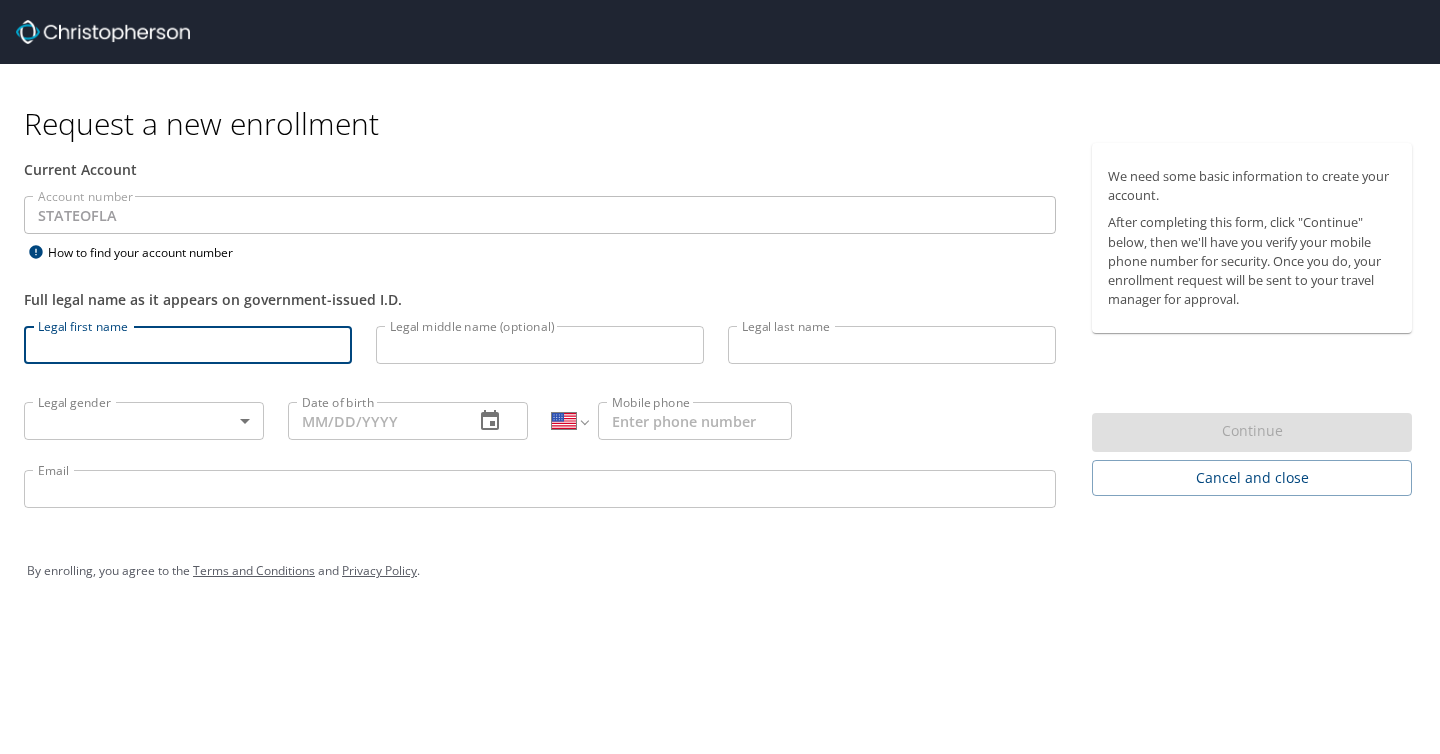 click on "Legal first name" at bounding box center (188, 345) 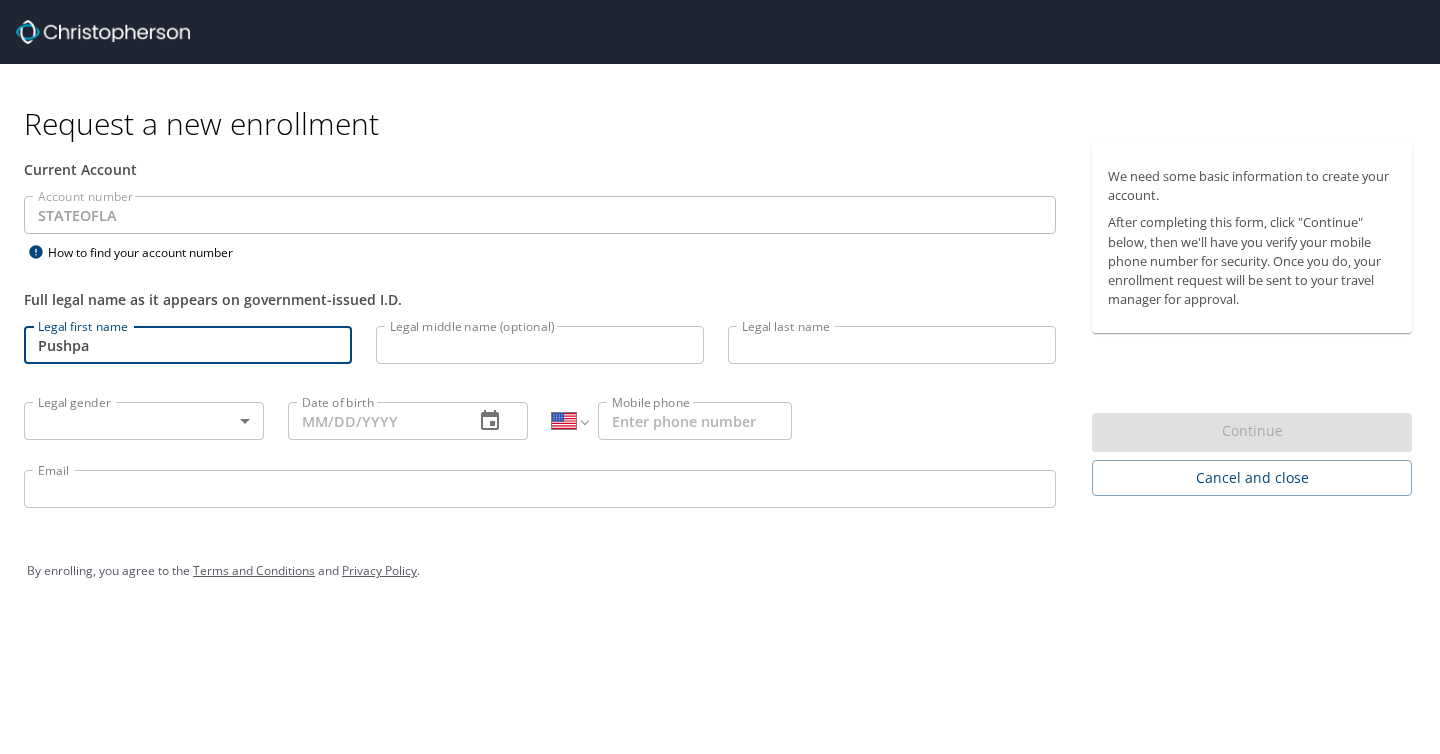 type on "Pushpa" 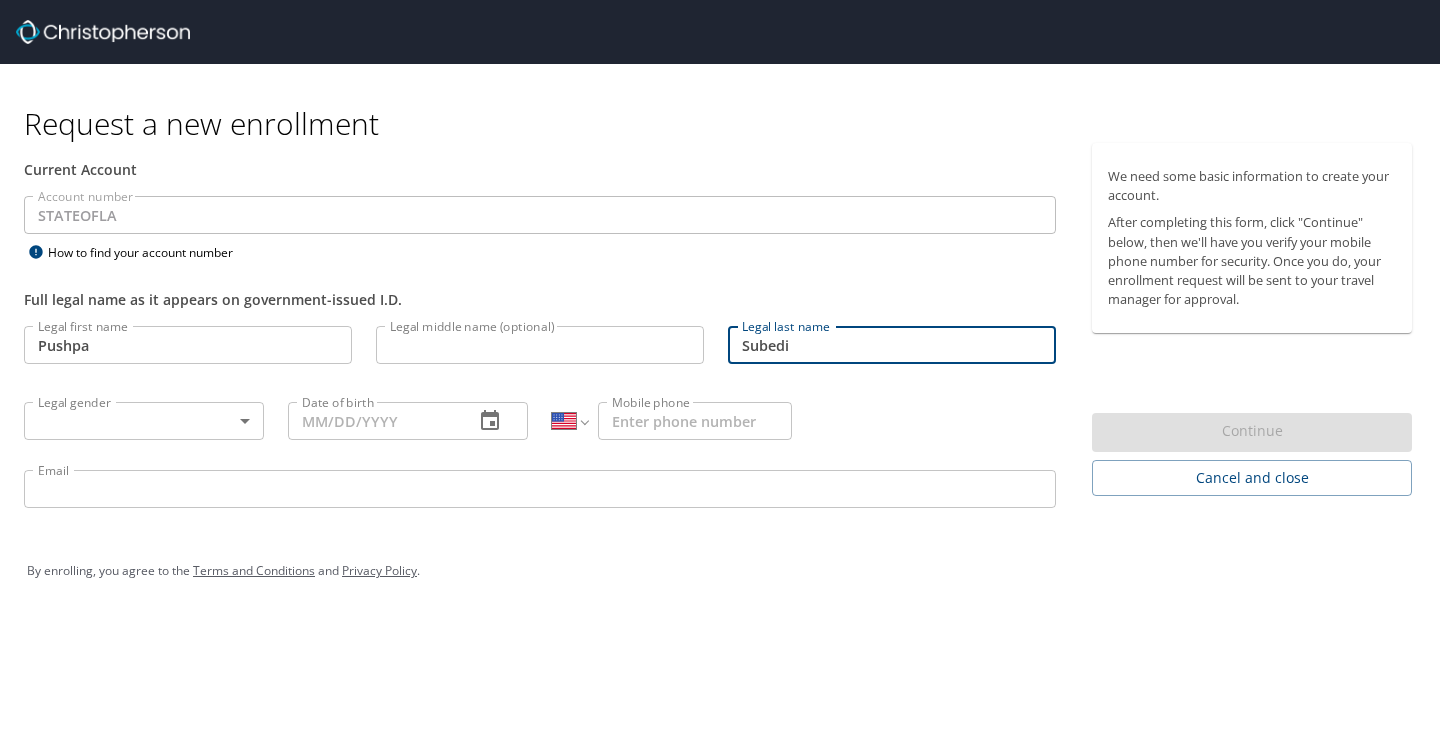 type on "Subedi" 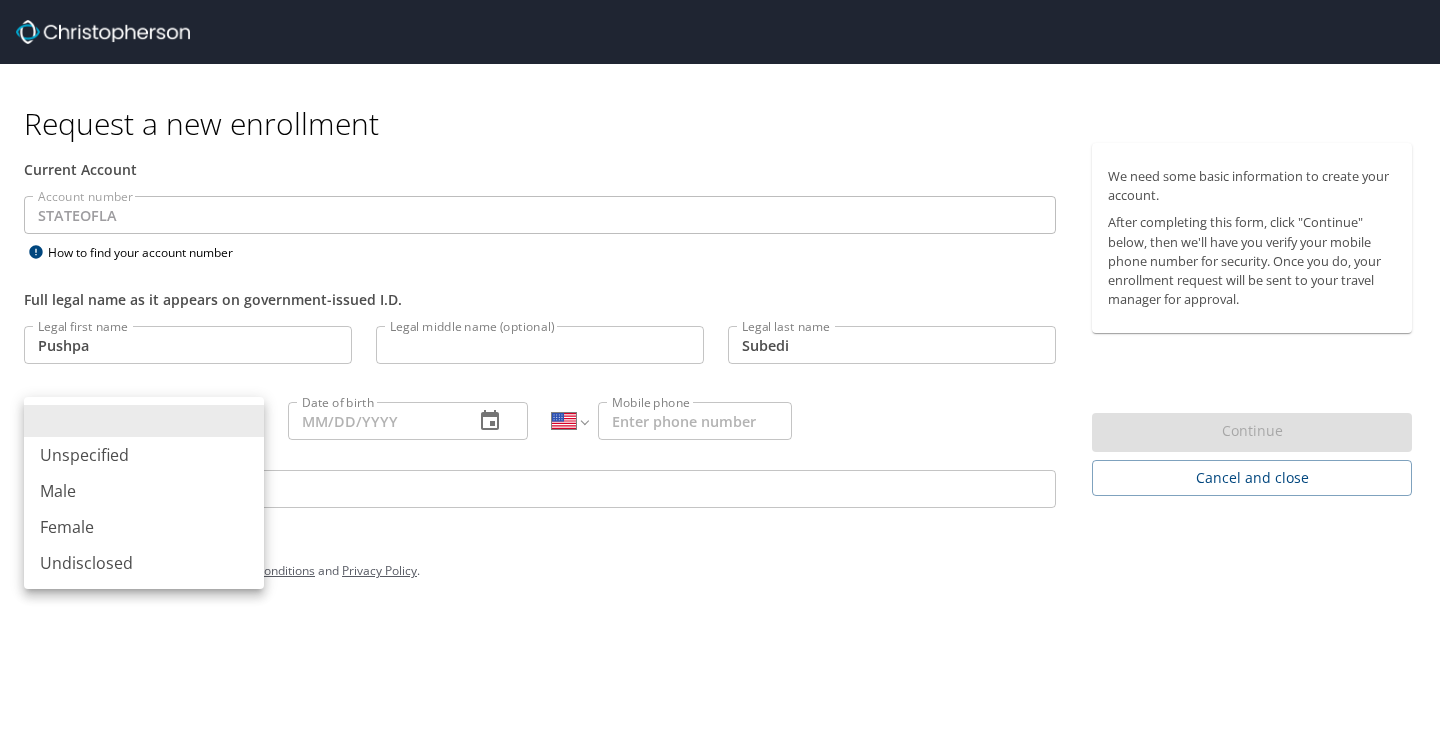 click on "Female" at bounding box center [144, 527] 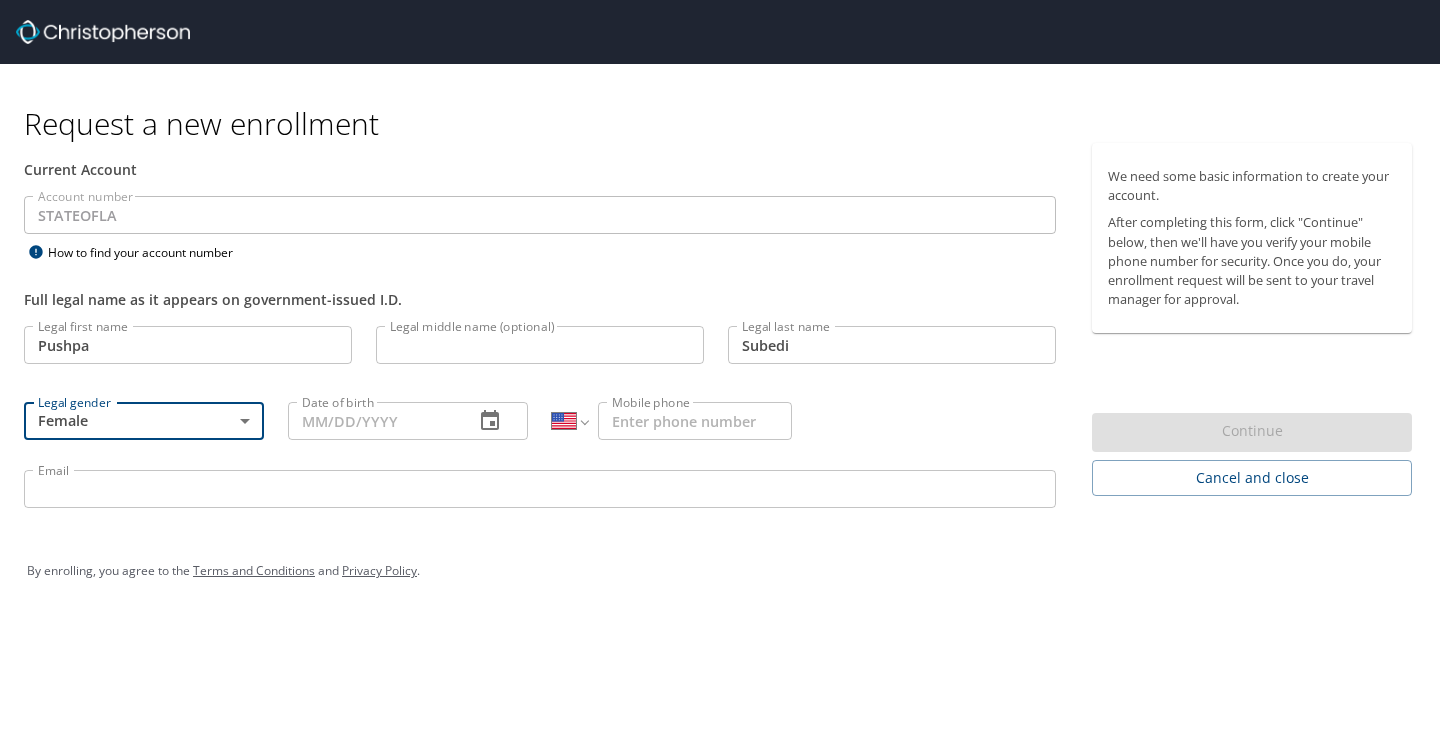 click on "Date of birth" at bounding box center [373, 421] 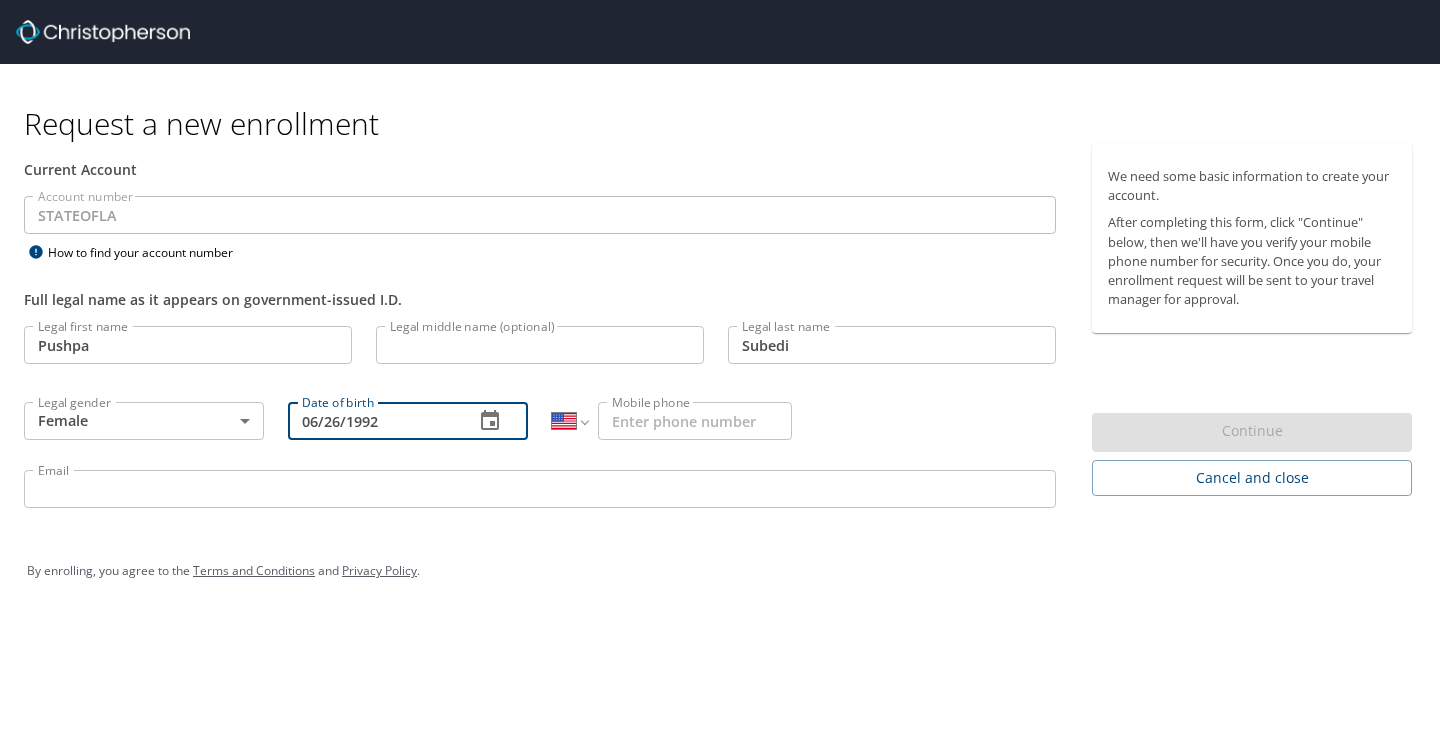 type on "06/26/1992" 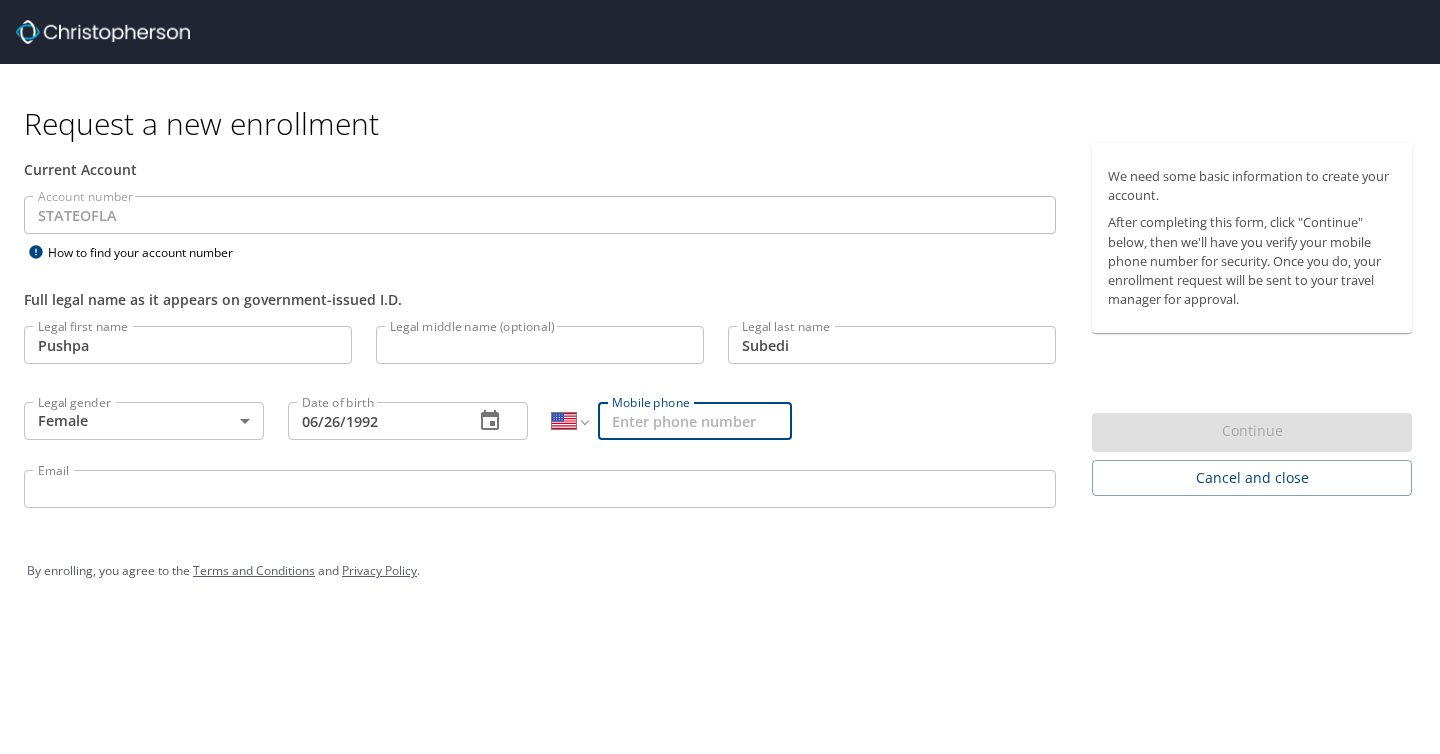 click on "Mobile phone" at bounding box center [695, 421] 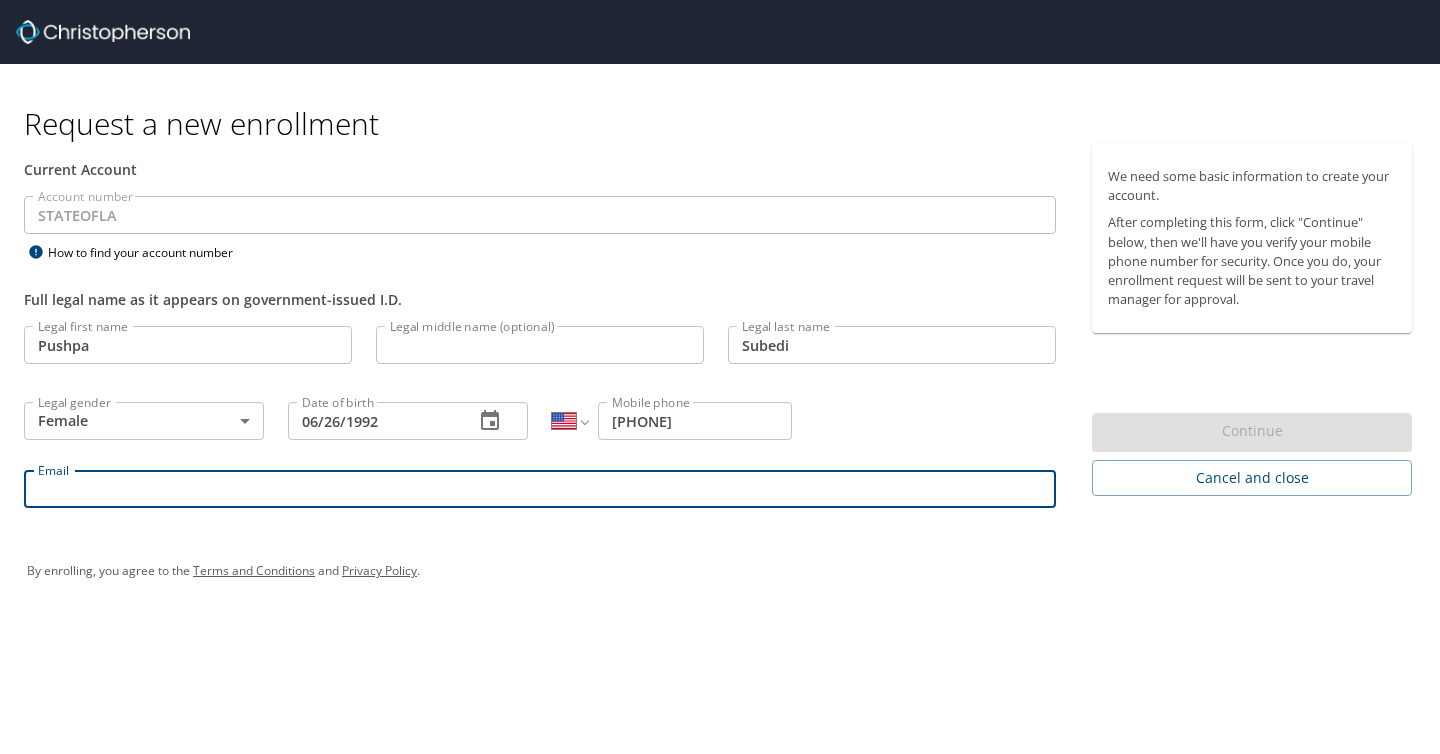click on "Email" at bounding box center [540, 489] 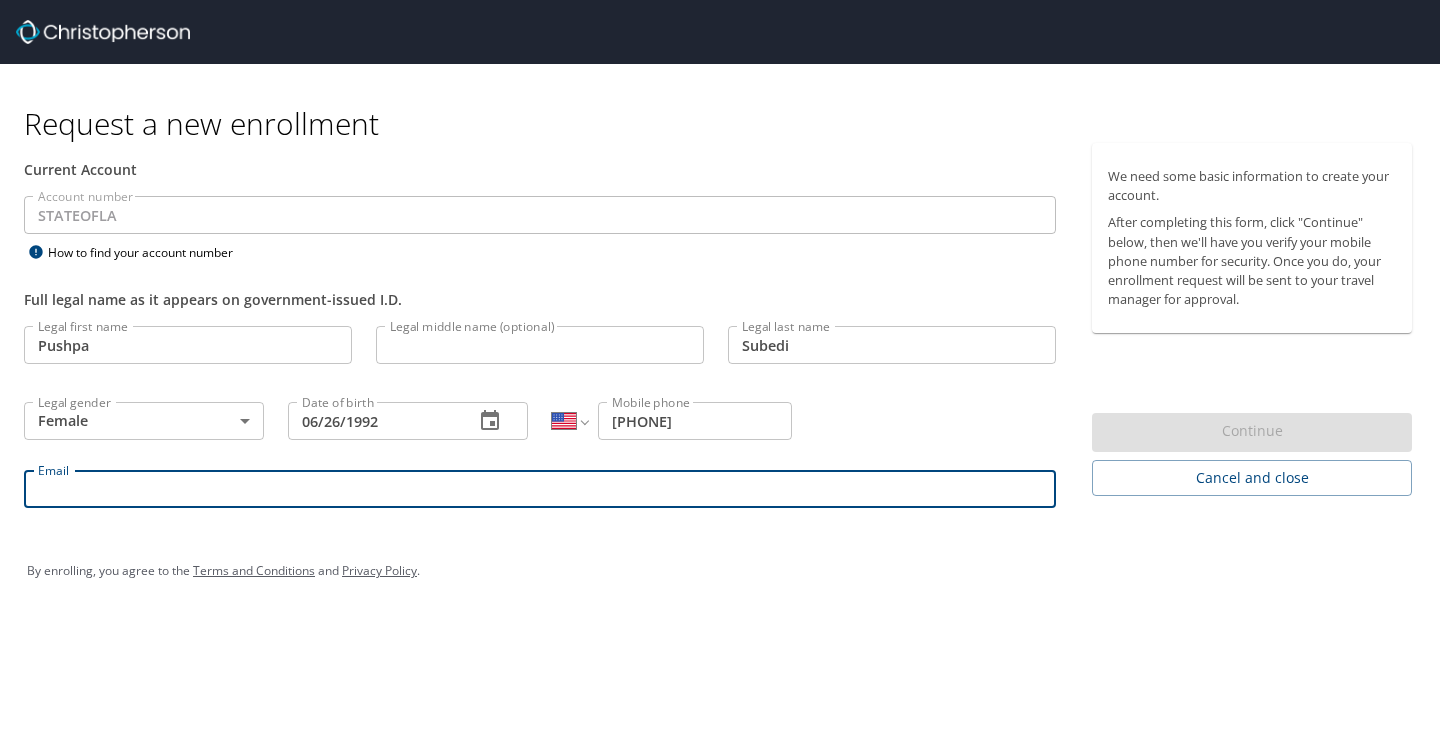 paste on "Pushpa.Subedi@lsuhs.edu" 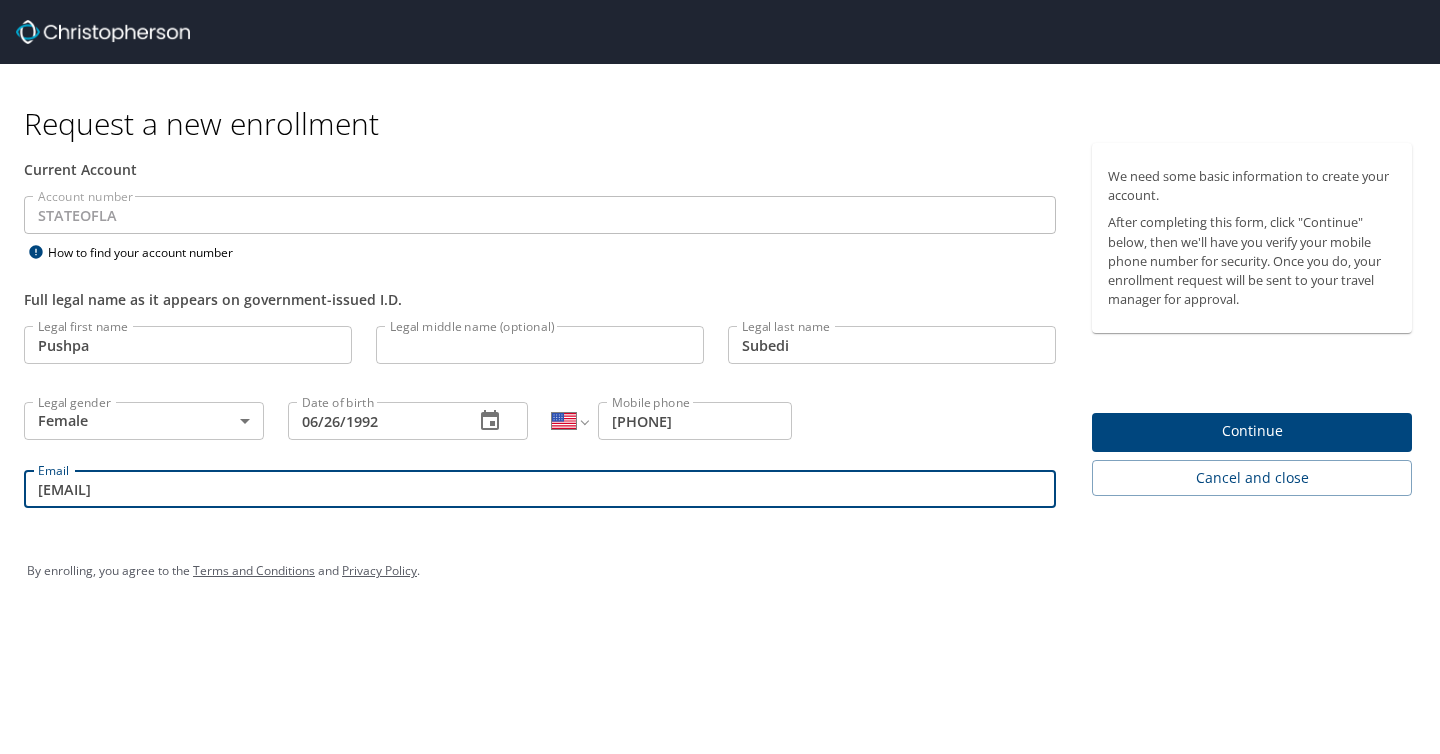 type on "Pushpa.Subedi@lsuhs.edu" 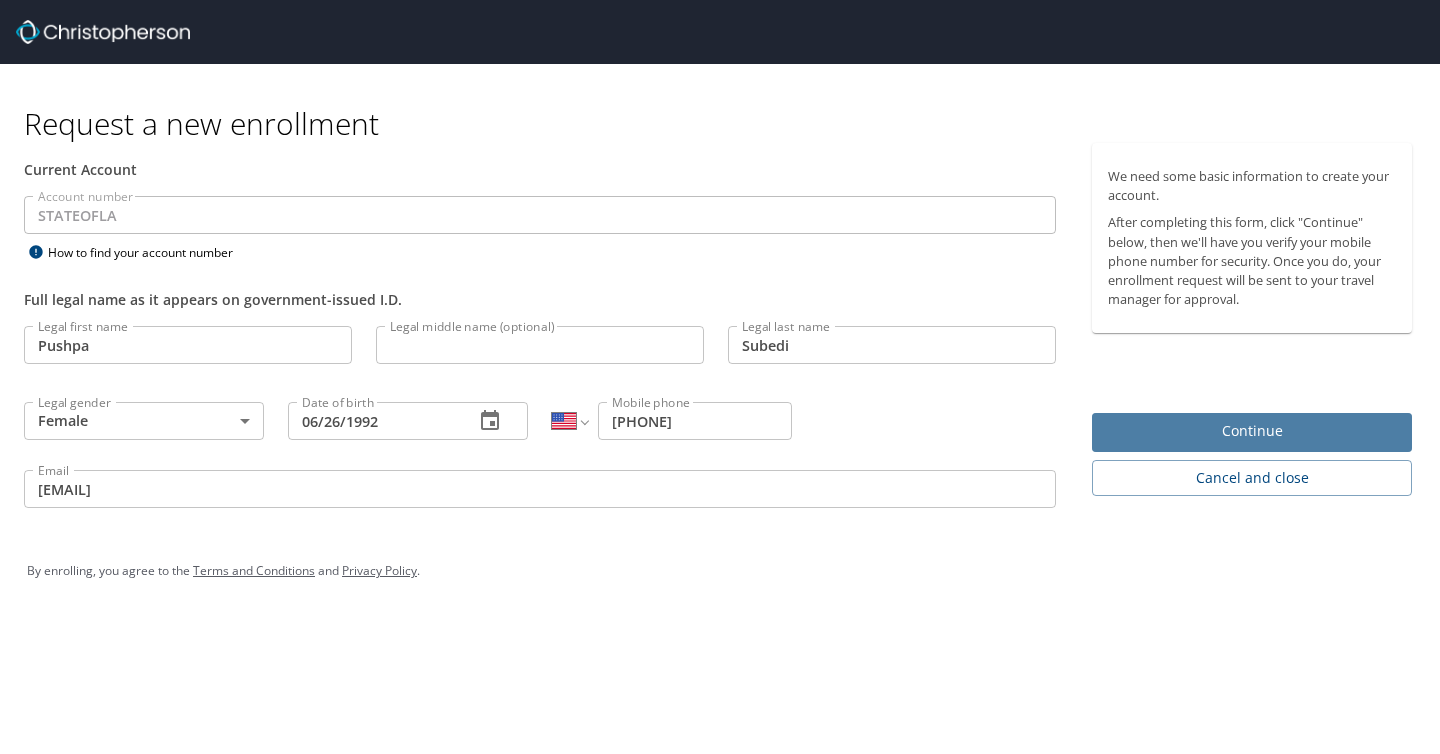 click on "Continue" at bounding box center [1252, 431] 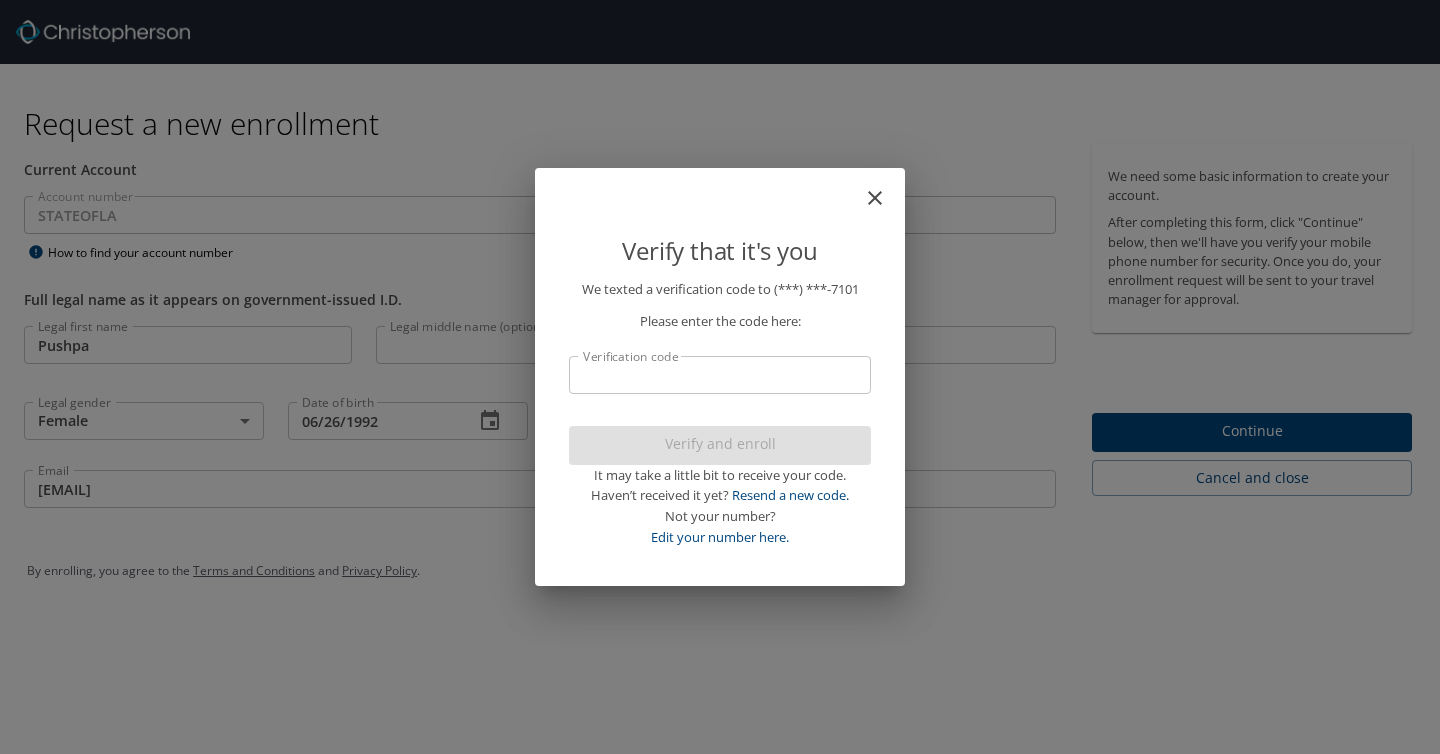 click on "Verification code" at bounding box center [720, 375] 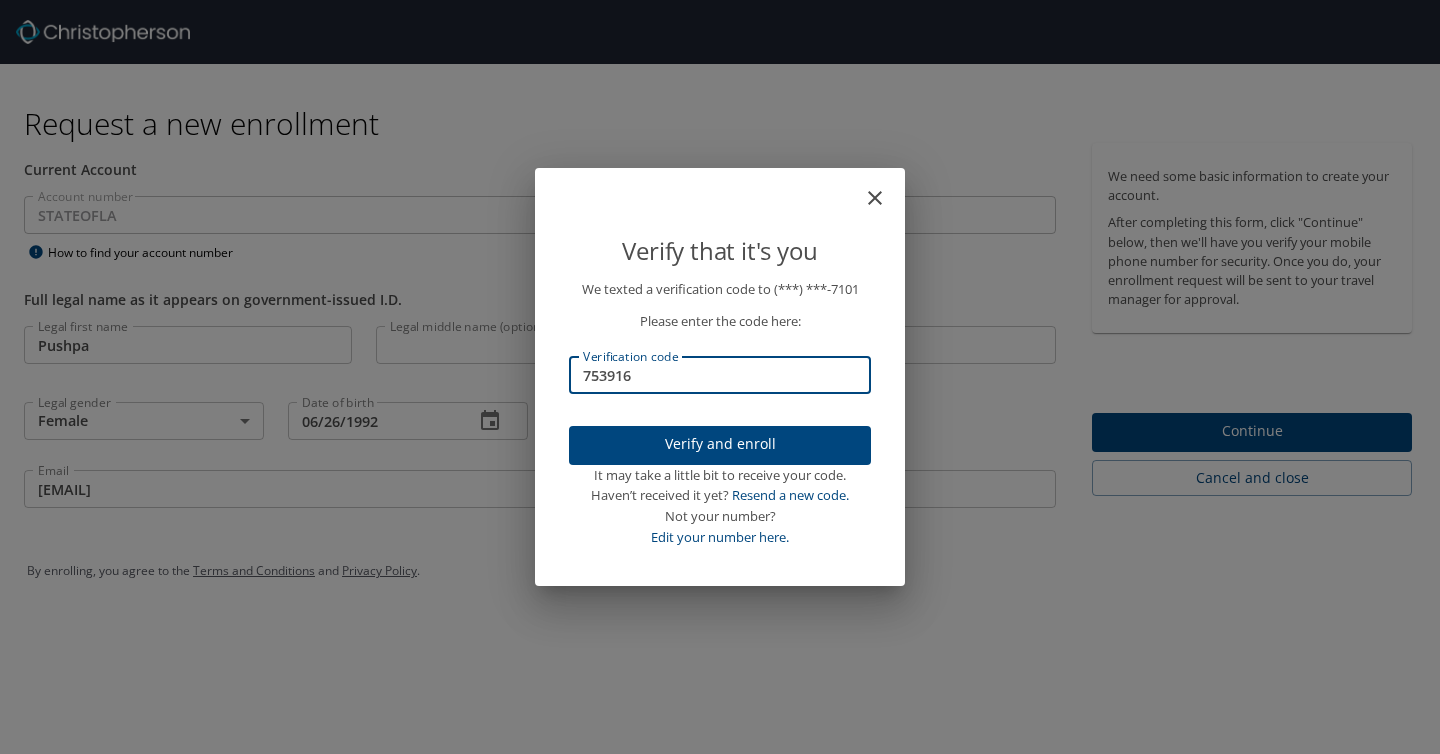 type on "753916" 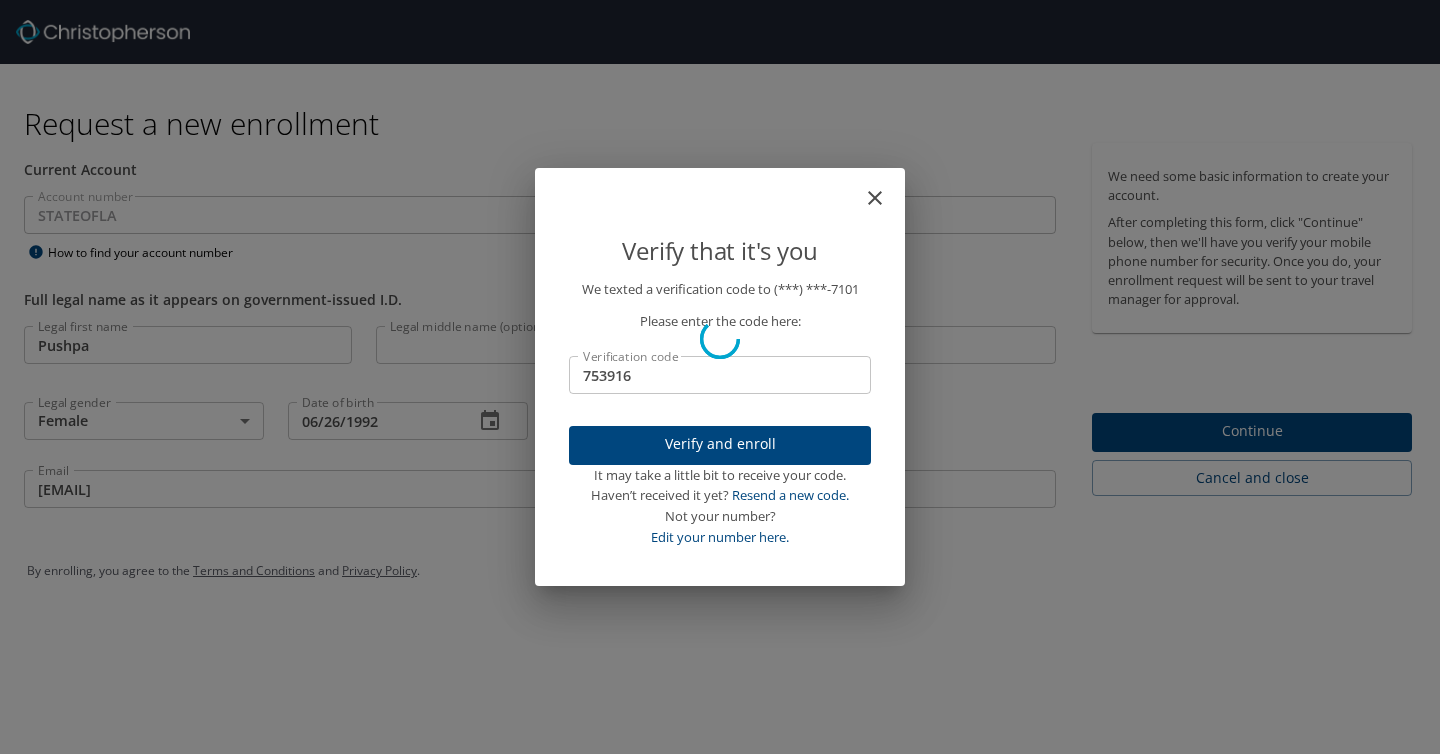 type 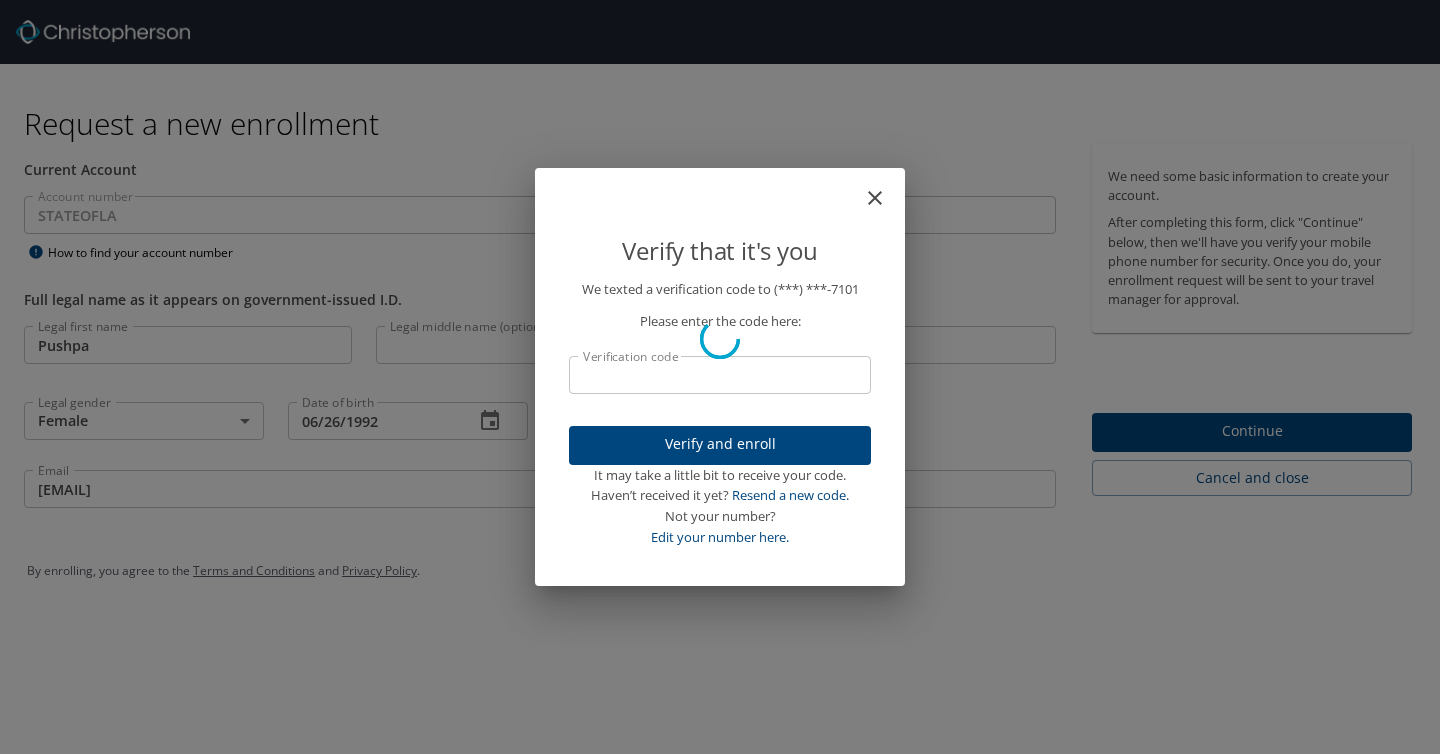 click on "Verify that it's you We texted a verification code to (***) ***- 7101 Please enter the code here: Verification code Verification code Verify and enroll It may take a little bit to receive your code. Haven’t received it yet?   Resend a new code. Not your number? Edit your number here." at bounding box center (720, 377) 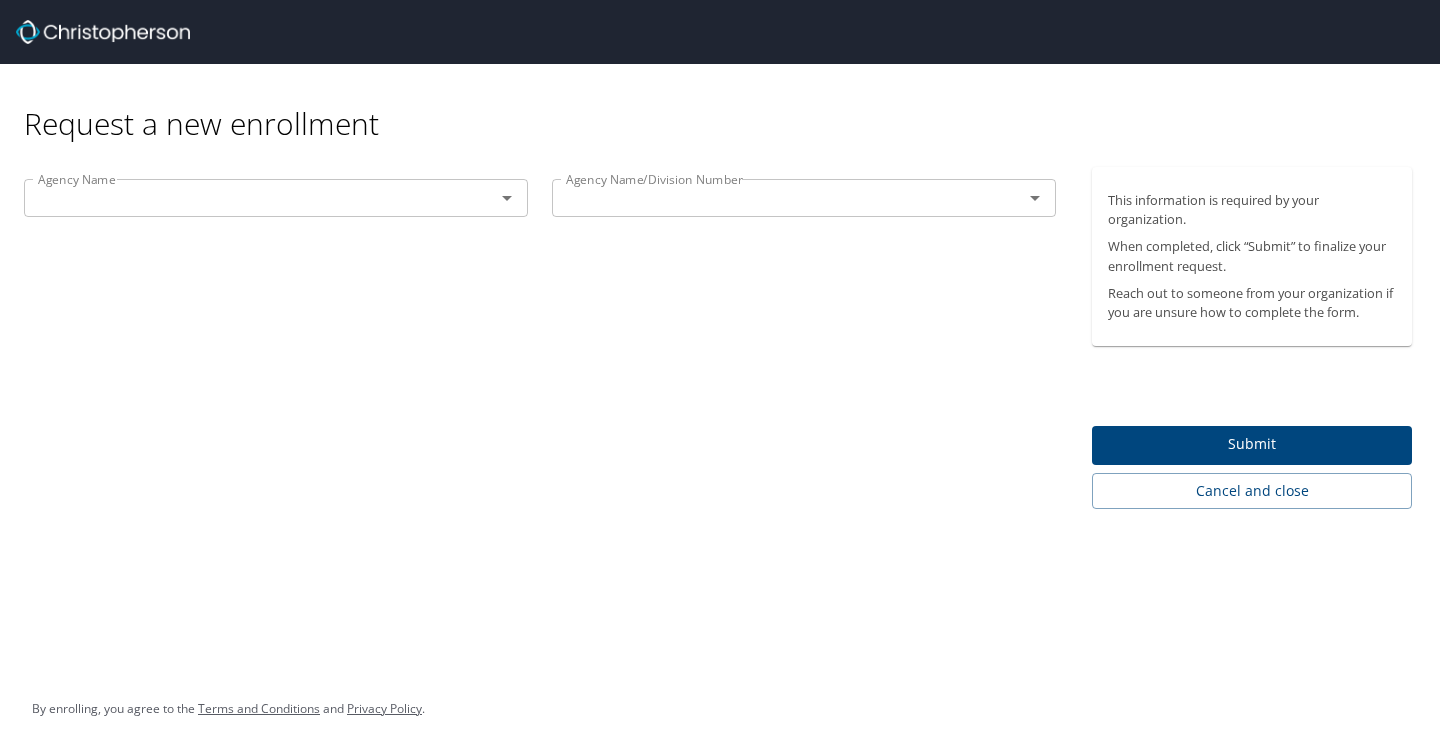 click on "Agency Name/Division Number   Agency Name/Division Number" at bounding box center (804, 200) 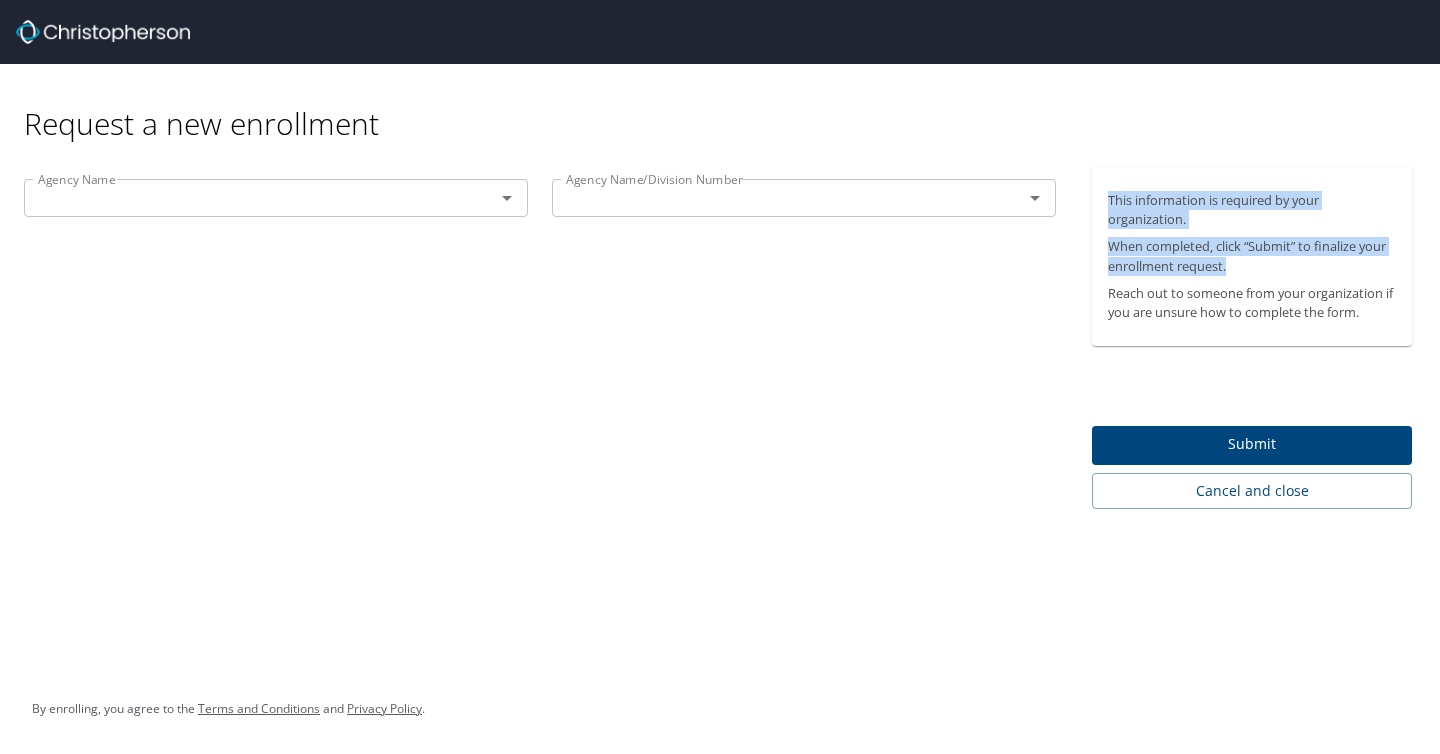 drag, startPoint x: 1008, startPoint y: 221, endPoint x: 1439, endPoint y: 260, distance: 432.7609 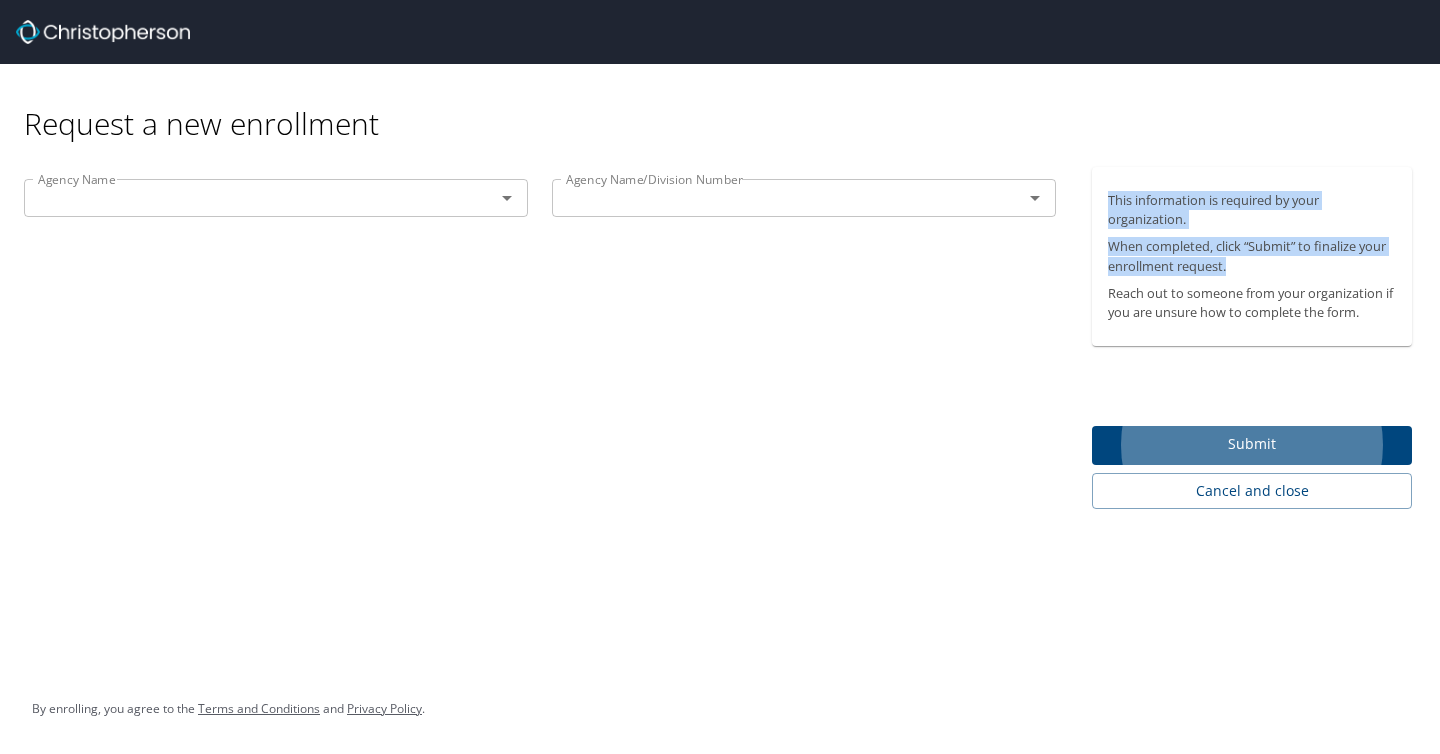 click on "Submit" at bounding box center [1252, 445] 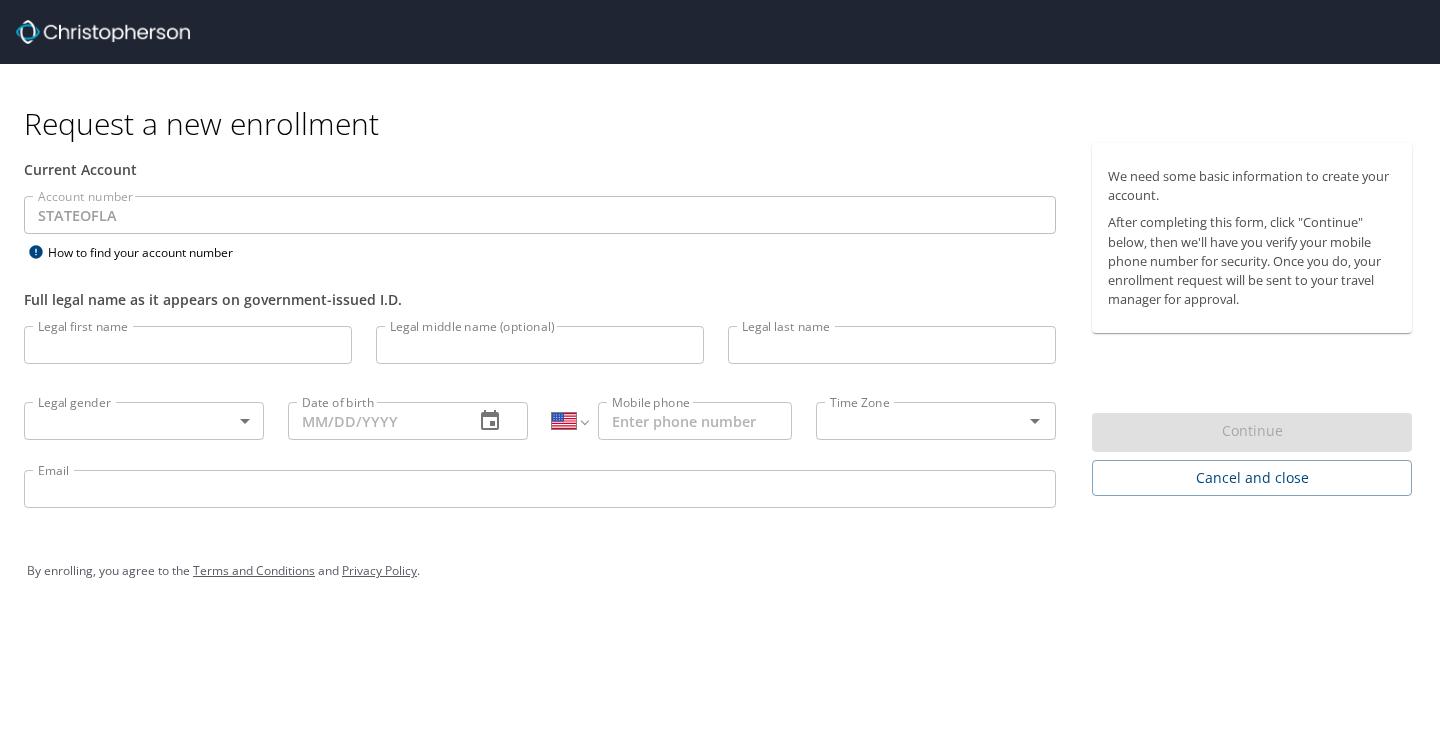 select on "US" 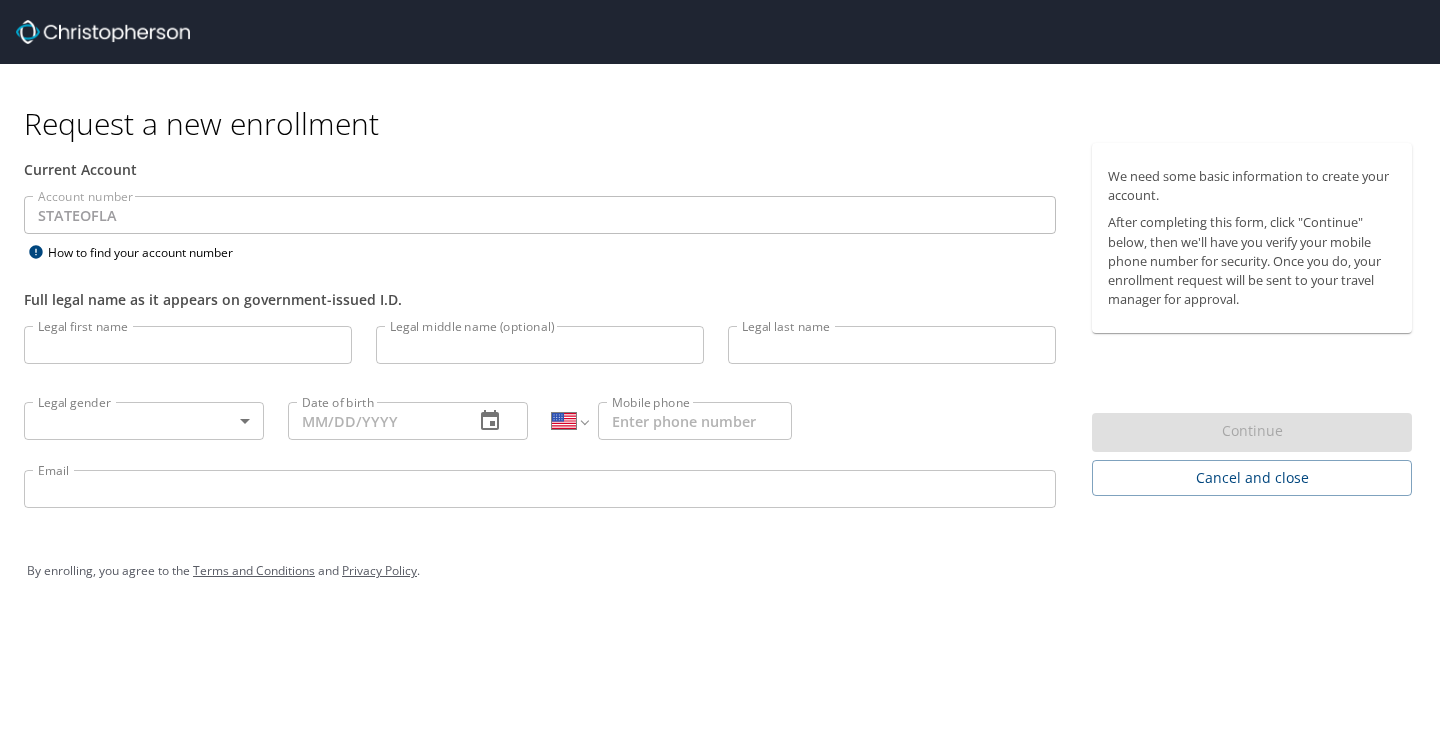 click on "Legal first name" at bounding box center [188, 345] 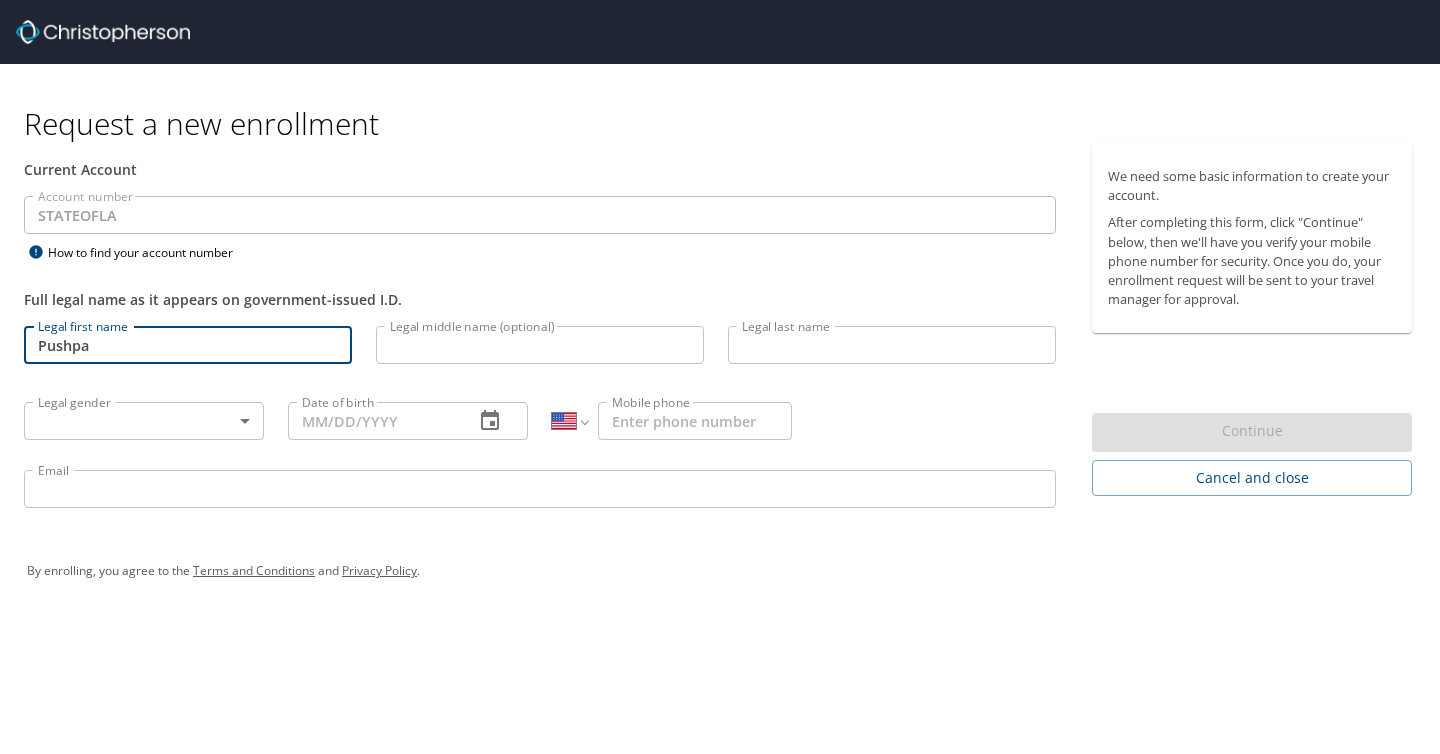 type on "Pushpa" 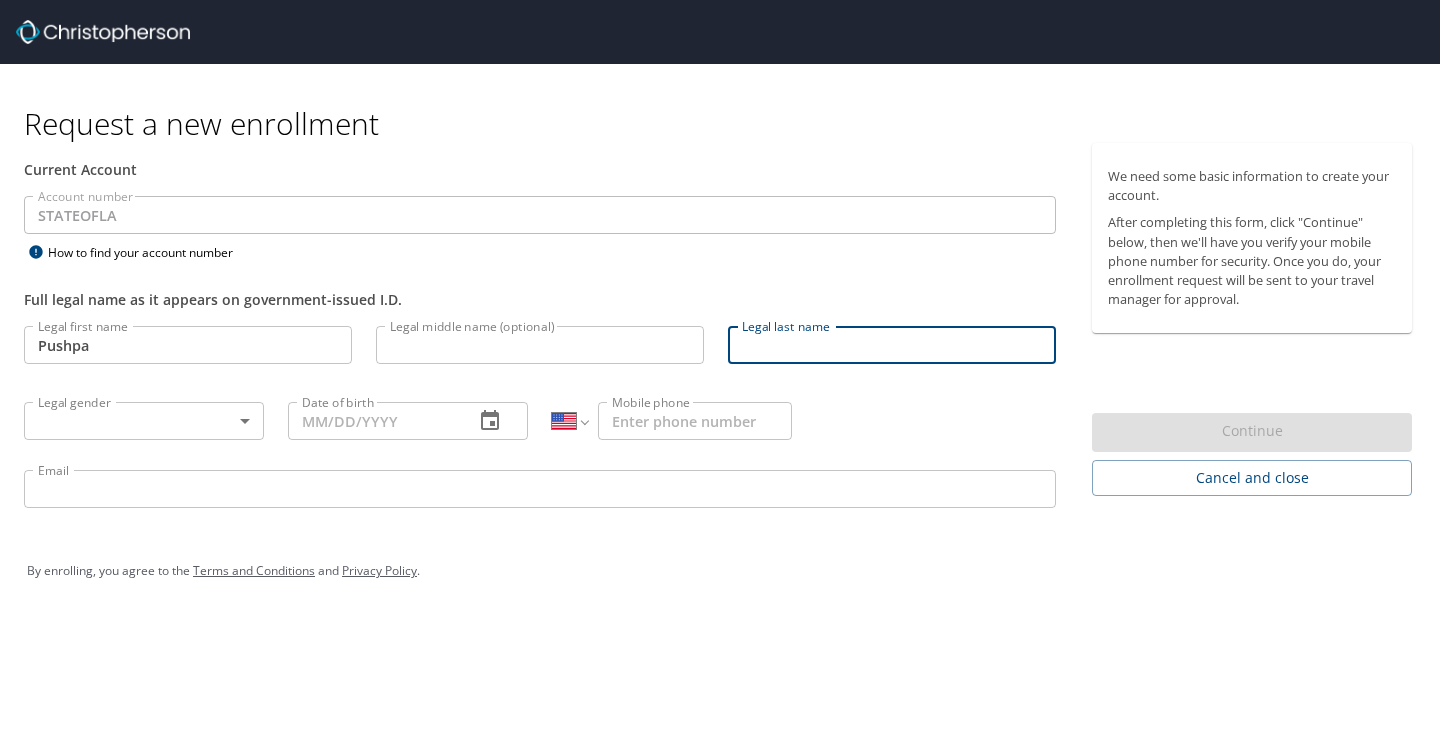 click on "Legal last name" at bounding box center [892, 345] 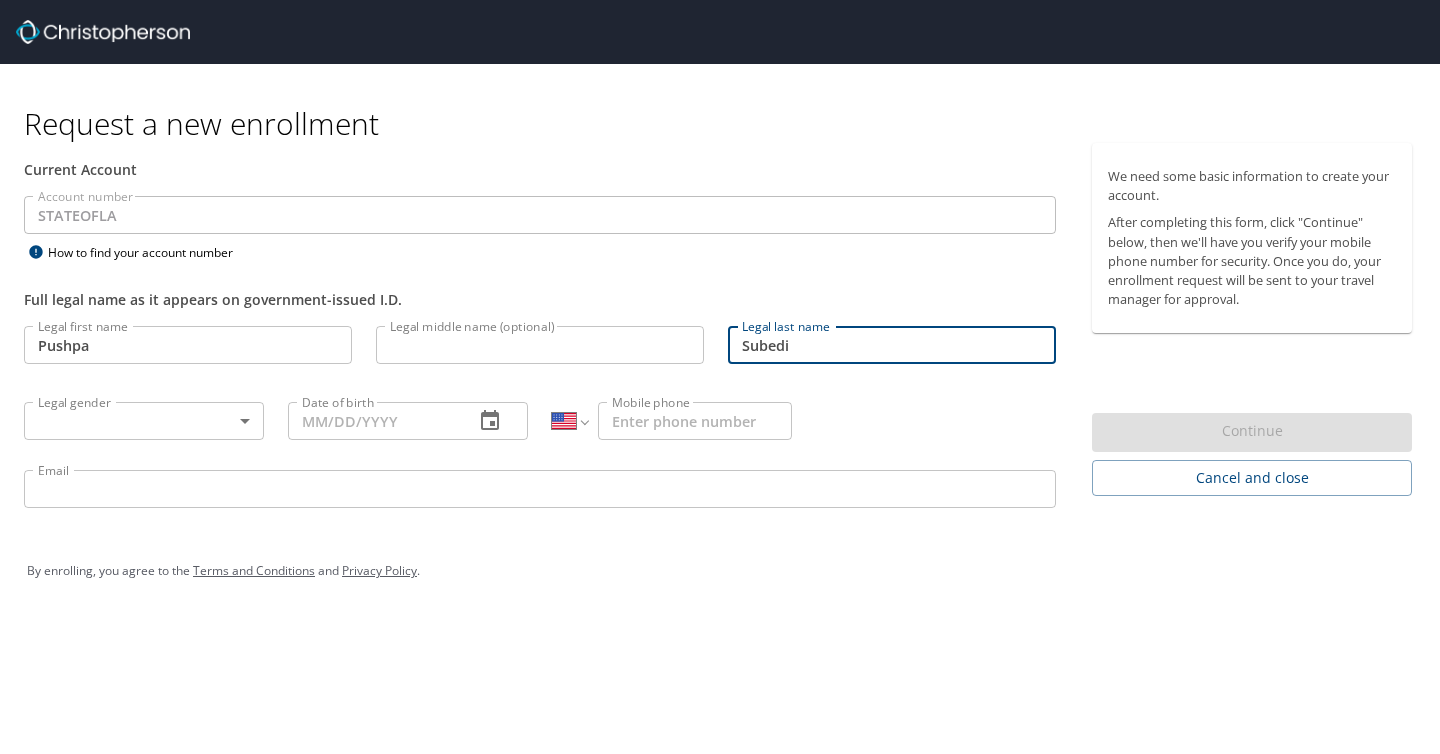 type on "Subedi" 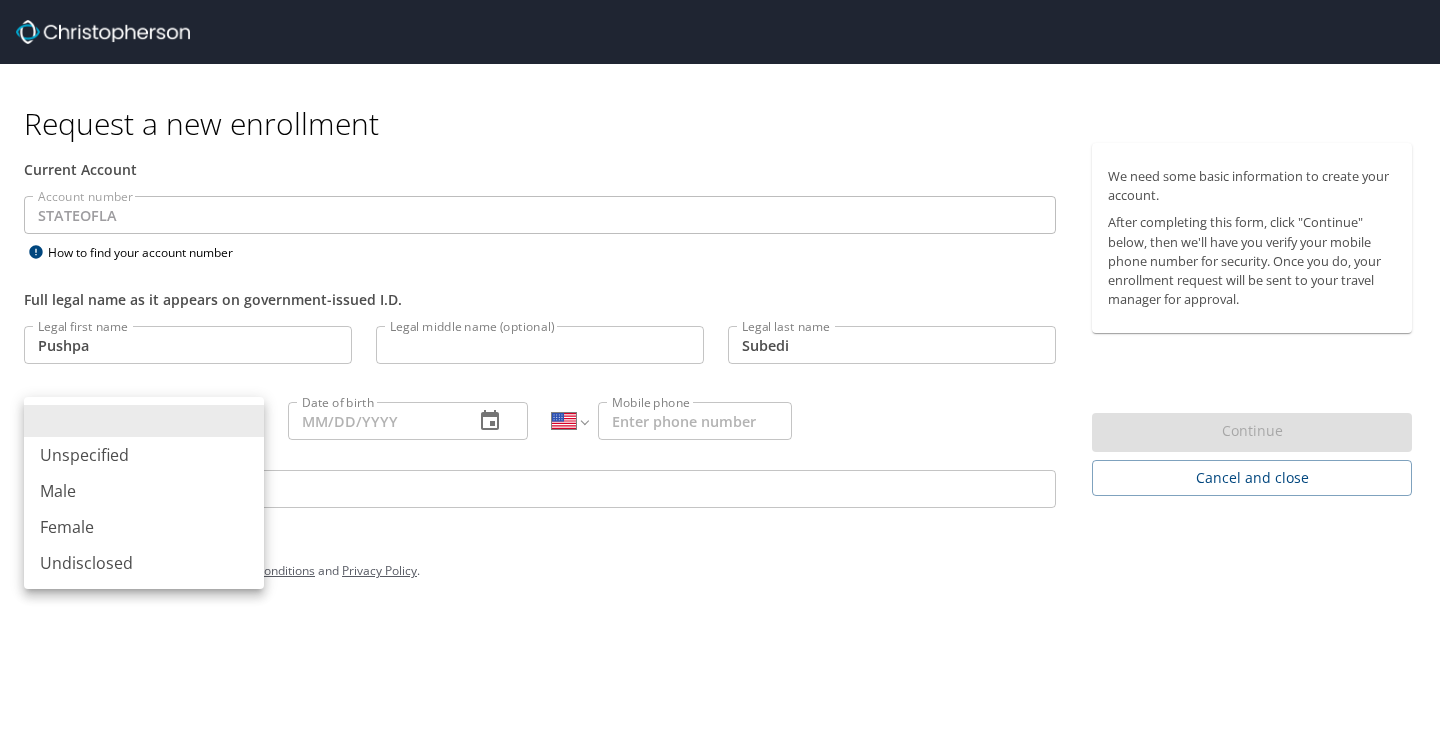 click on "Request a new enrollment Current Account Account number [STATE] Account number  How to find your account number Full legal name as it appears on government-issued I.D. Legal first name [FIRST] Legal first name Legal middle name (optional) Legal middle name (optional) Legal last name [LAST] Legal last name Legal gender ​ Legal gender Date of birth Date of birth International Afghanistan Åland Islands Albania Algeria American Samoa Andorra Angola Anguilla Antigua and Barbuda Argentina Armenia Aruba Ascension Island Australia Austria Azerbaijan Bahamas Bahrain Bangladesh Barbados Belarus Belgium Belize Benin Bermuda Bhutan Bolivia Bonaire, Sint Eustatius and Saba Bosnia and Herzegovina Botswana Brazil British Indian Ocean Territory Brunei Darussalam Bulgaria Burkina Faso Burma Burundi Cambodia Cameroon Canada Cape Verde Cayman Islands Central African Republic Chad Chile China Christmas Island Cocos (Keeling) Islands Colombia Comoros Congo Congo, Democratic Republic of the Cook Islands Costa Rica Croatia Cuba" at bounding box center [720, 377] 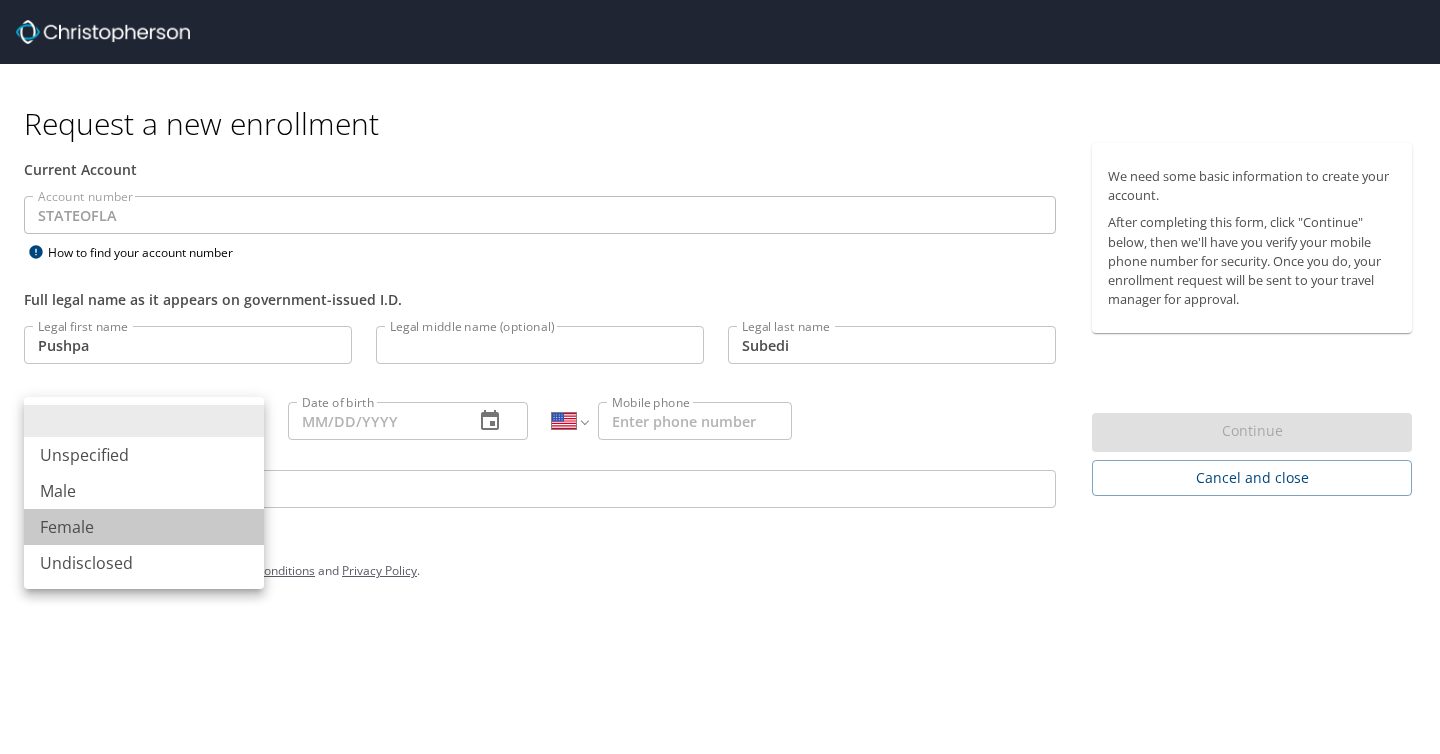 click on "Female" at bounding box center (144, 527) 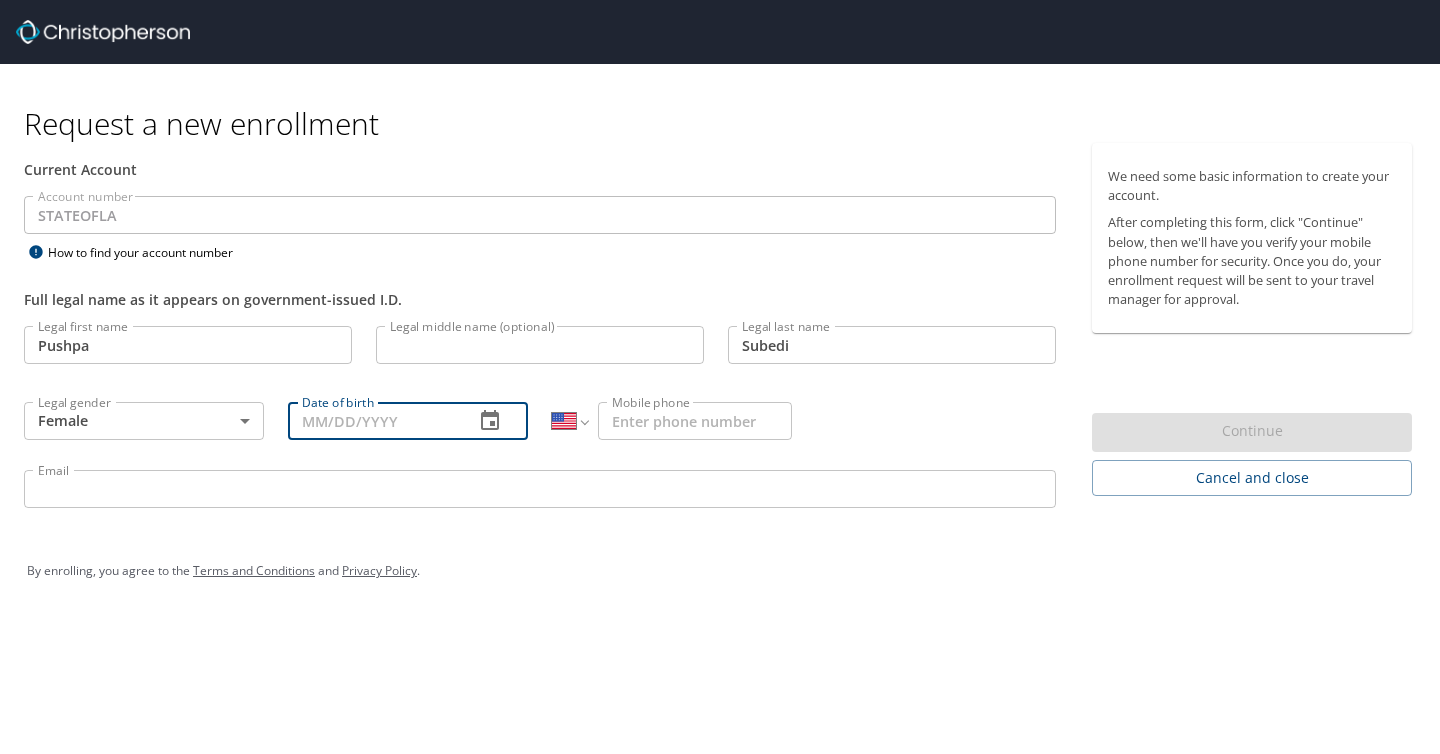 click on "Date of birth" at bounding box center (373, 421) 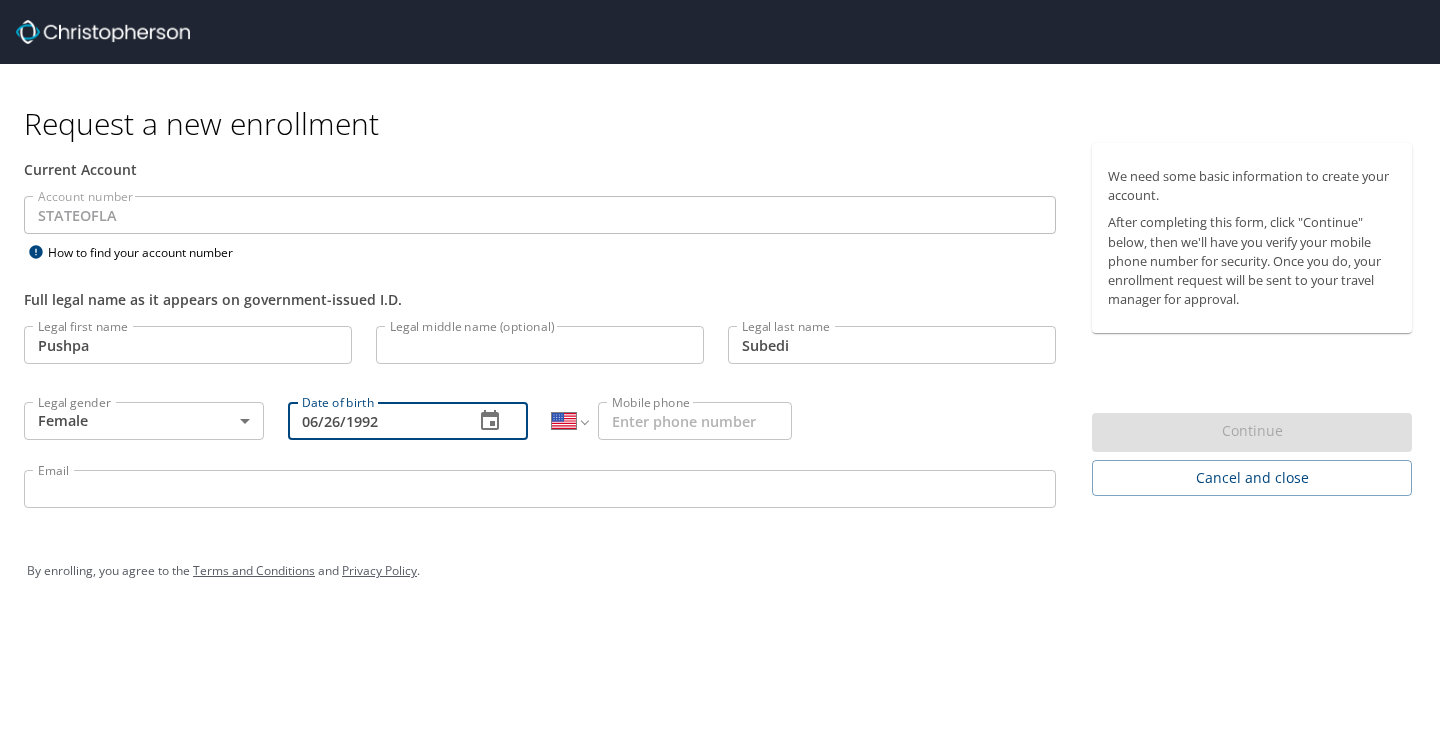 type on "06/26/1992" 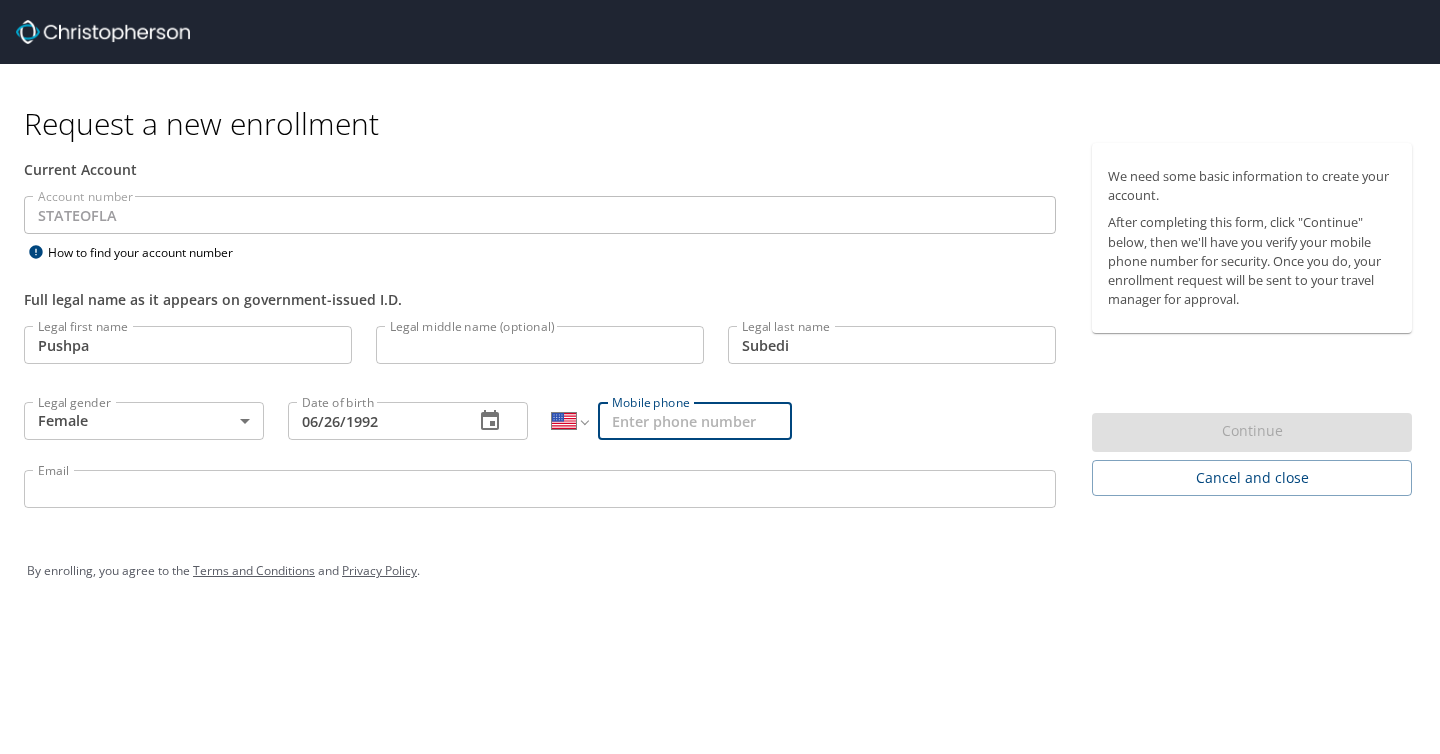 type on "(646) 894-7101" 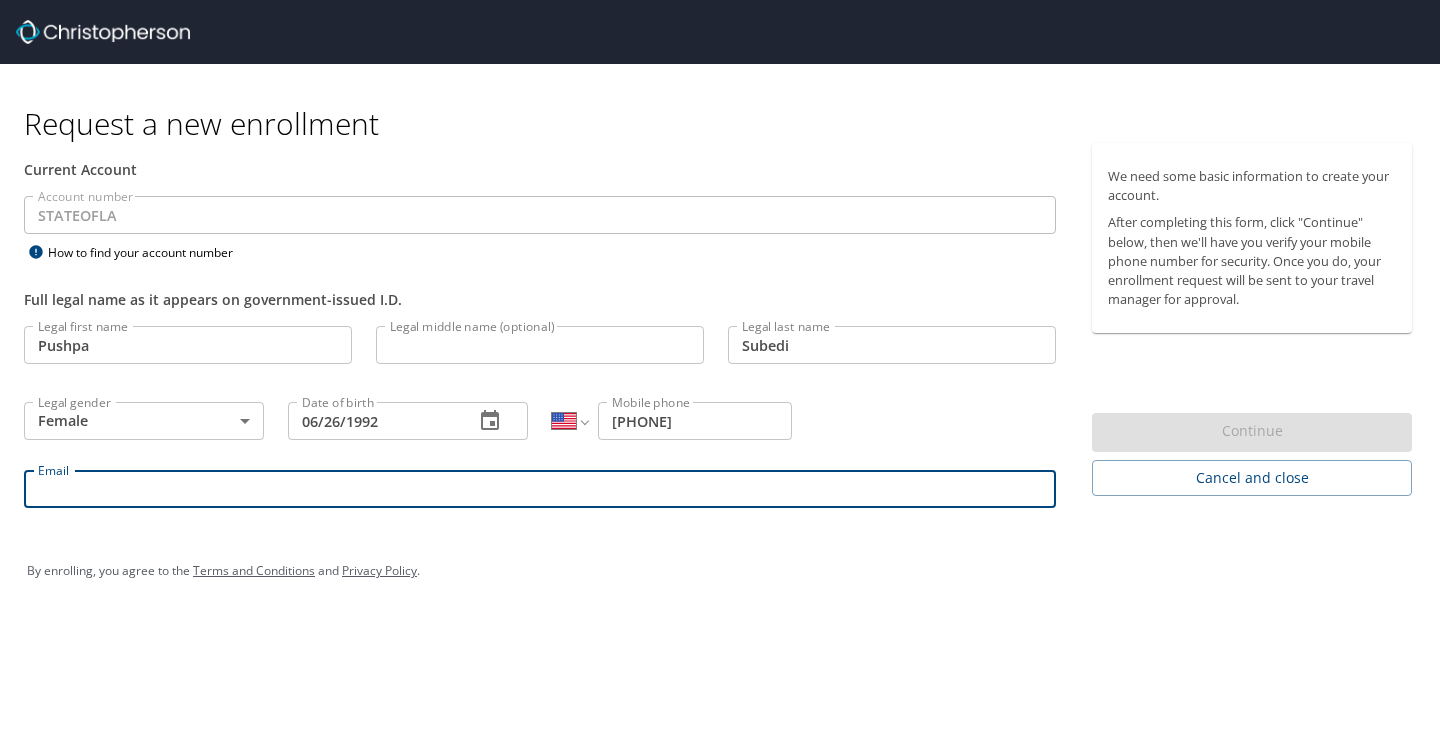 click on "Email" at bounding box center (540, 489) 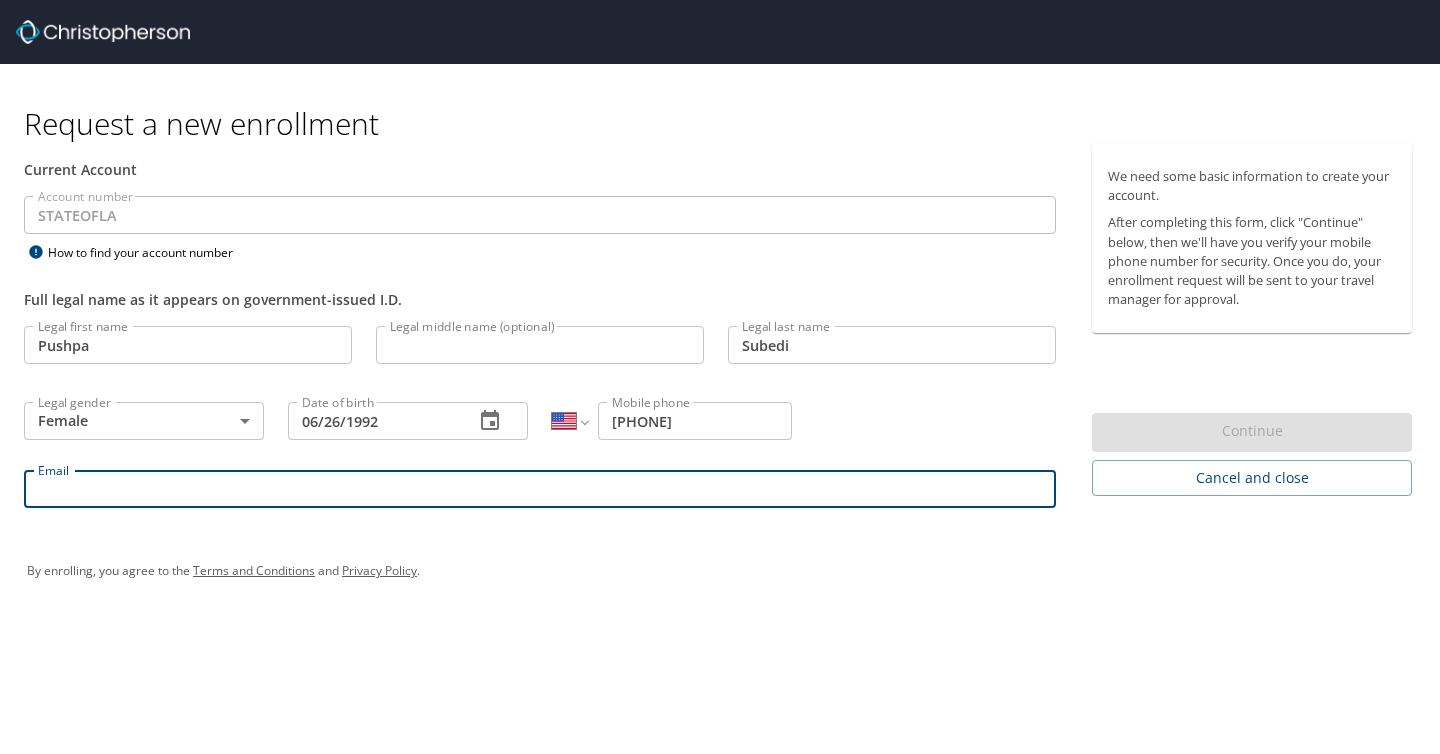 click on "Email" at bounding box center [540, 489] 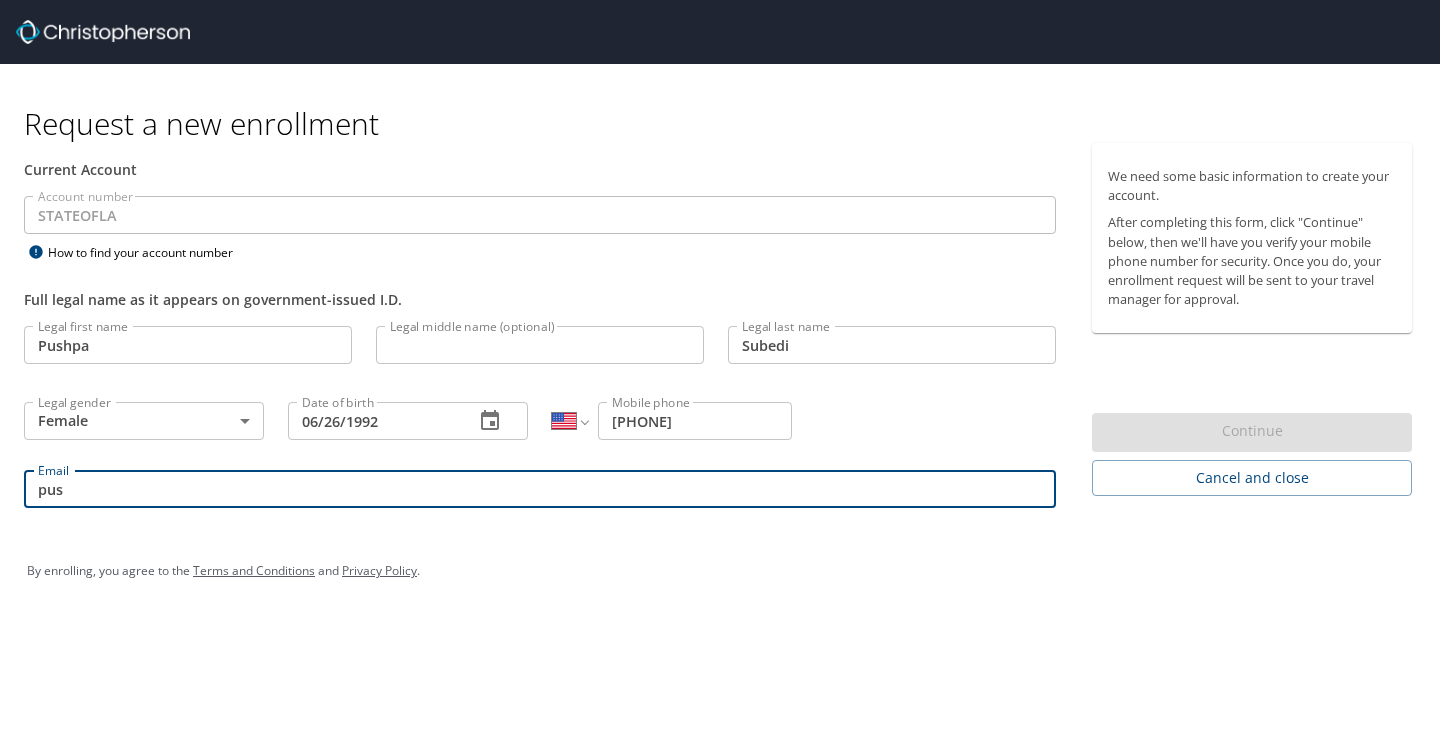 type on "pushpa.subedi@lsuhs.edu" 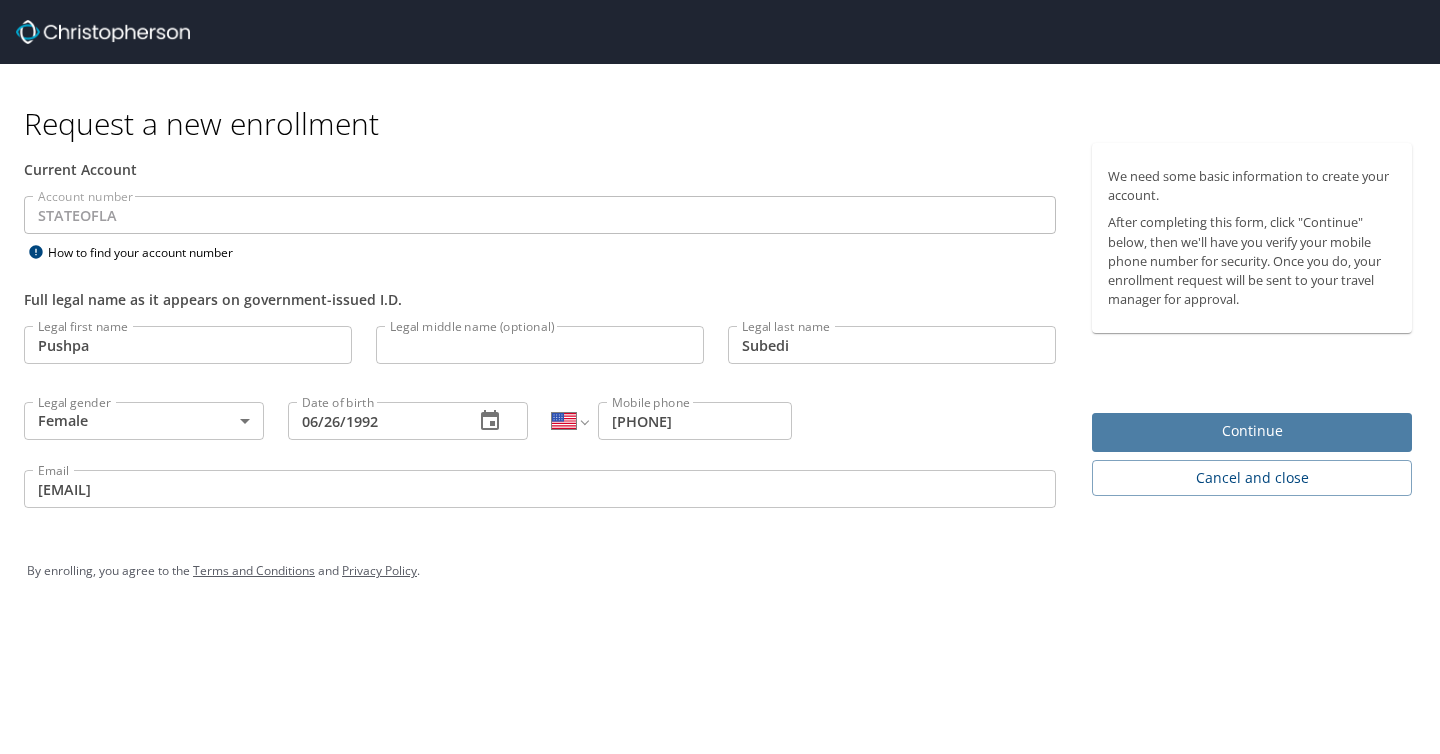 click on "Continue" at bounding box center (1252, 431) 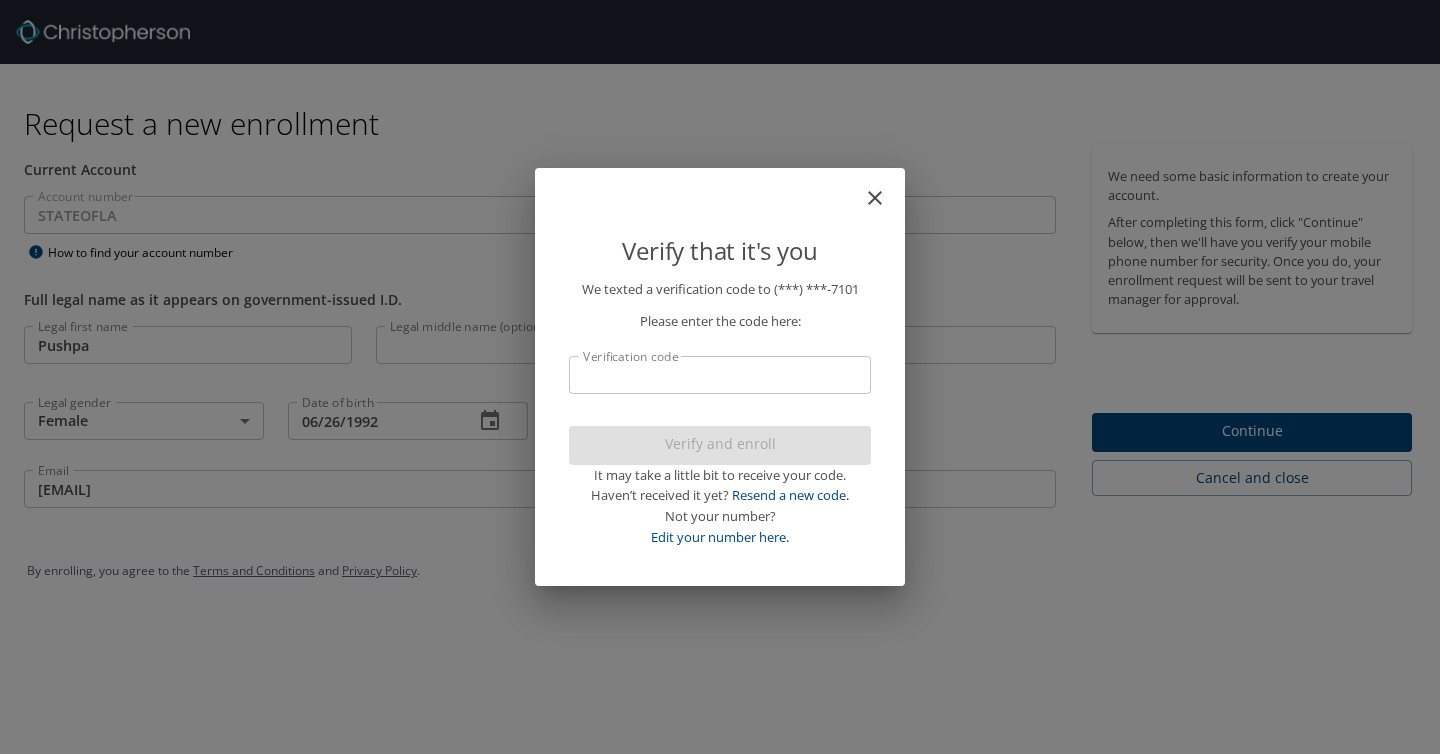 click on "Verification code" at bounding box center (720, 375) 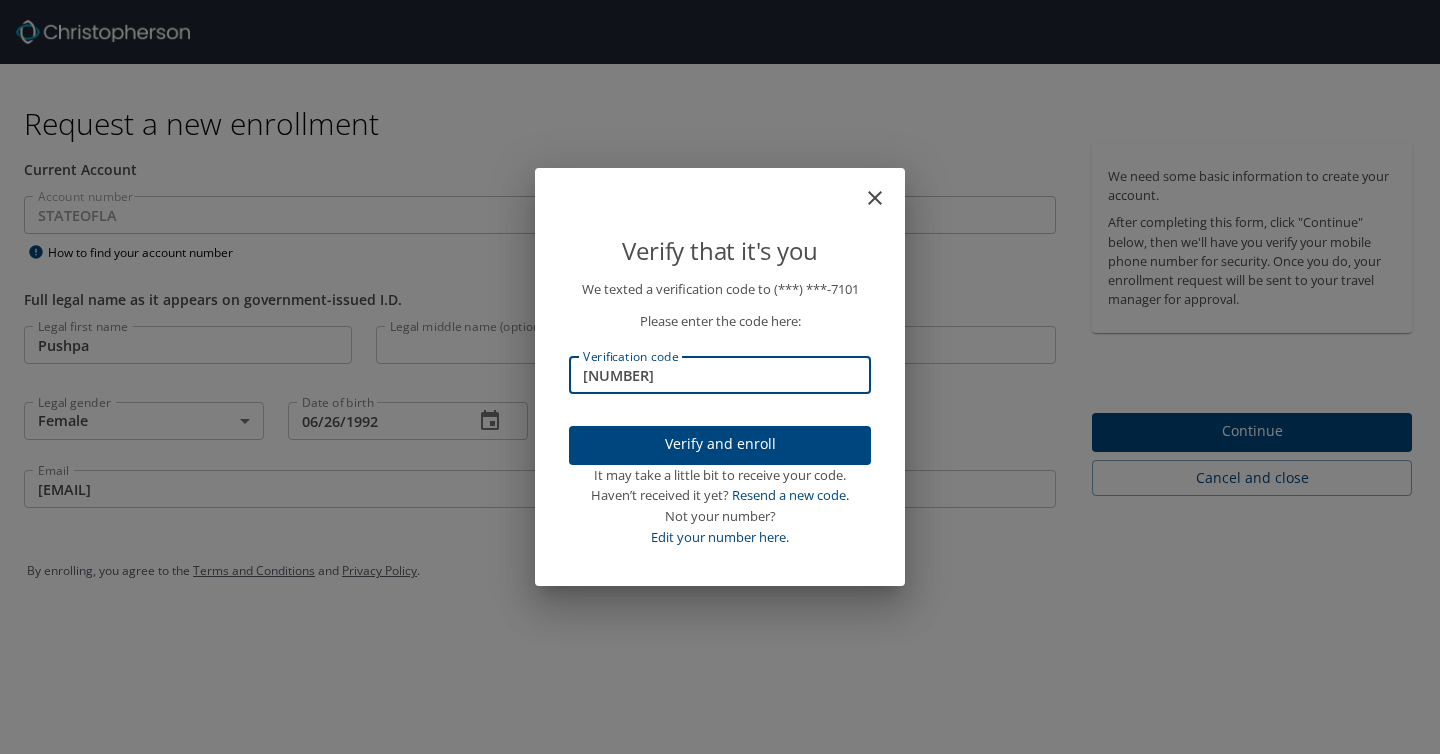 type on "320575" 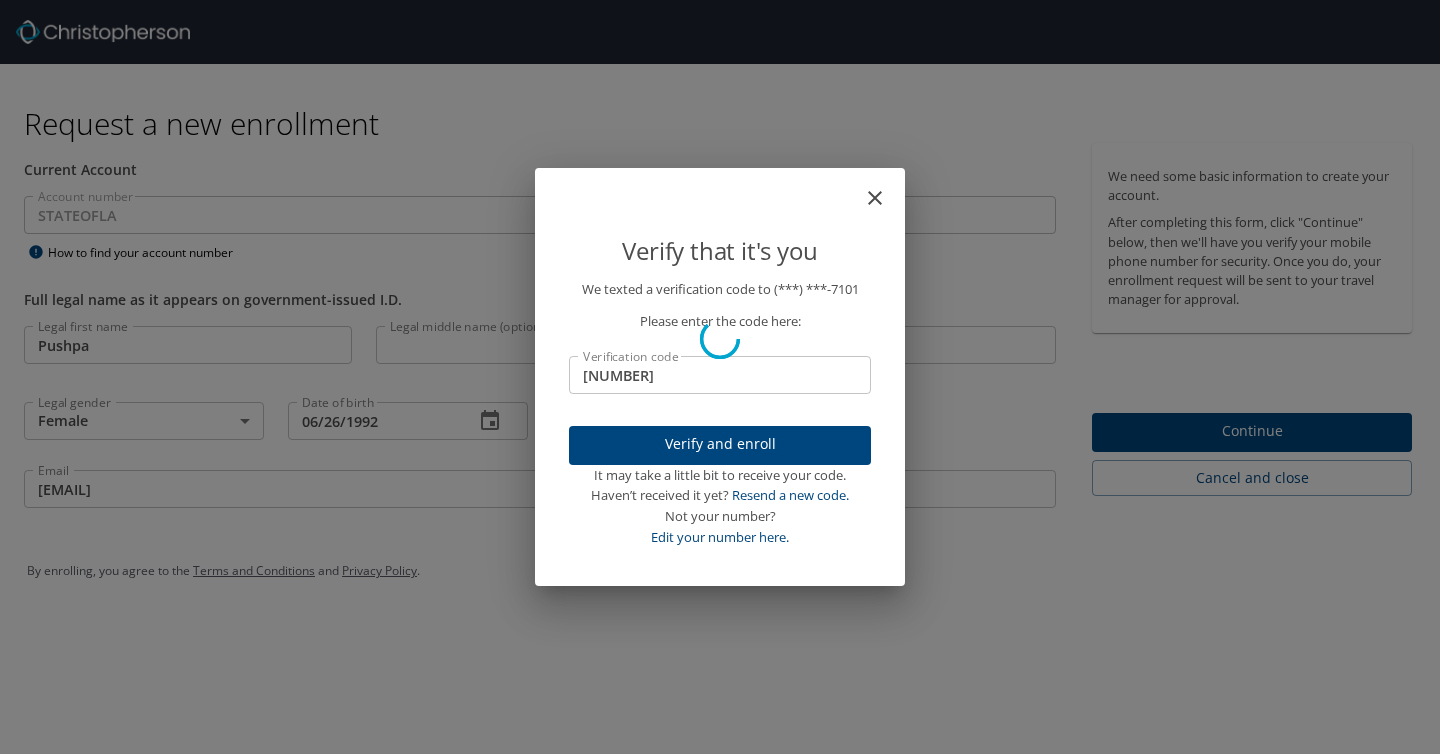 type 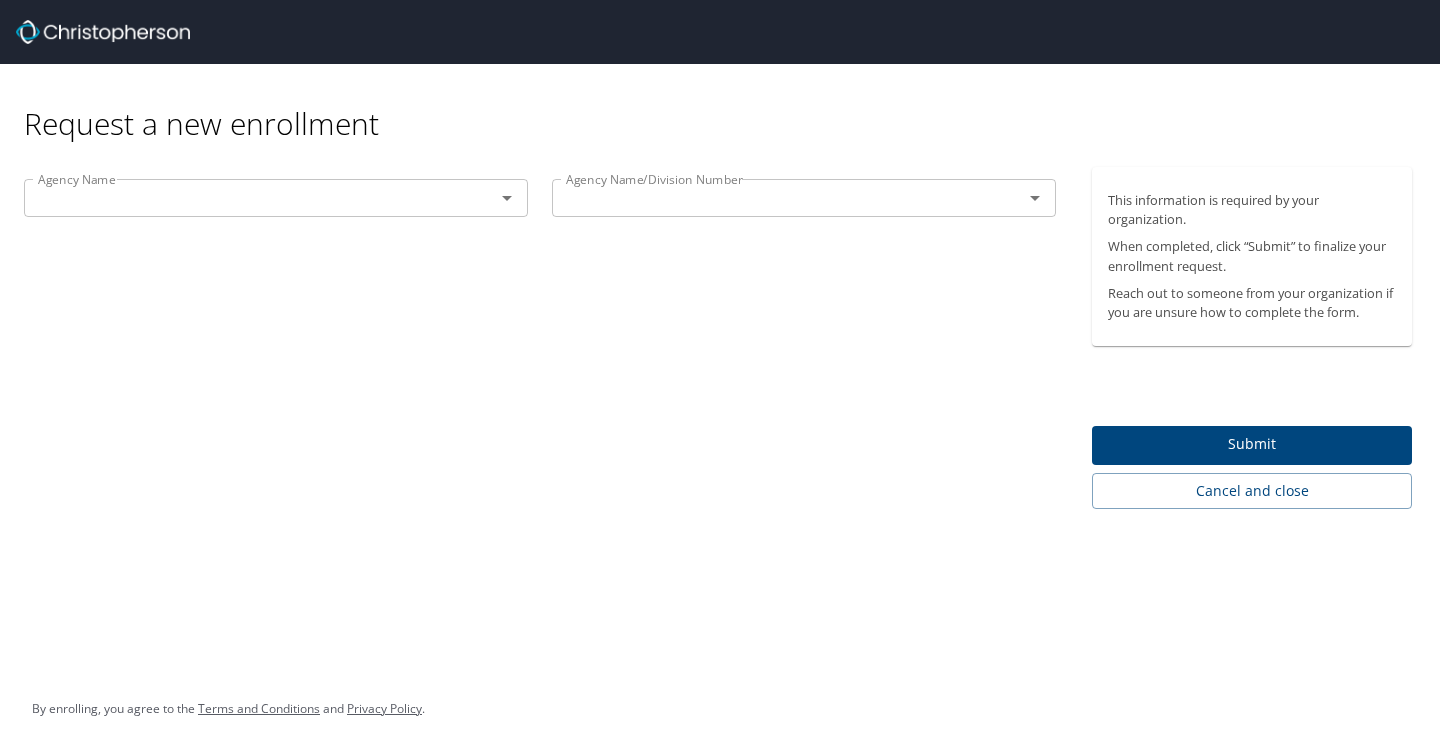 click 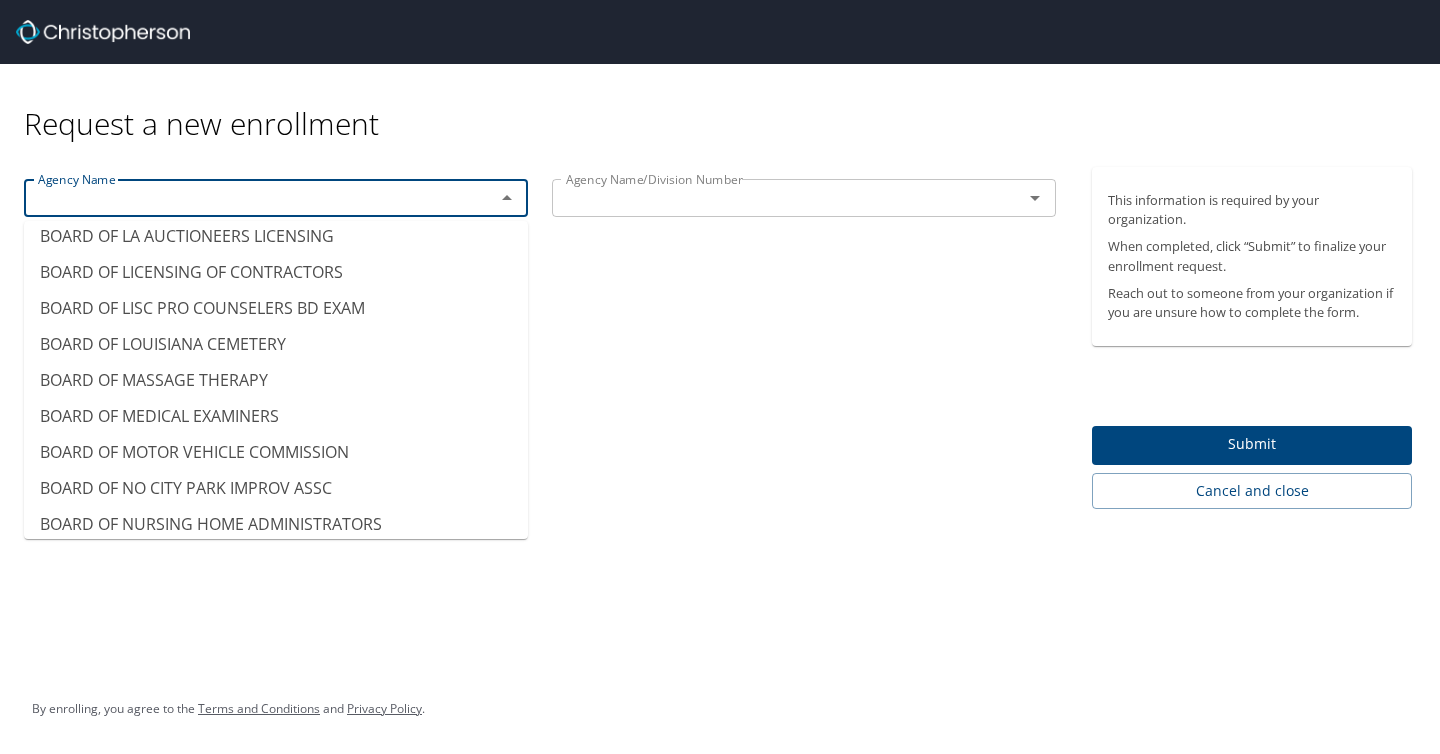 scroll, scrollTop: 969, scrollLeft: 0, axis: vertical 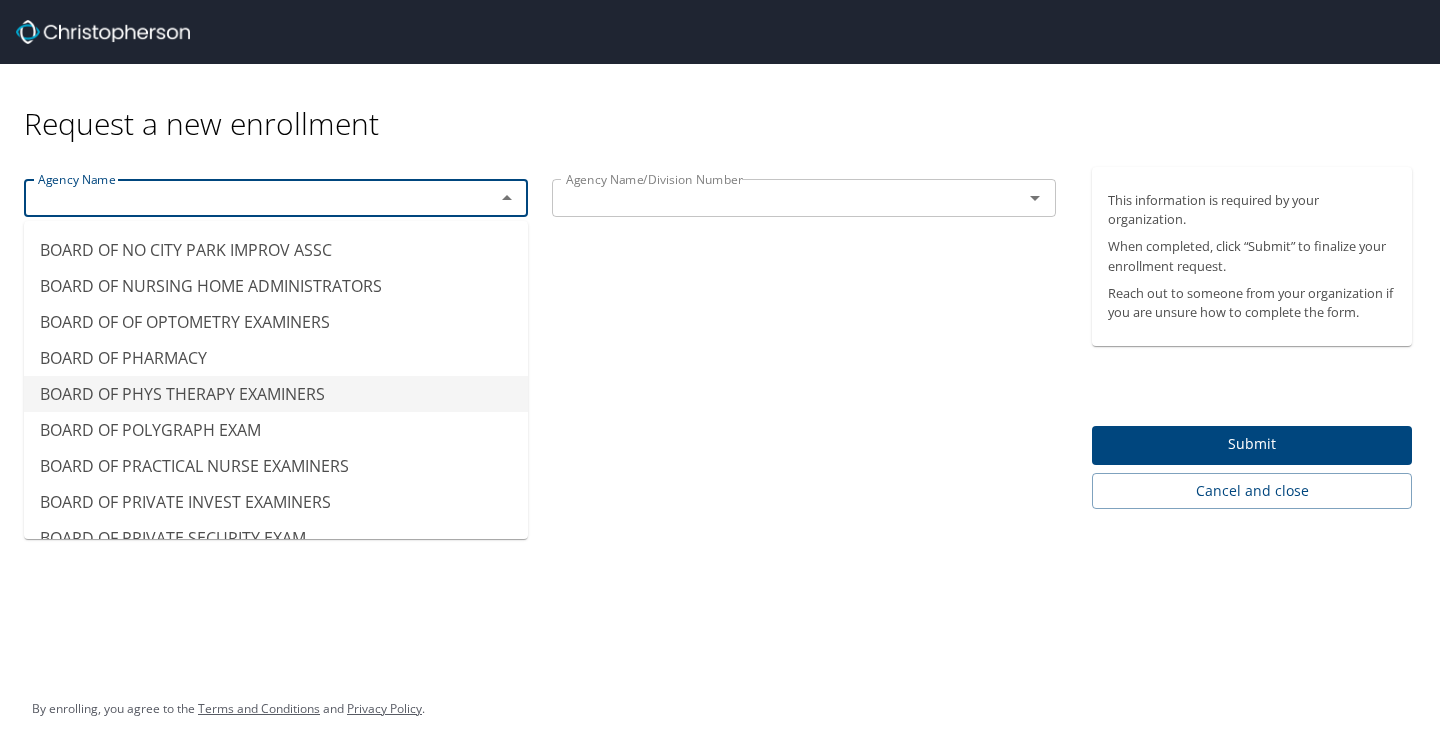 click at bounding box center (774, 198) 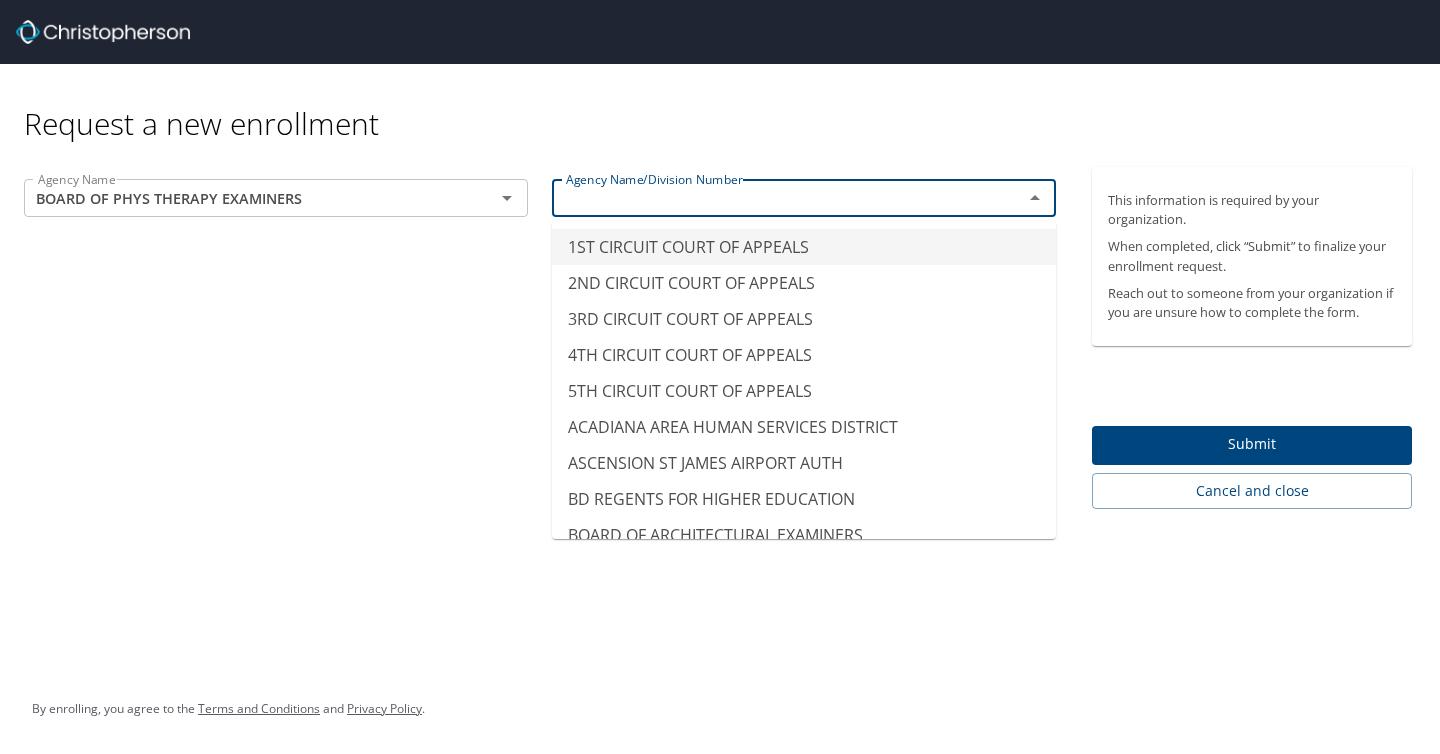 type on "BOARD OF PHYS THERAPY EXAMINERS" 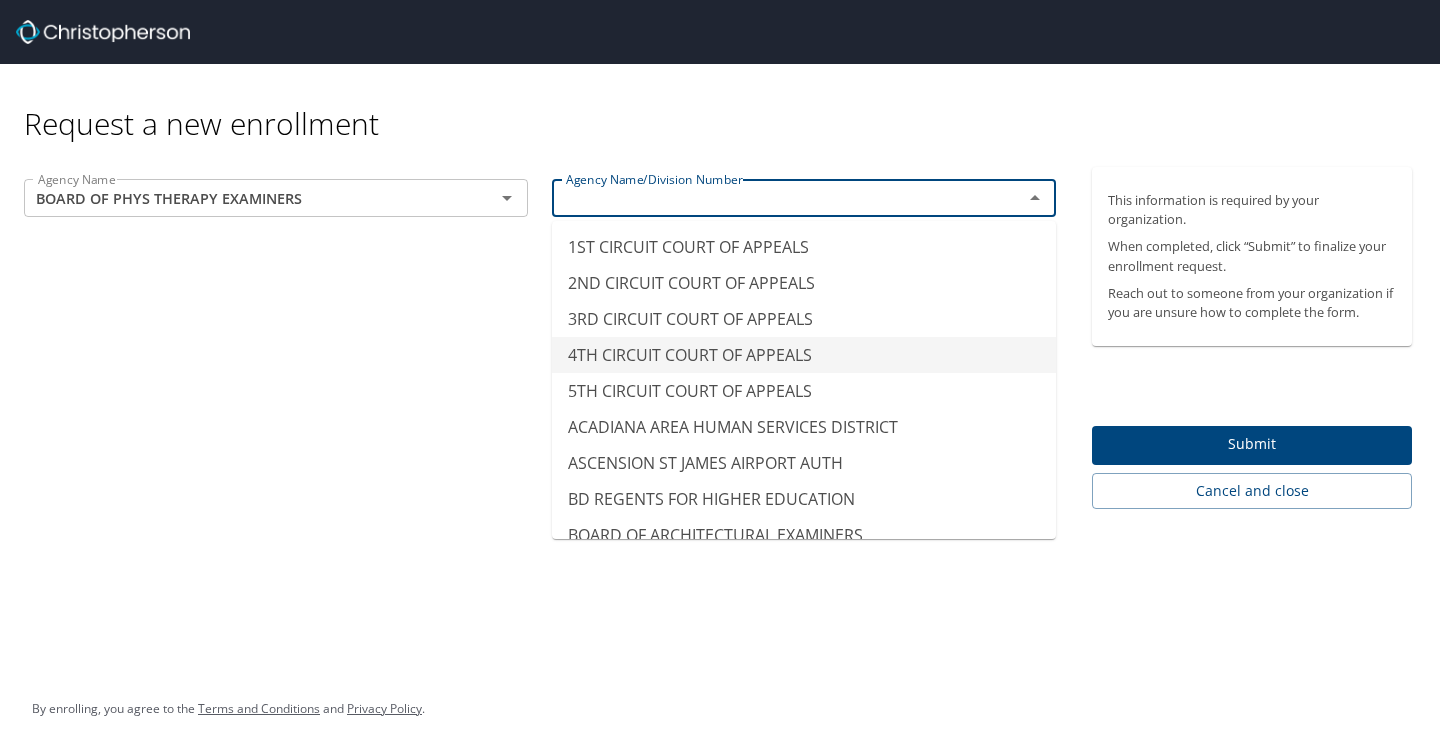click on "Agency Name   BOARD OF PHYS THERAPY EXAMINERS Agency Name   Agency Name/Division Number   Agency Name/Division Number" at bounding box center (540, 338) 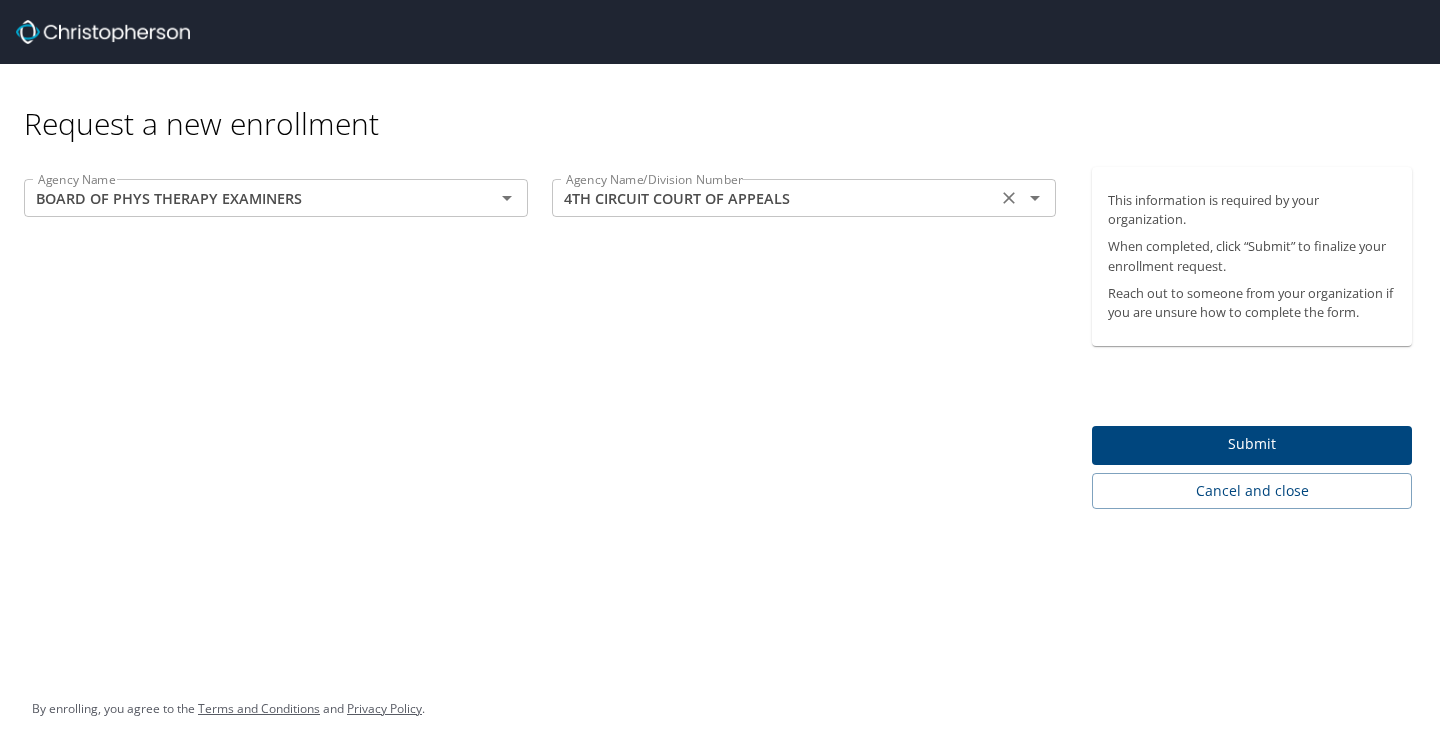 click 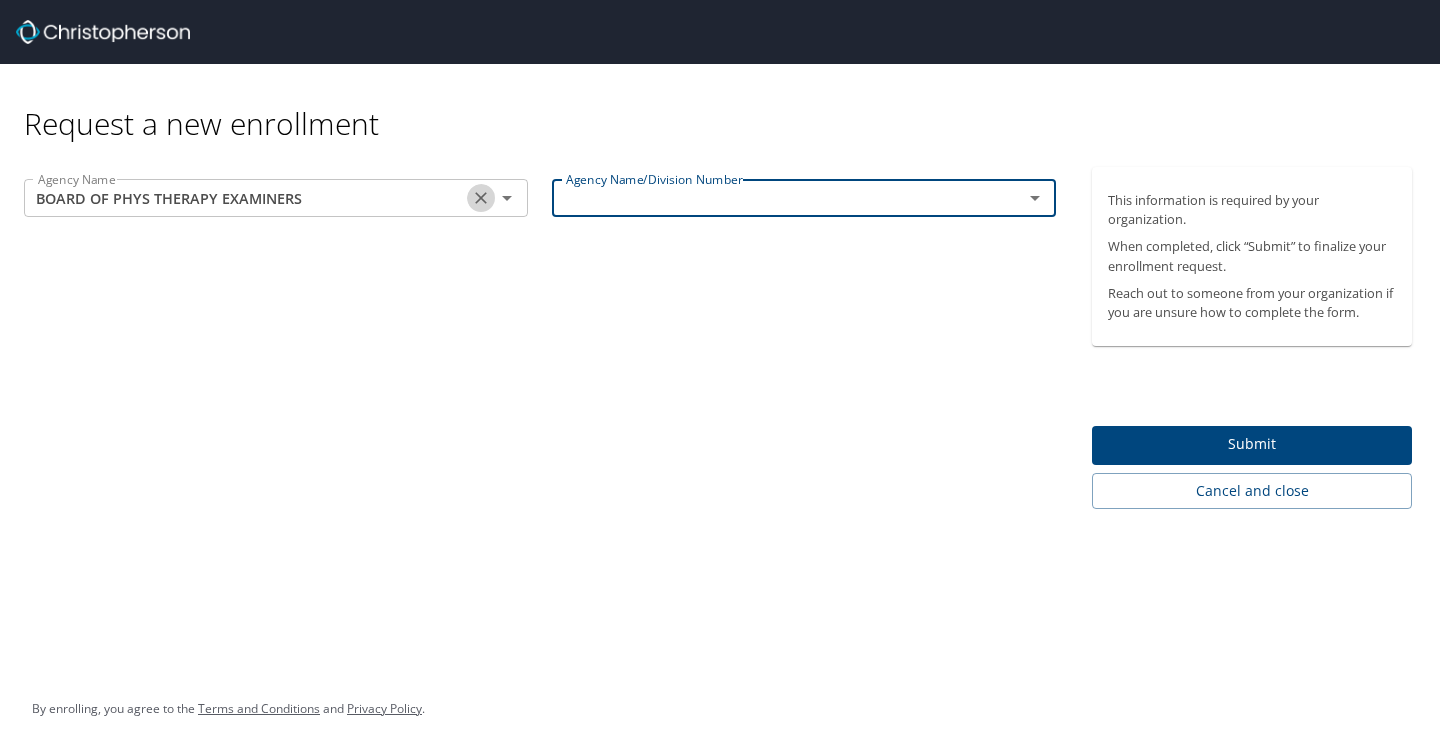 click 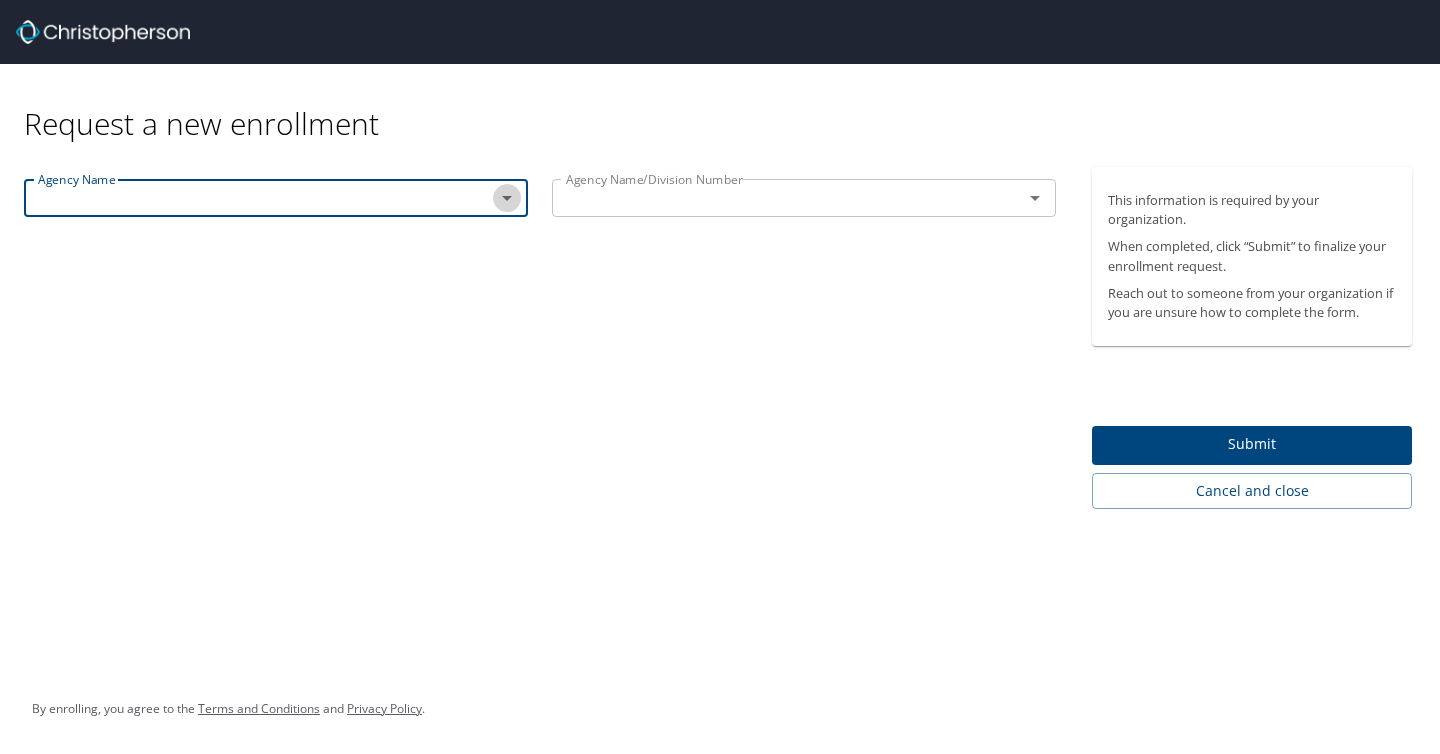 click at bounding box center [507, 198] 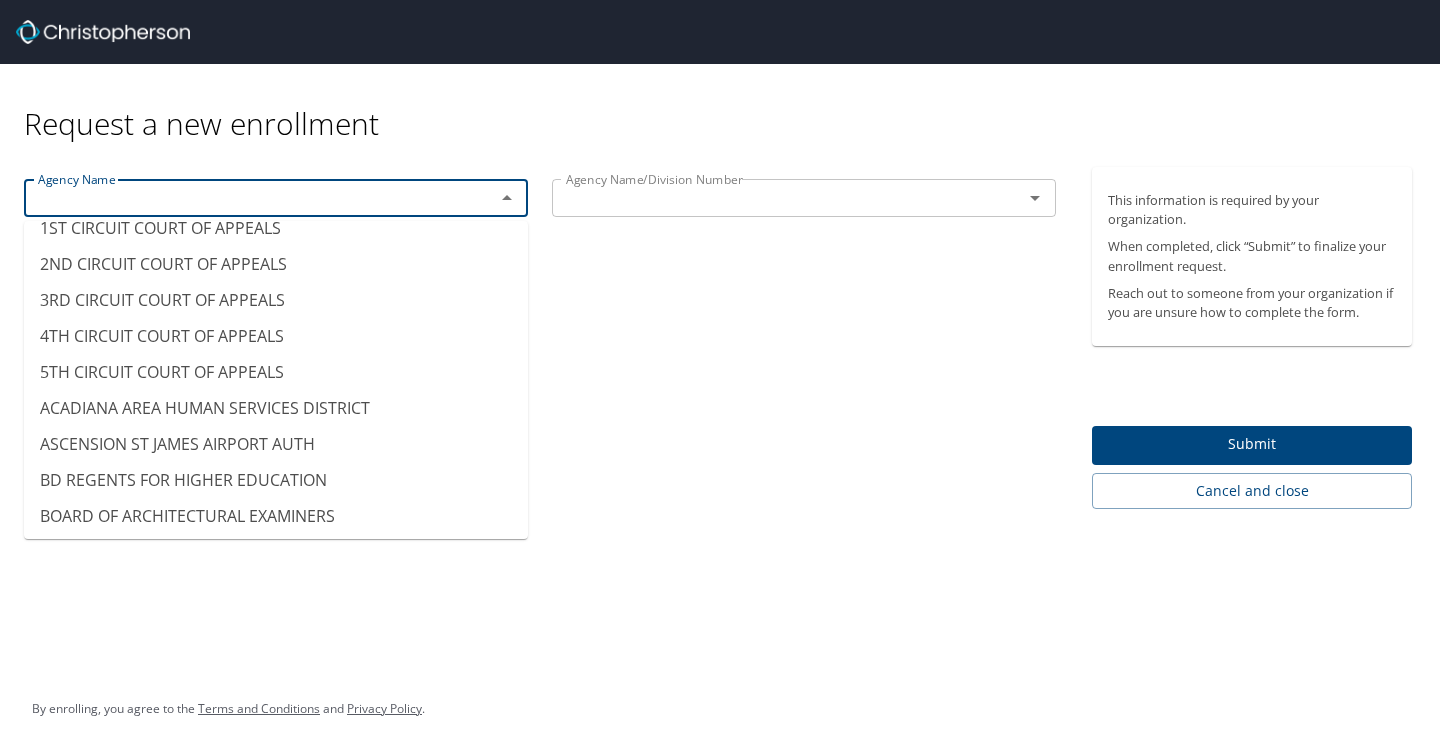 scroll, scrollTop: 0, scrollLeft: 0, axis: both 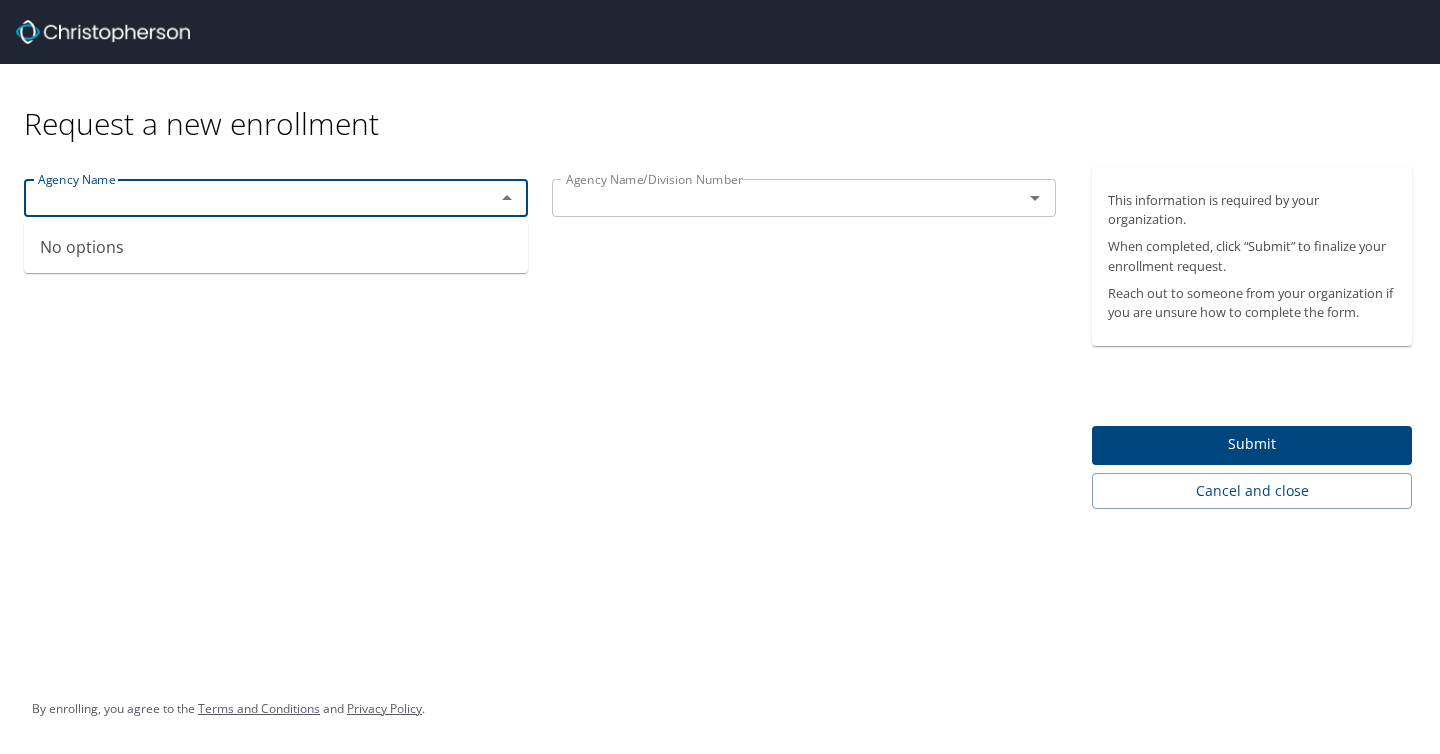 click 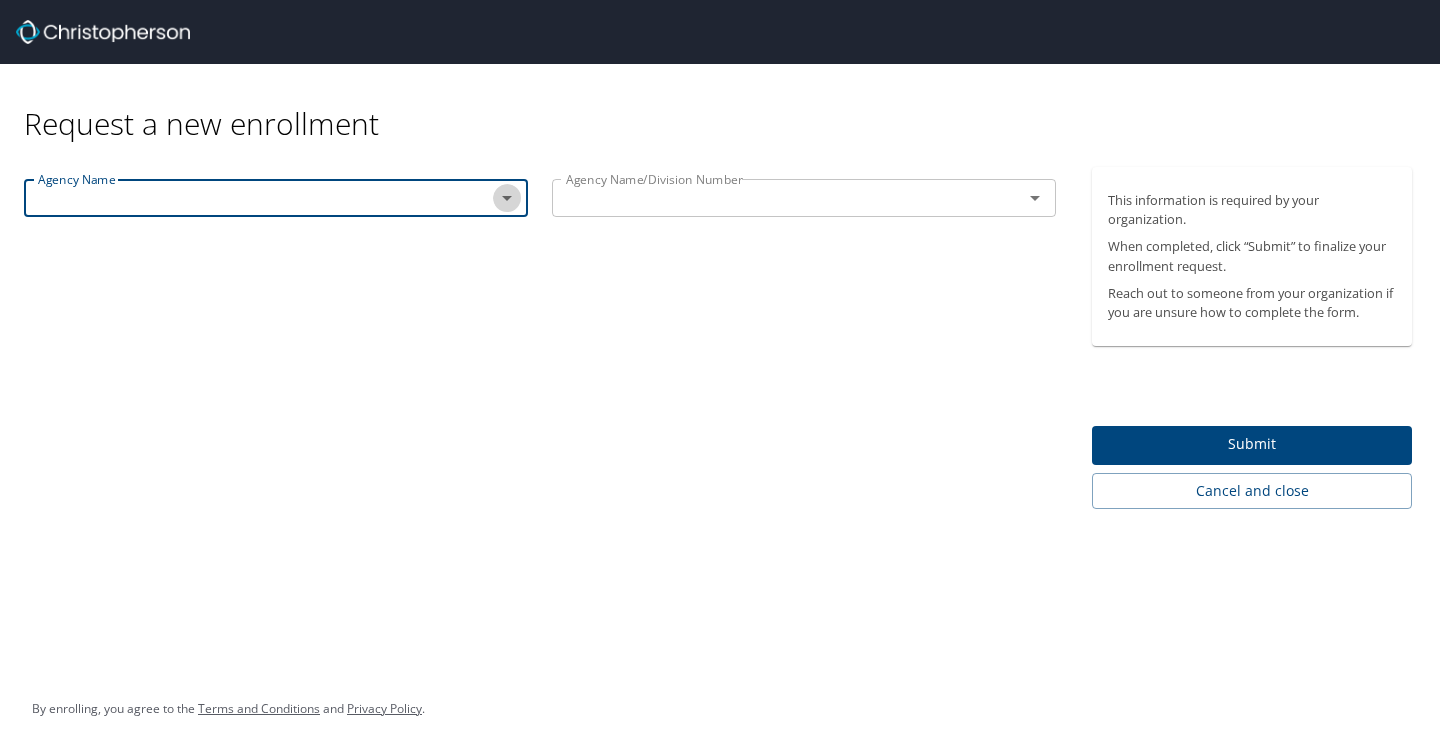click 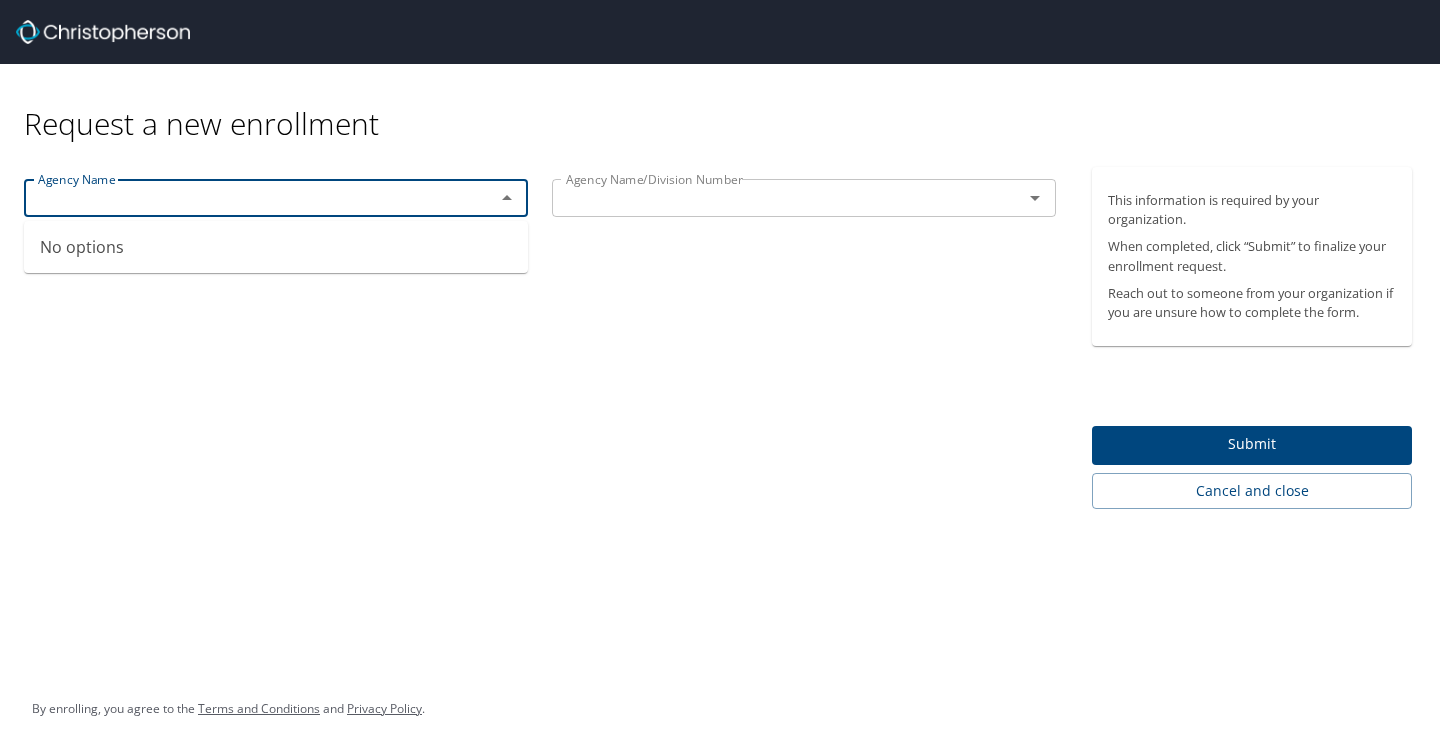 type 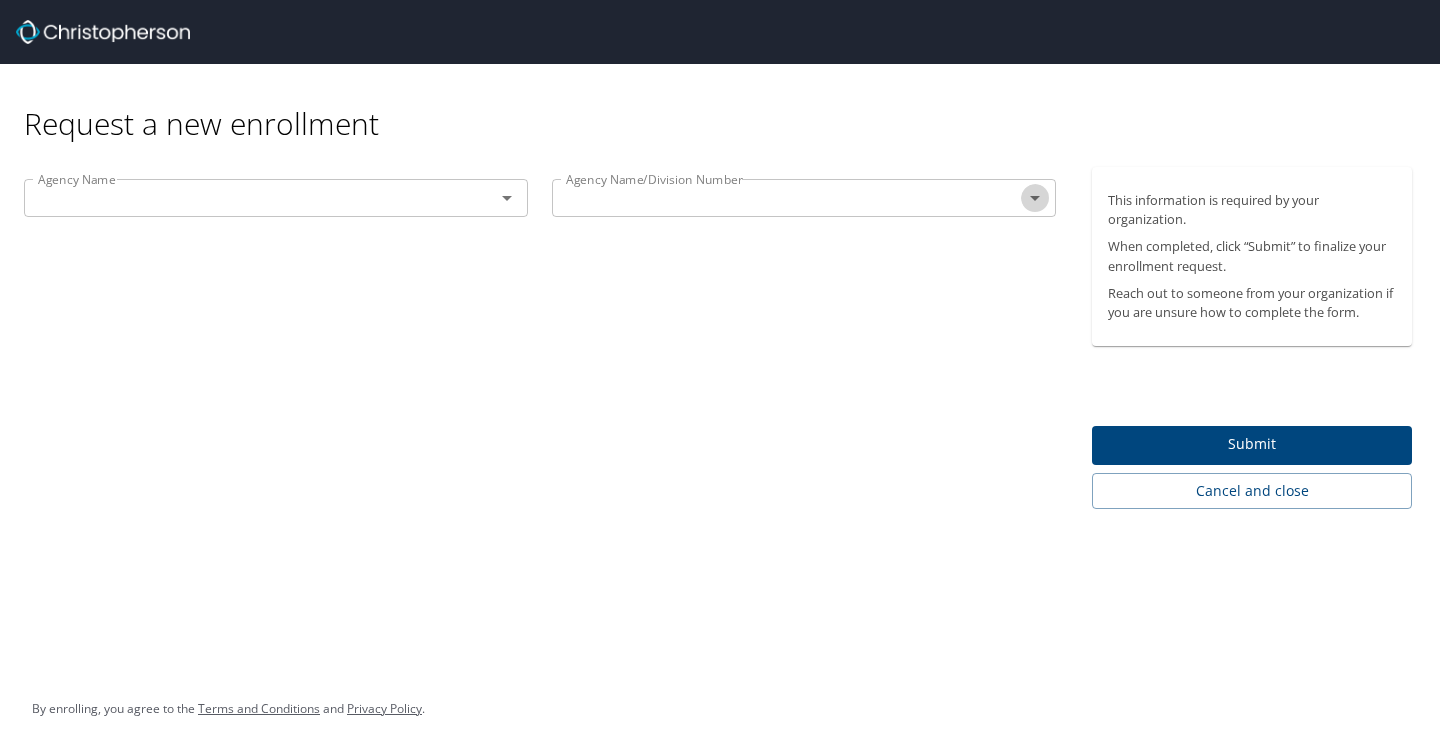 click 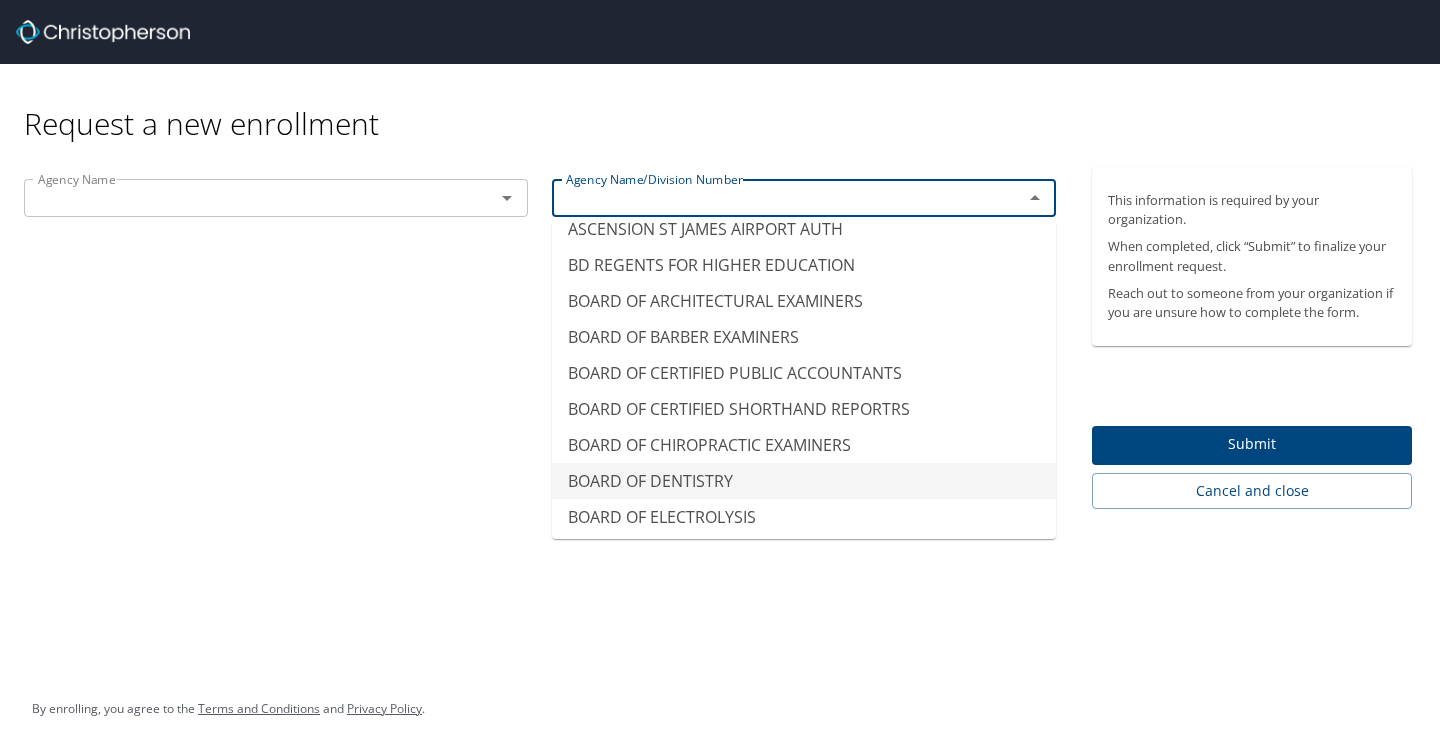 scroll, scrollTop: 270, scrollLeft: 0, axis: vertical 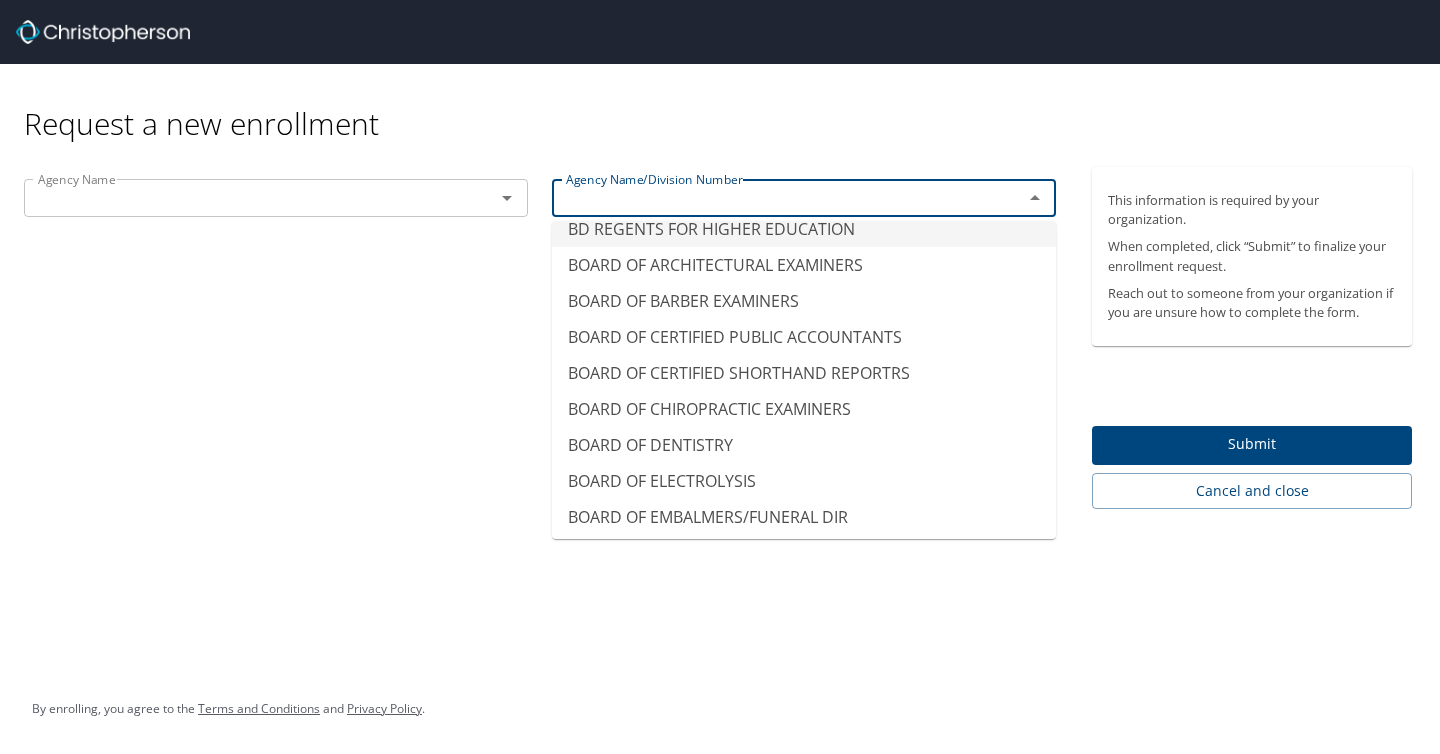 click at bounding box center [774, 198] 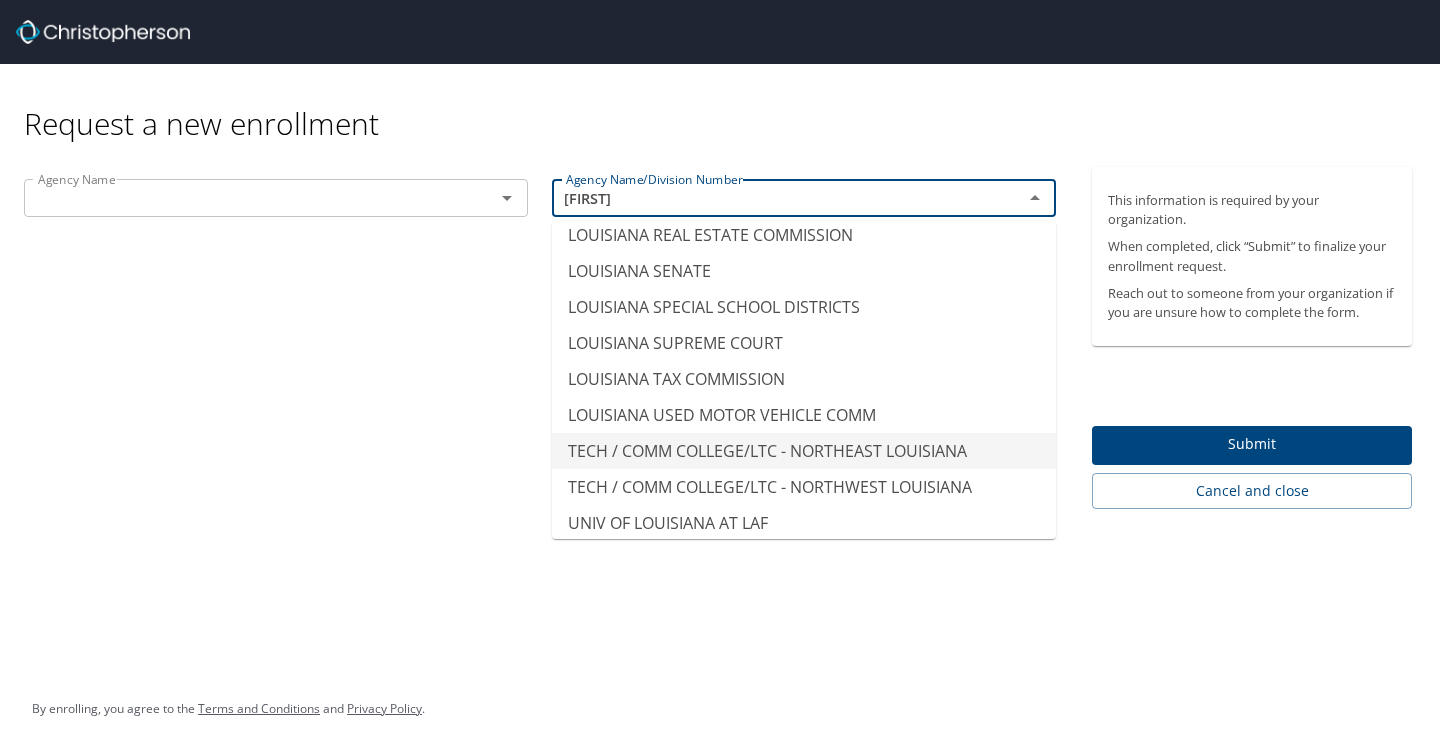 scroll, scrollTop: 84, scrollLeft: 0, axis: vertical 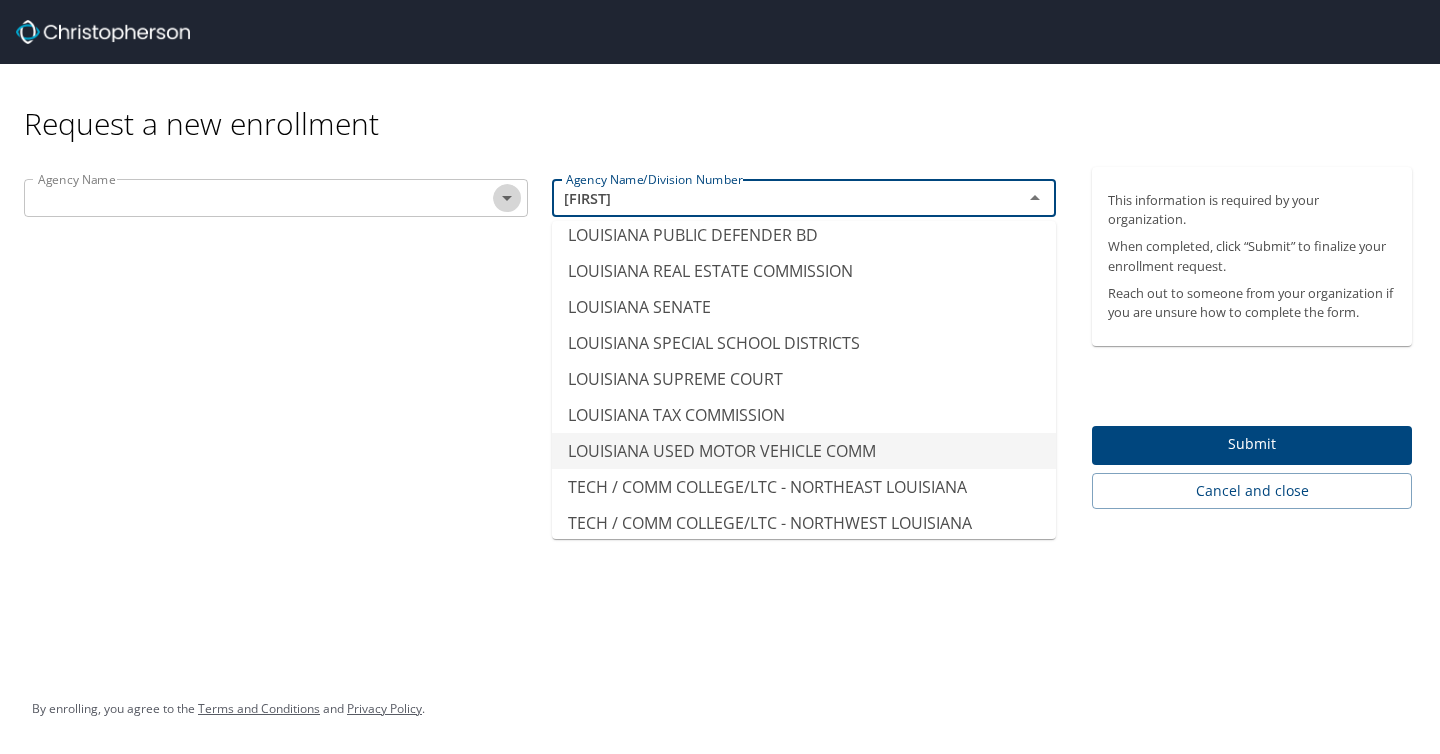 click 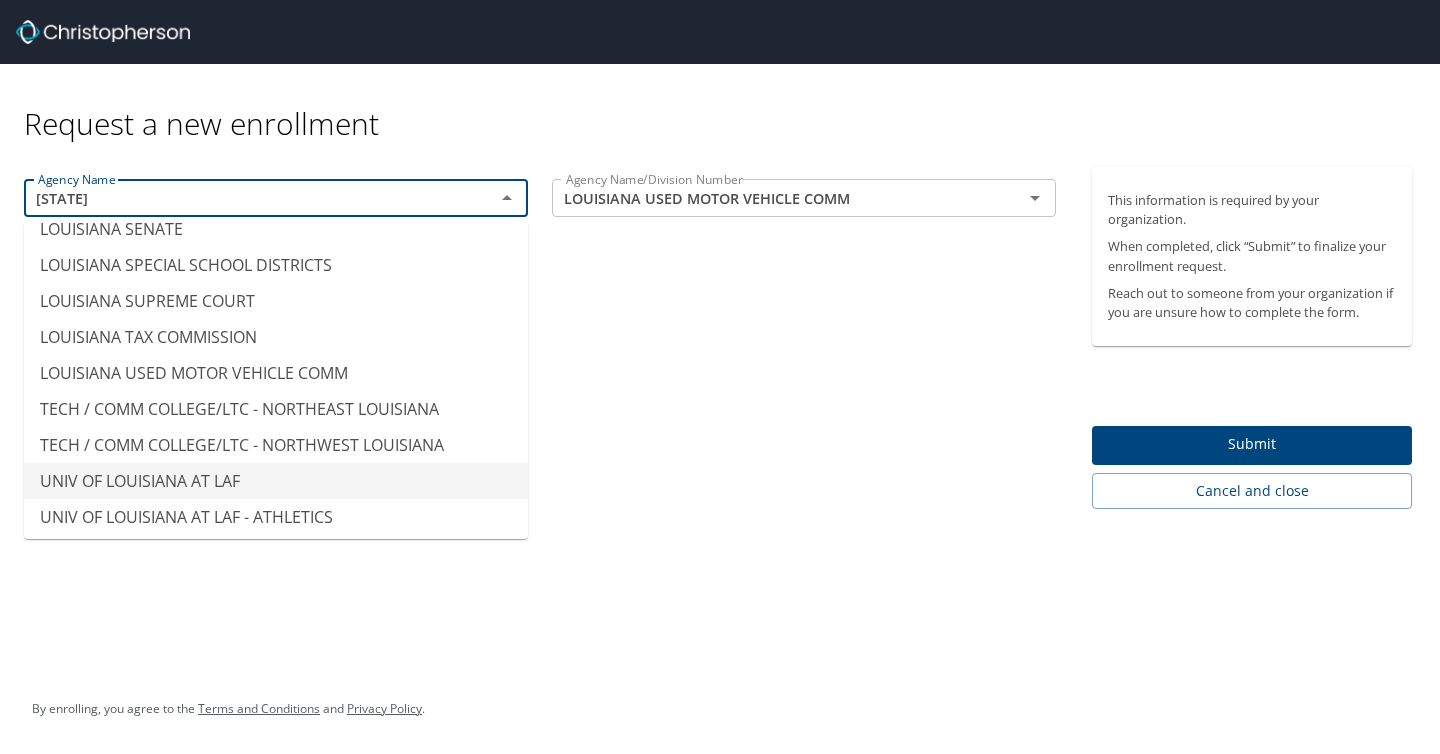 scroll, scrollTop: 198, scrollLeft: 0, axis: vertical 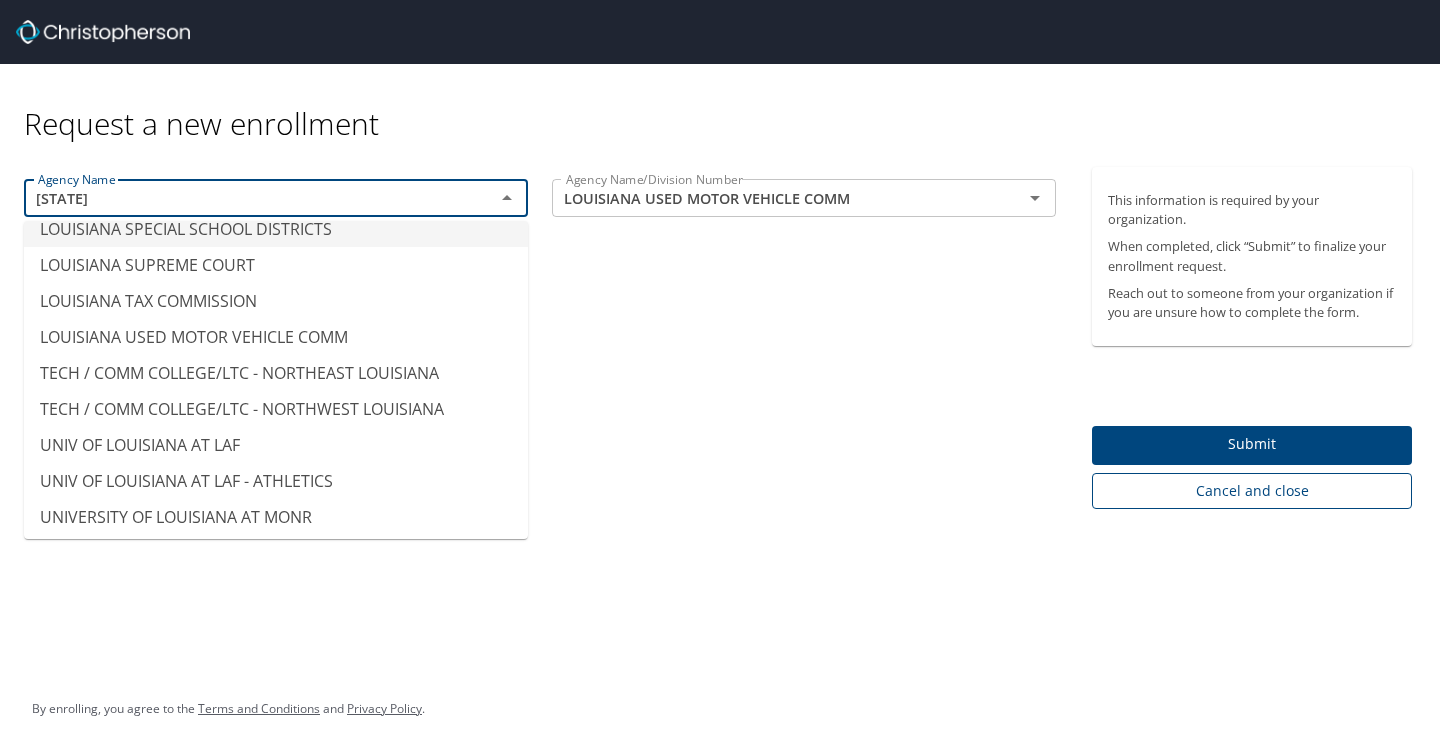 click on "Cancel and close" at bounding box center (1252, 491) 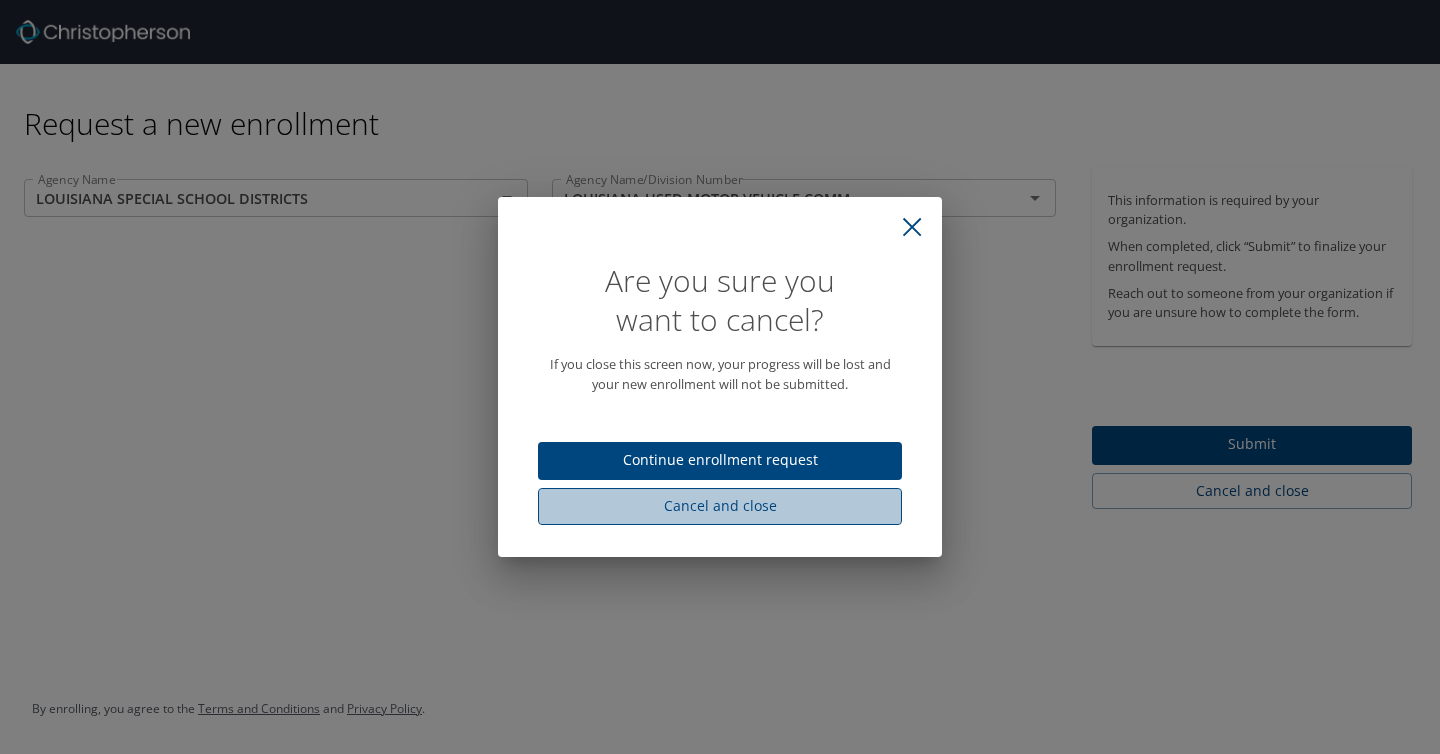 click on "Cancel and close" at bounding box center (720, 506) 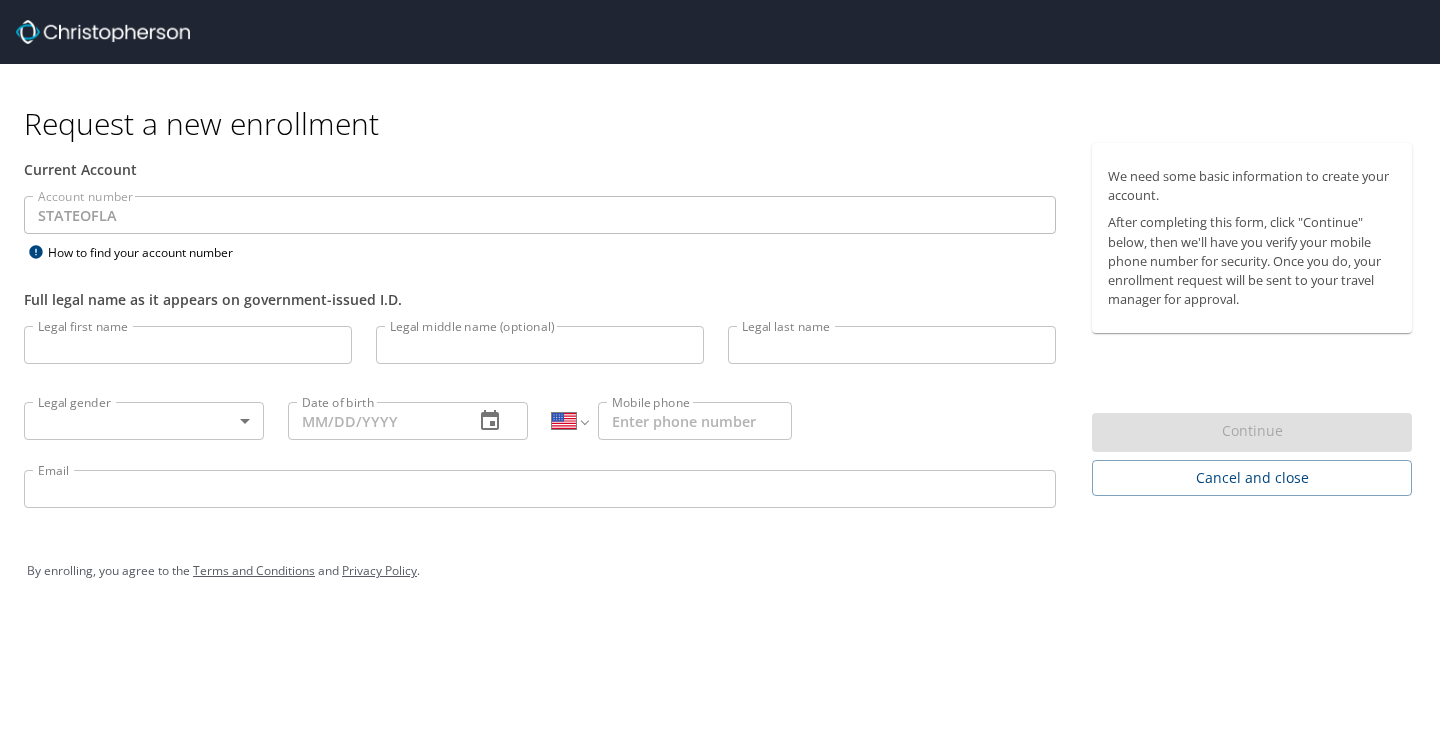 click on "Continue" at bounding box center (1252, 432) 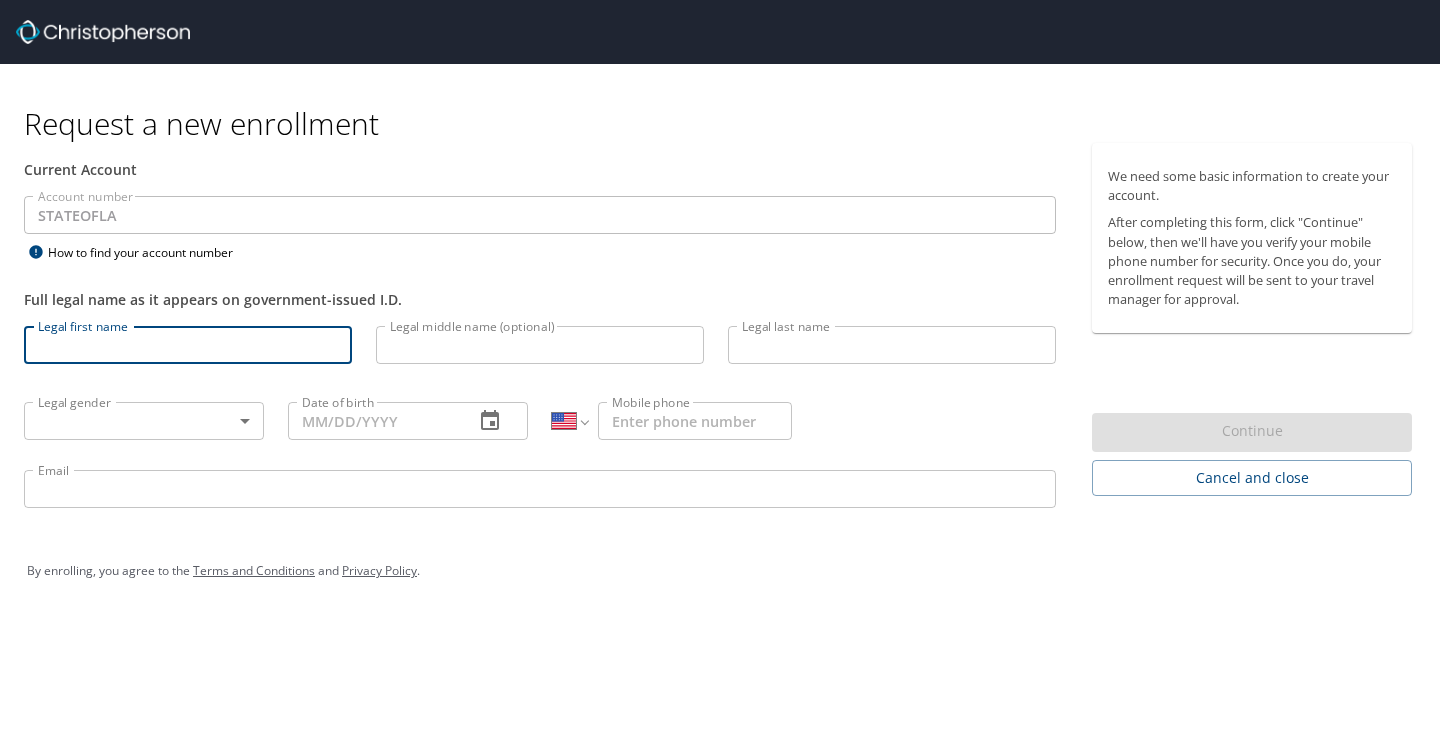 click on "Legal first name" at bounding box center [188, 345] 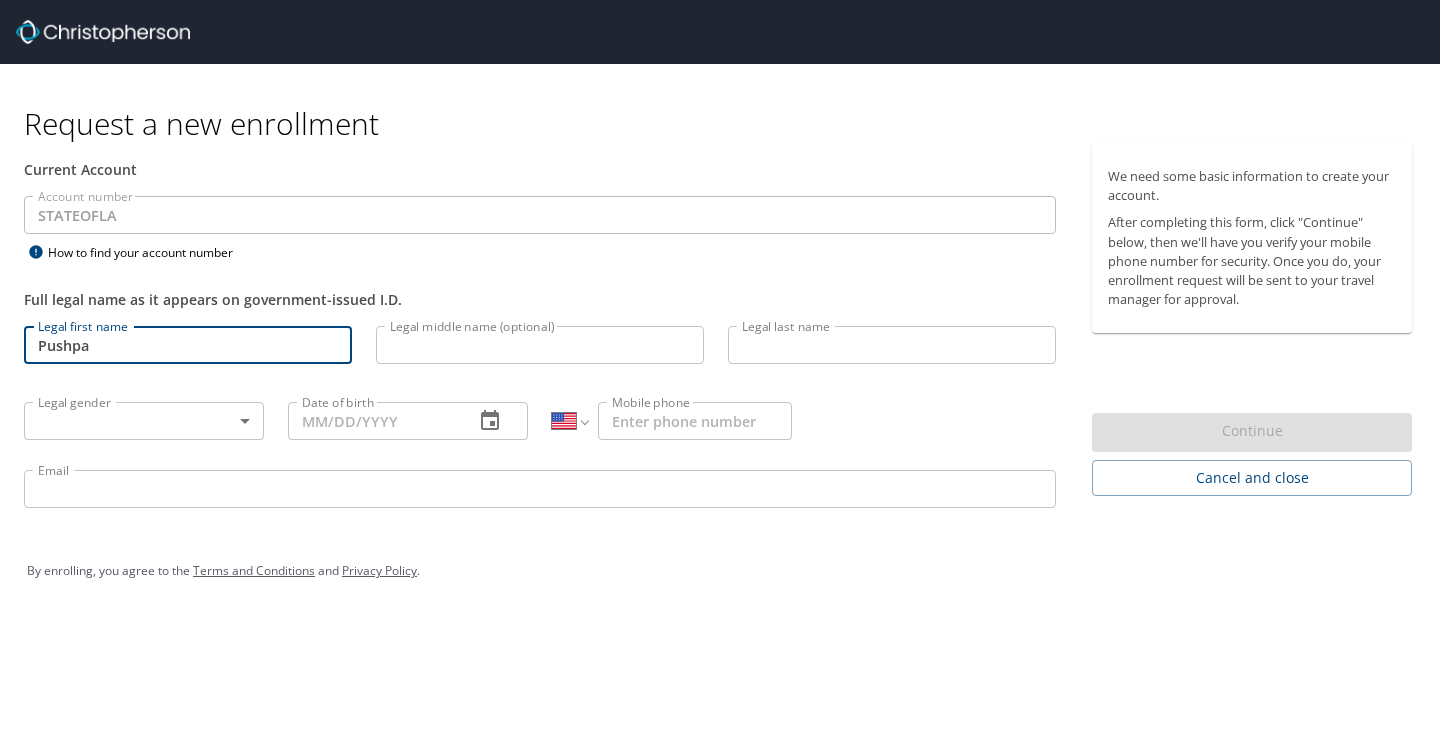 type on "Pushpa" 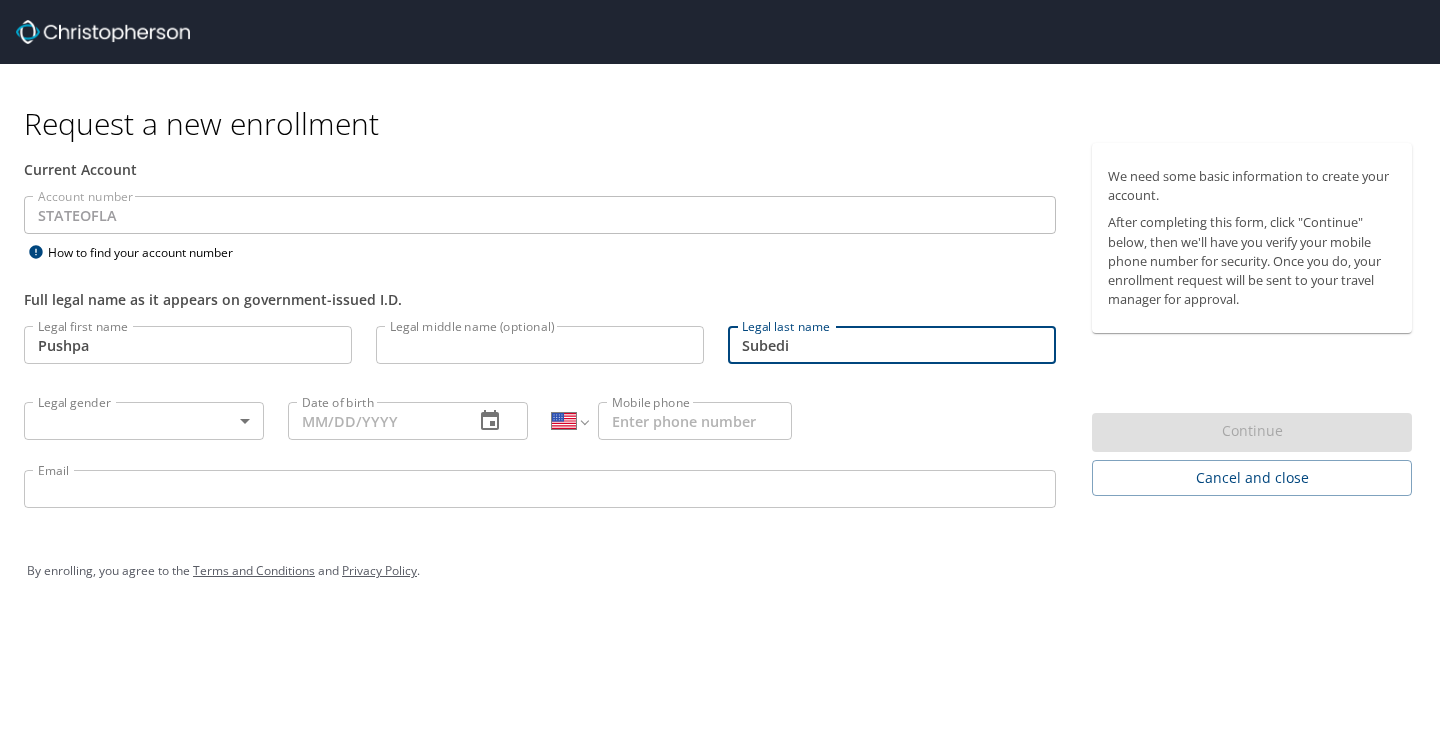 type on "Subedi" 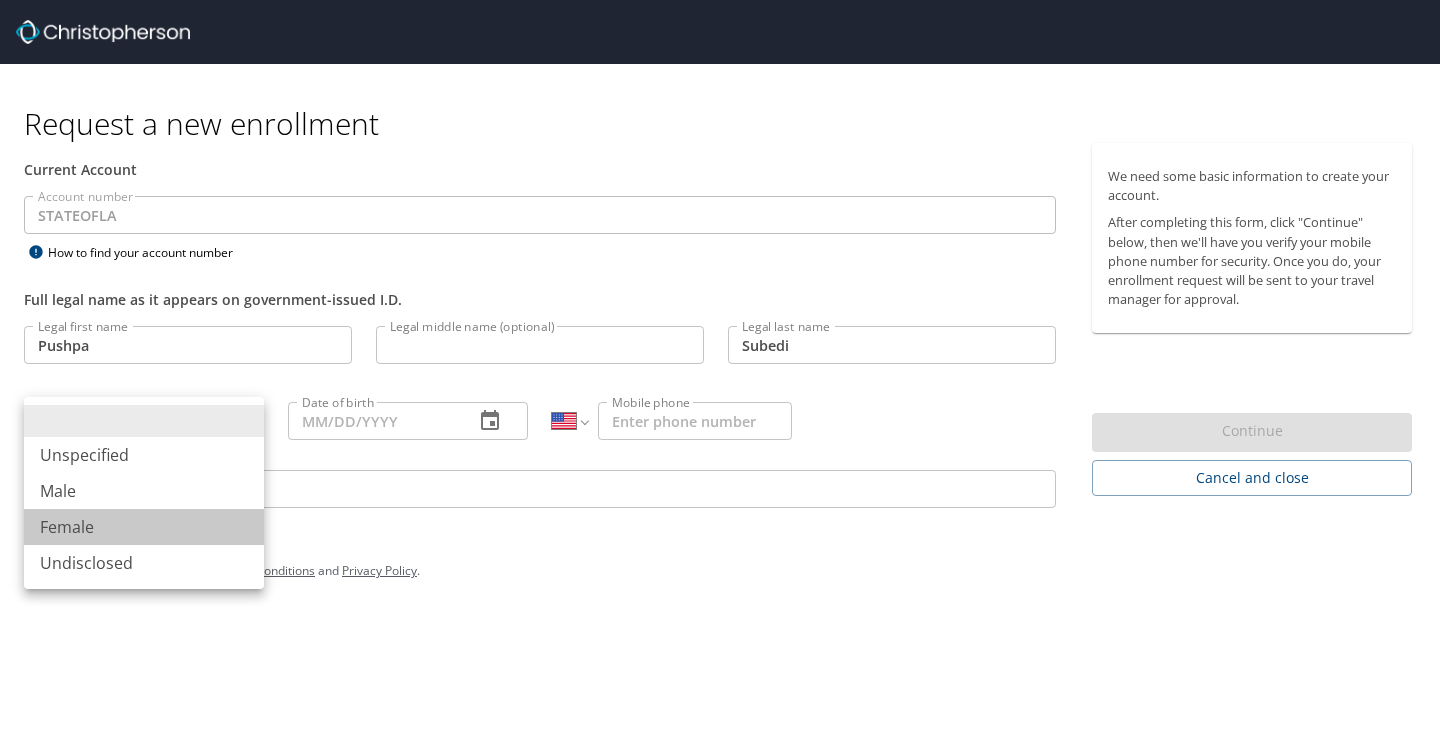 click on "Female" at bounding box center [144, 527] 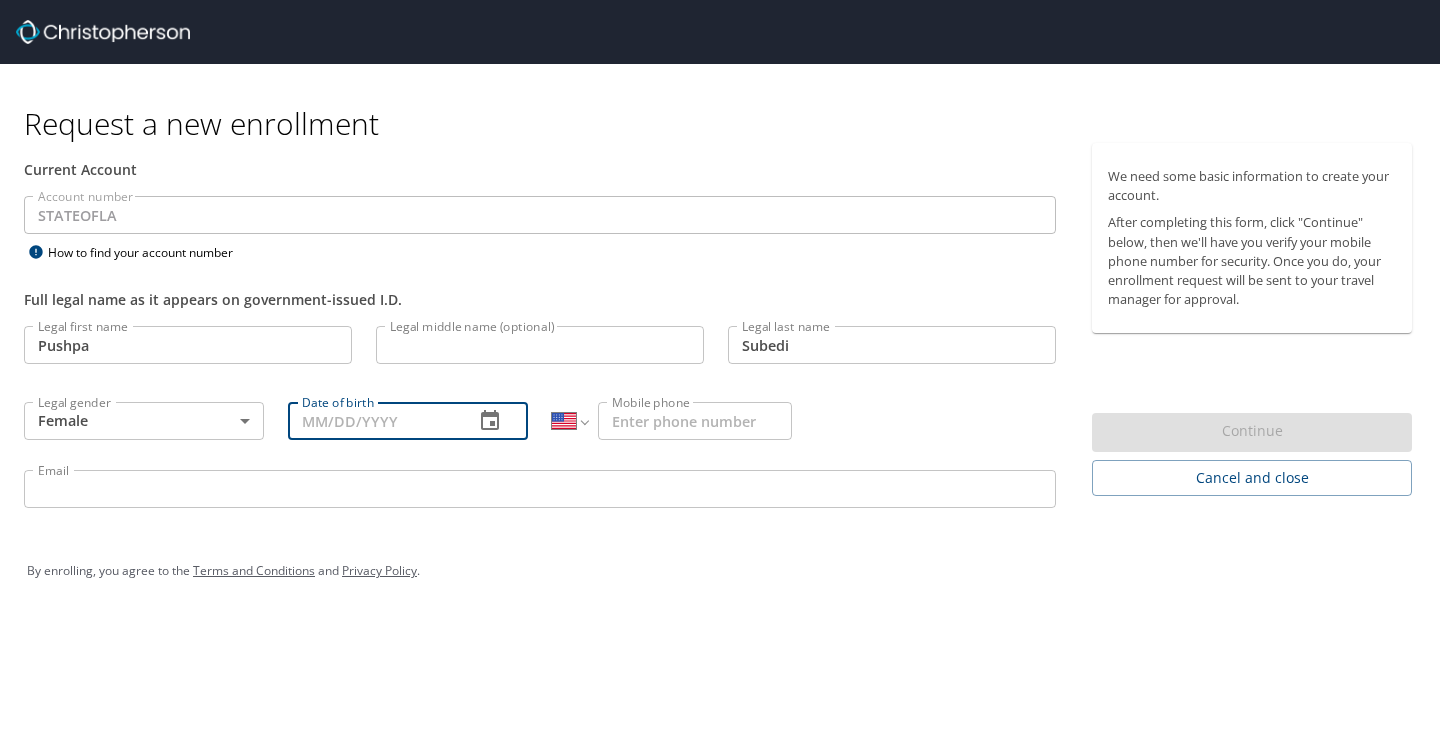 click on "Date of birth" at bounding box center [373, 421] 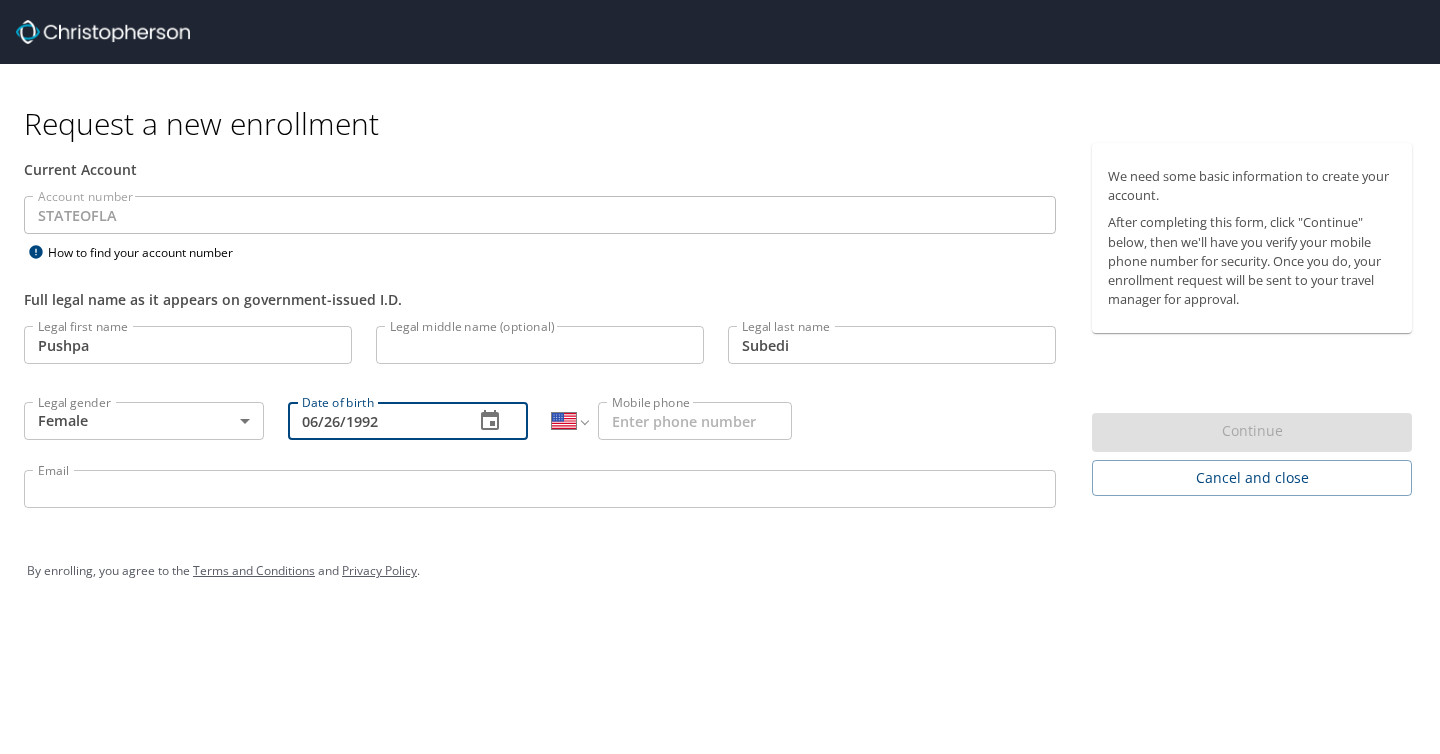 type on "06/26/1992" 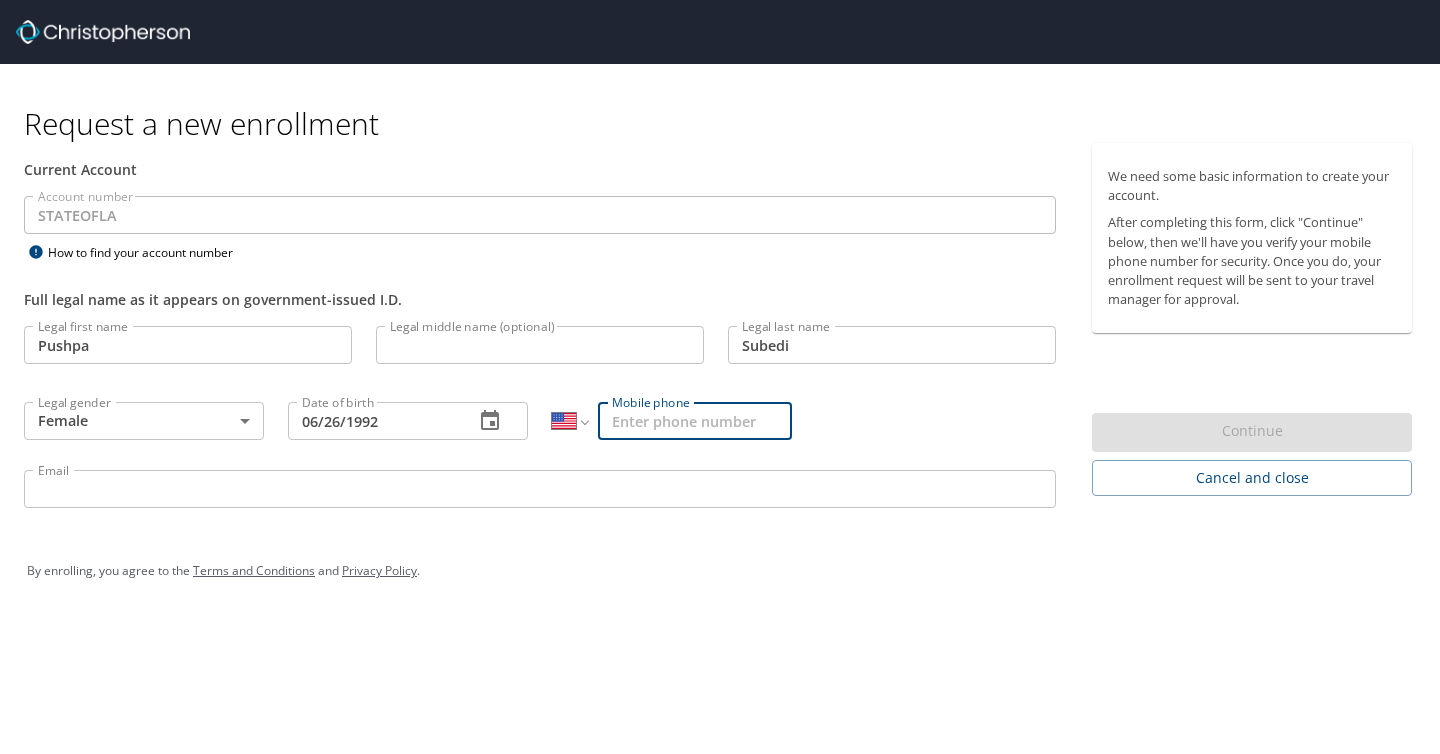 click on "Mobile phone" at bounding box center [695, 421] 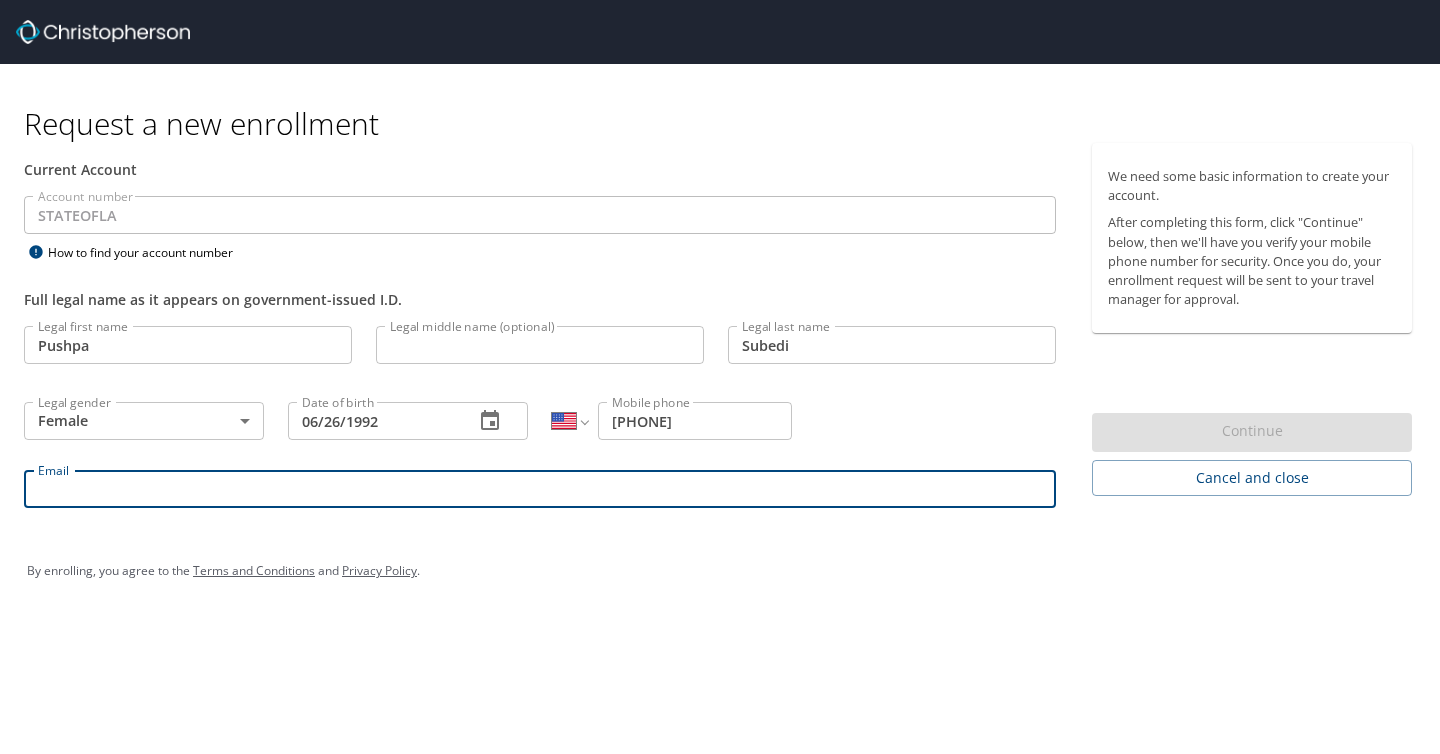 click on "Email" at bounding box center (540, 489) 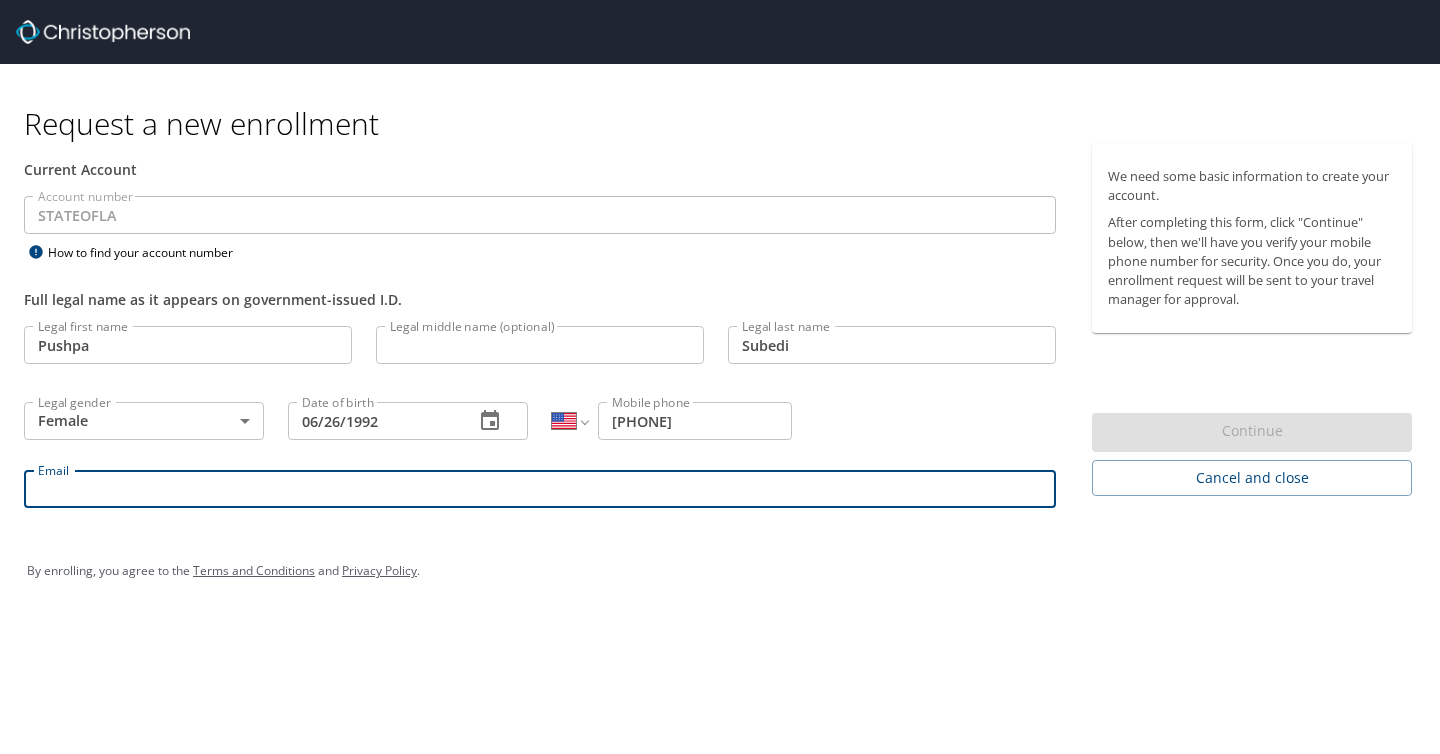 type on "psu003@lsuhs.edu" 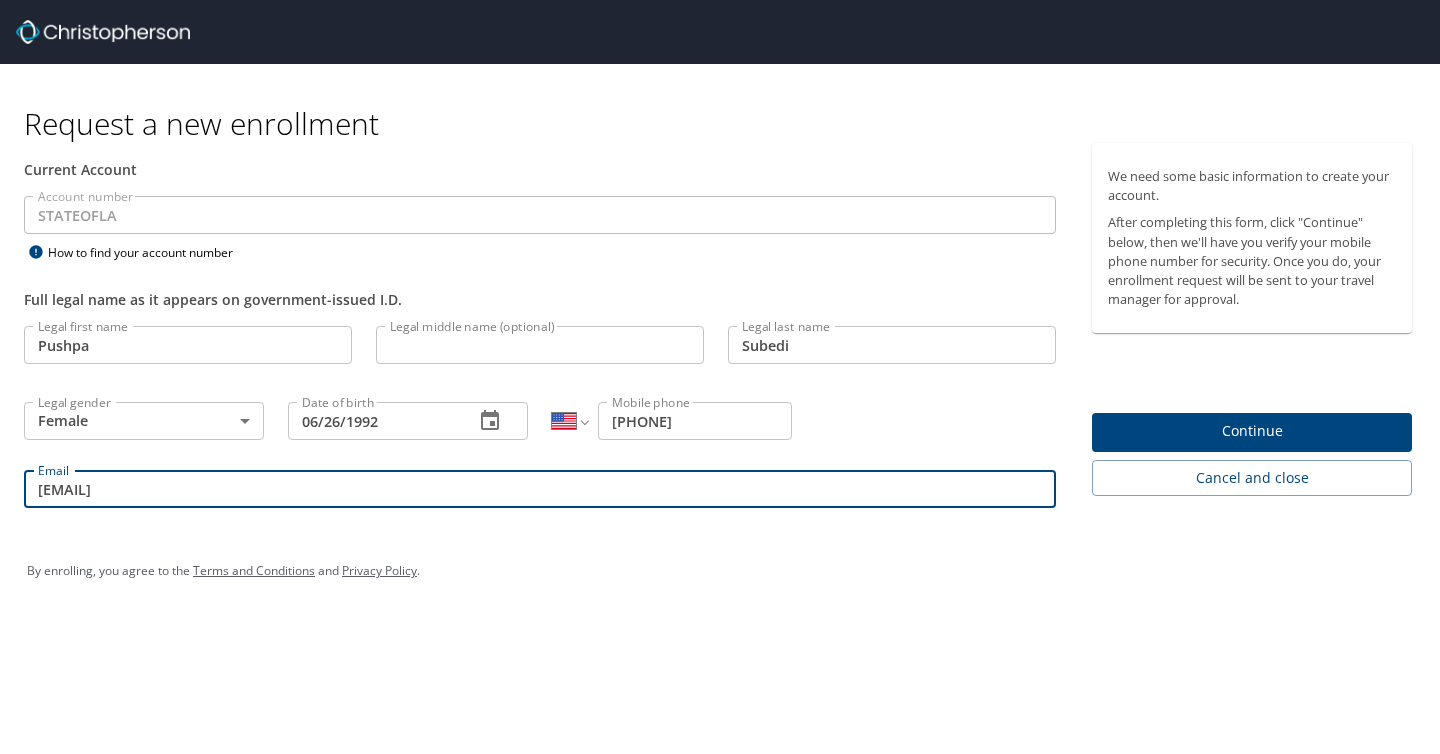 click on "Continue" at bounding box center (1252, 431) 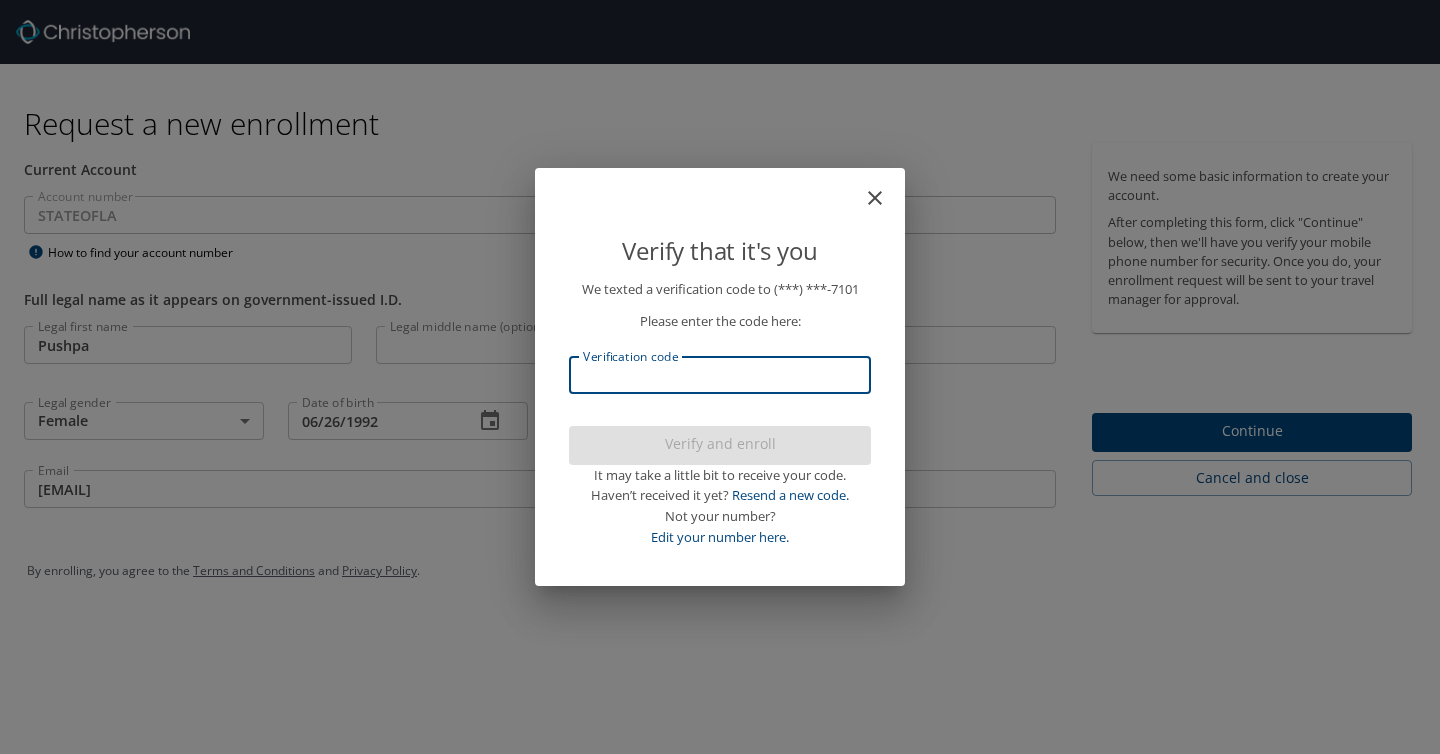 click on "Verification code" at bounding box center (720, 375) 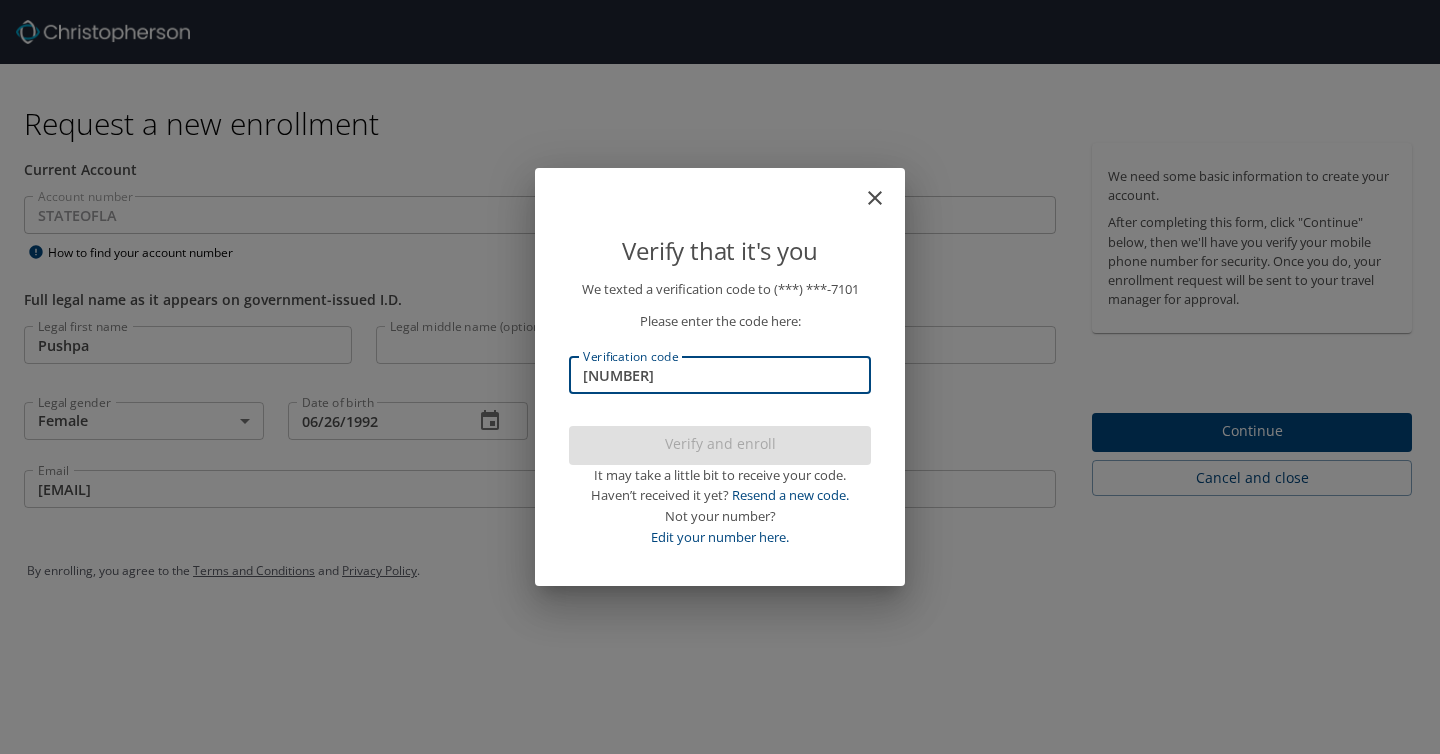 type on "29541" 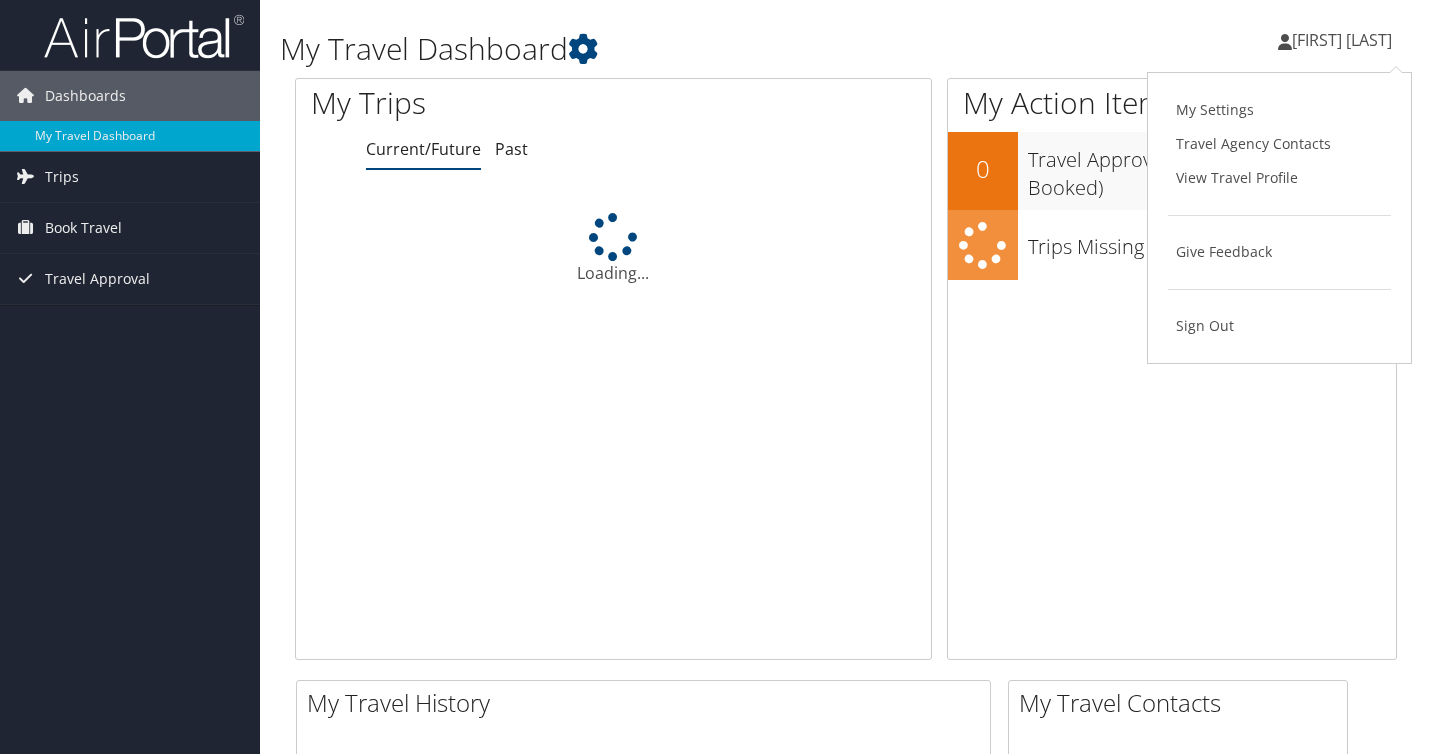 scroll, scrollTop: 0, scrollLeft: 0, axis: both 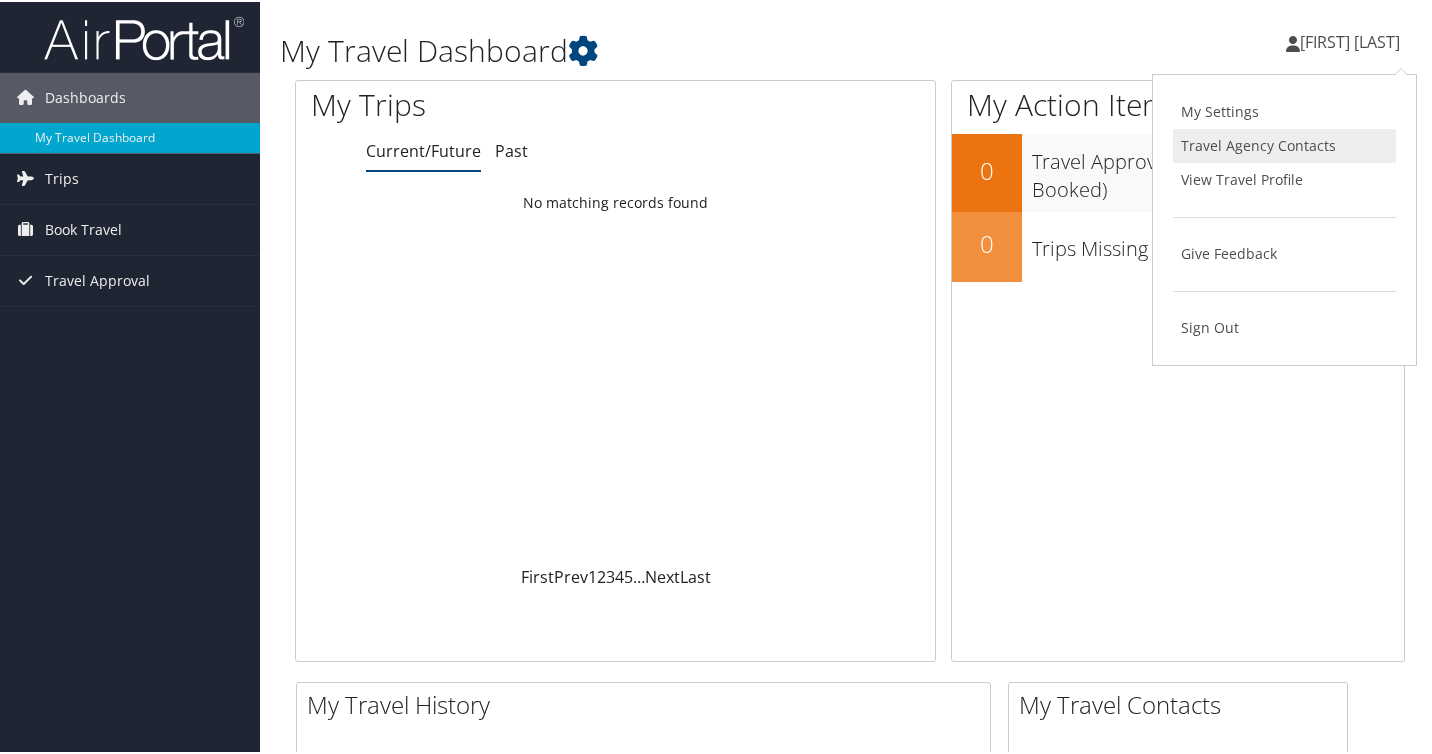 click on "Travel Agency Contacts" at bounding box center [1284, 144] 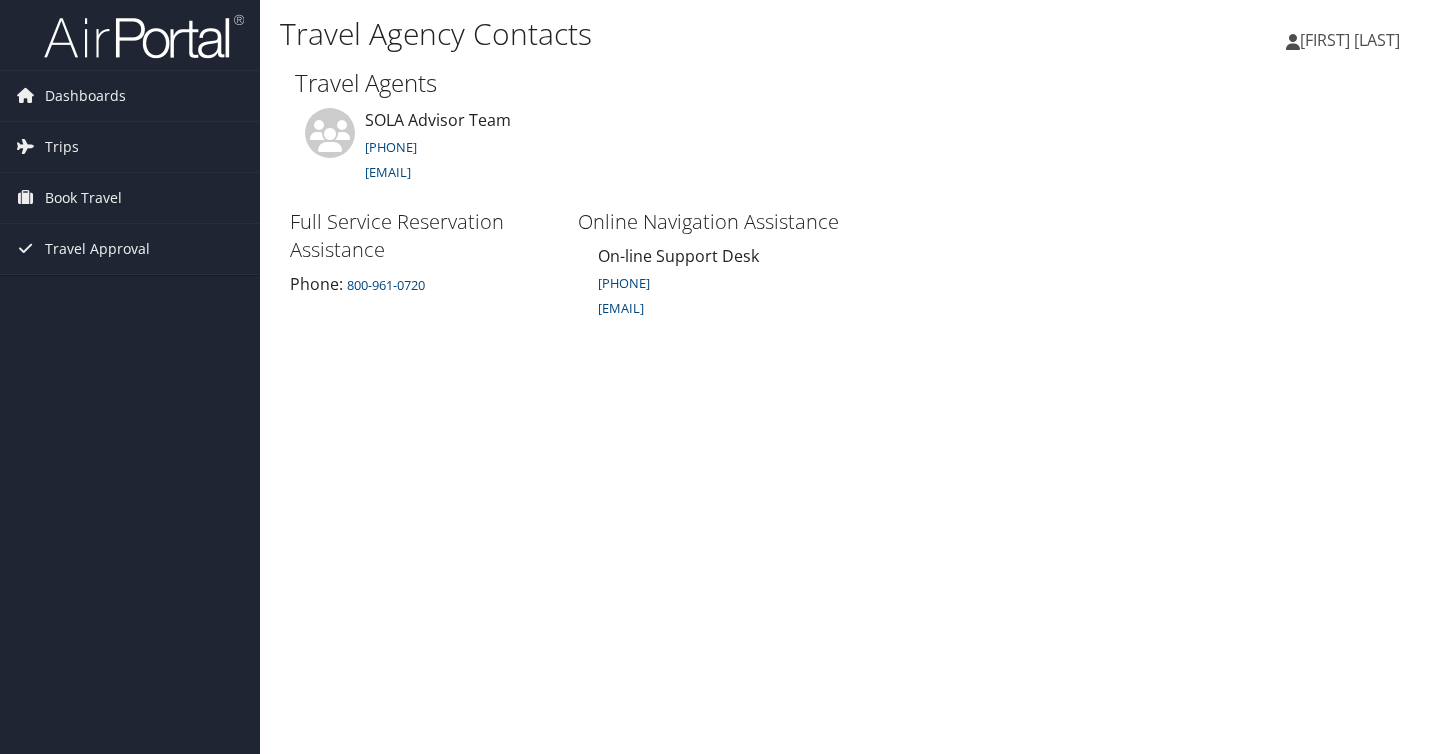 scroll, scrollTop: 0, scrollLeft: 0, axis: both 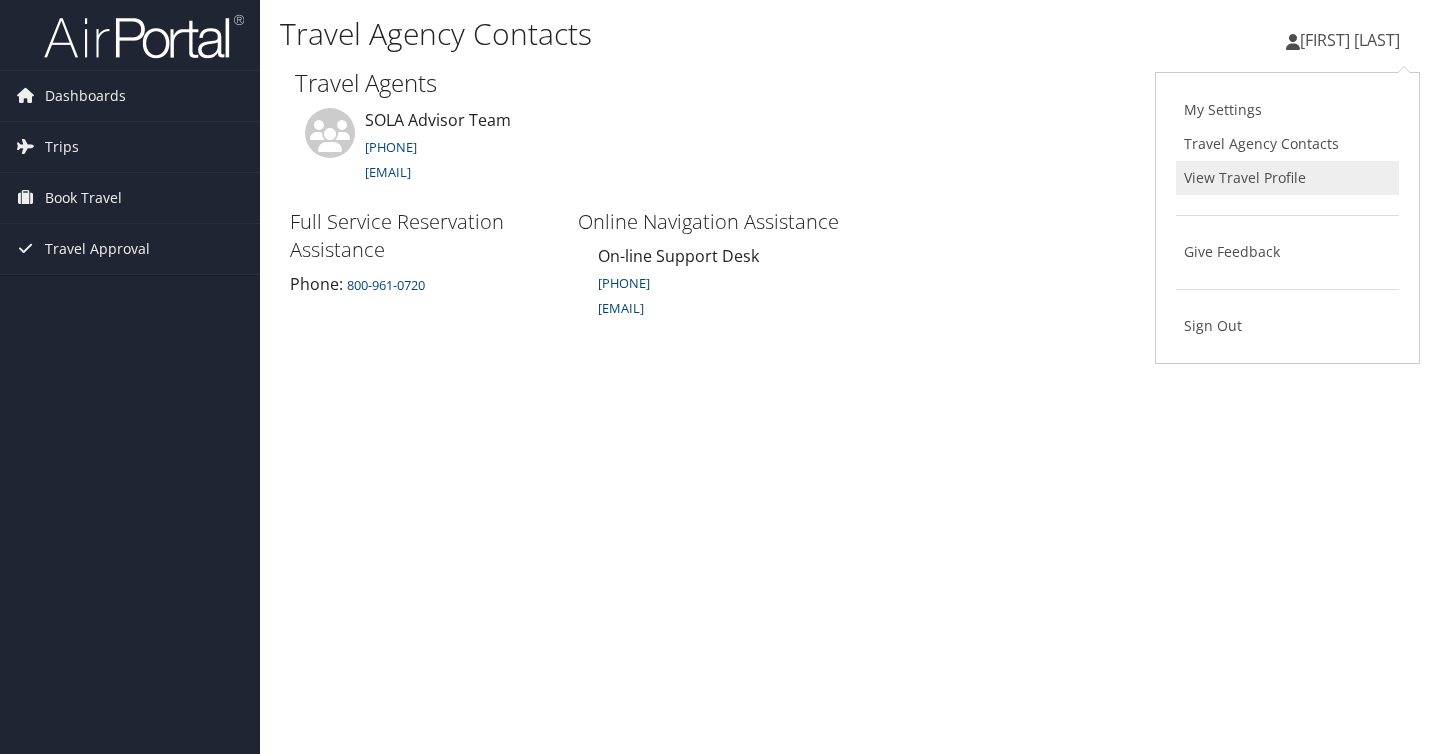 click on "View Travel Profile" at bounding box center (1287, 178) 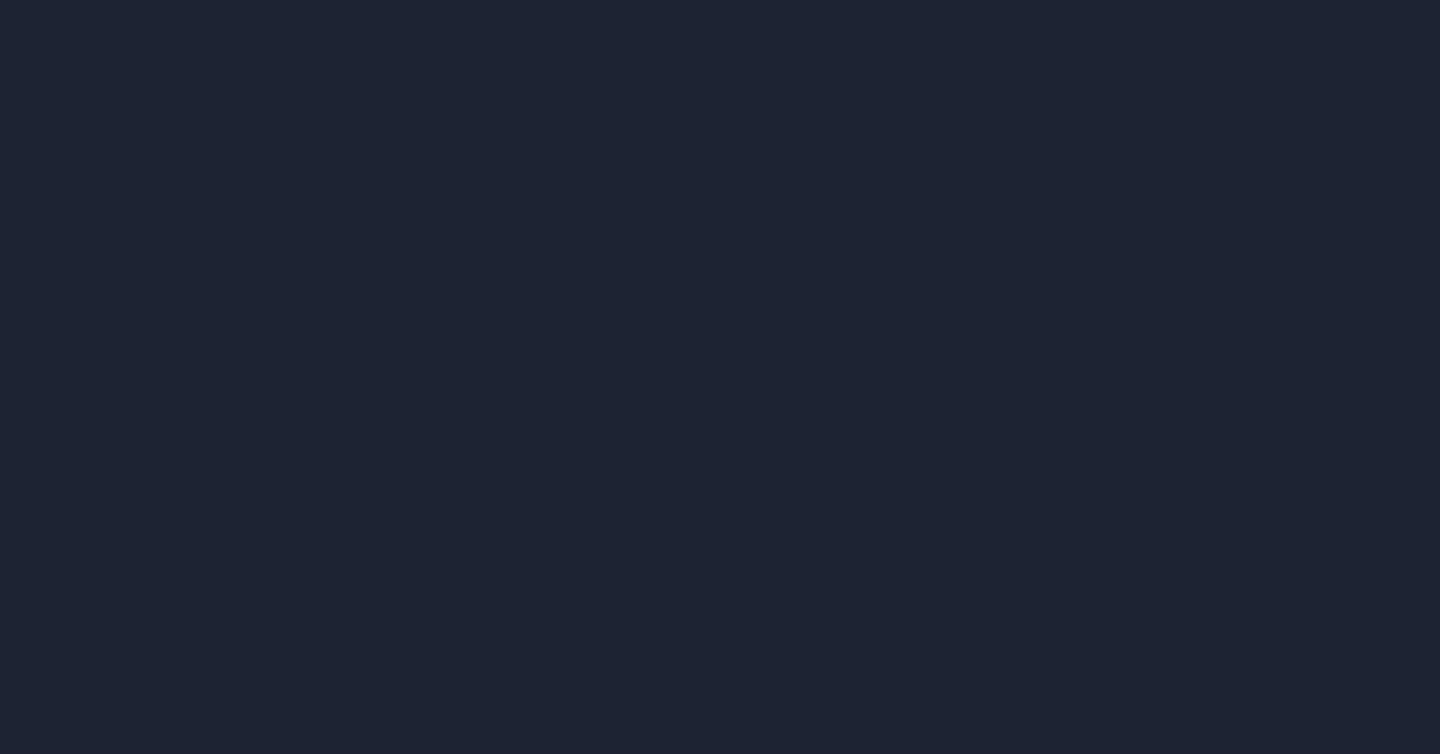 scroll, scrollTop: 0, scrollLeft: 0, axis: both 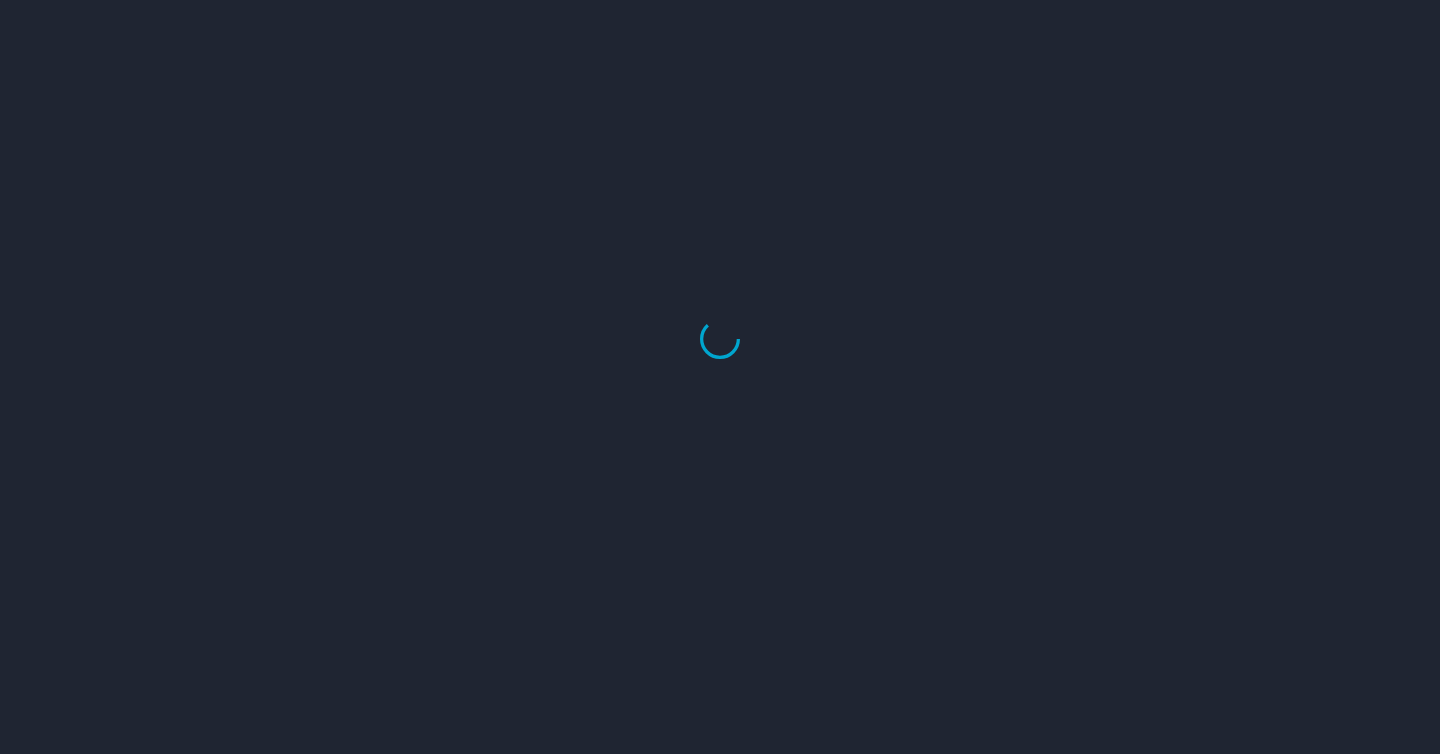 select on "US" 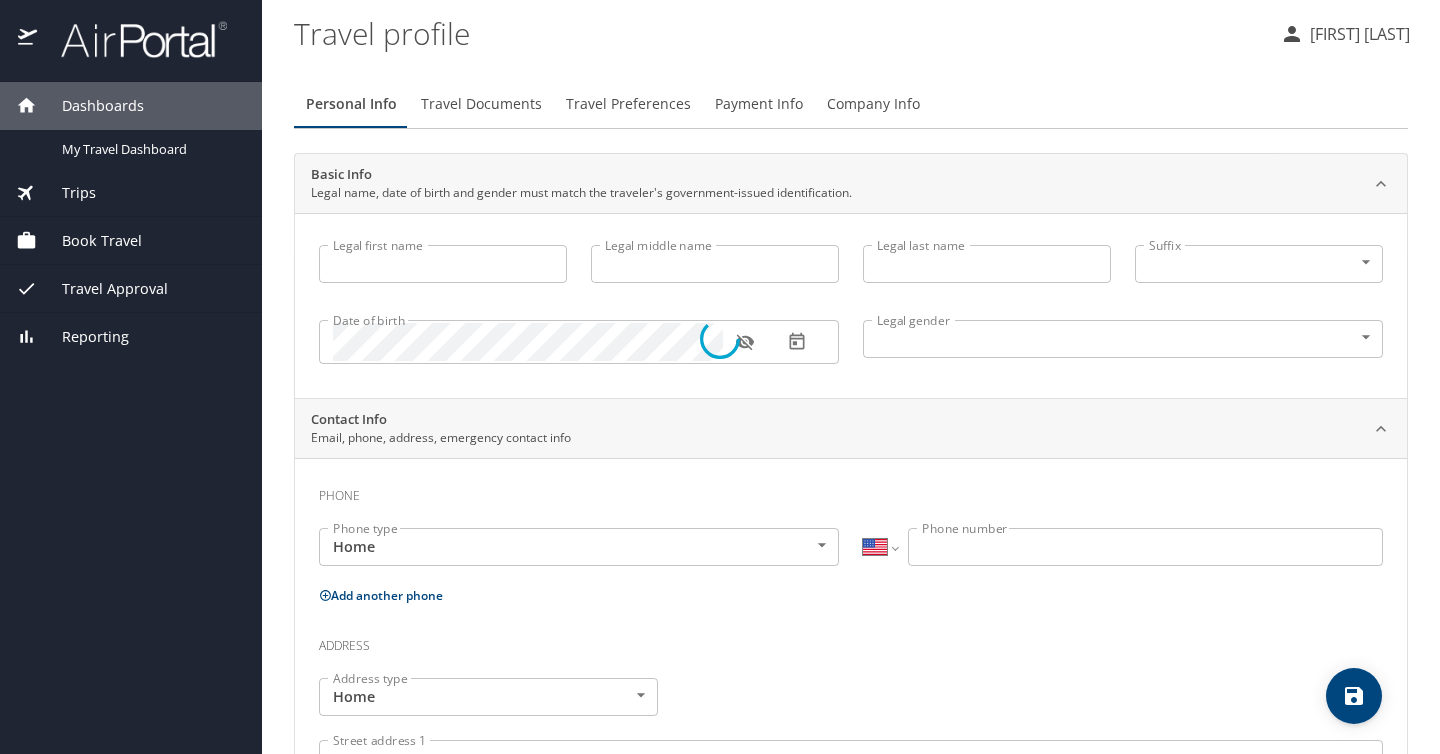 type on "Pushpa" 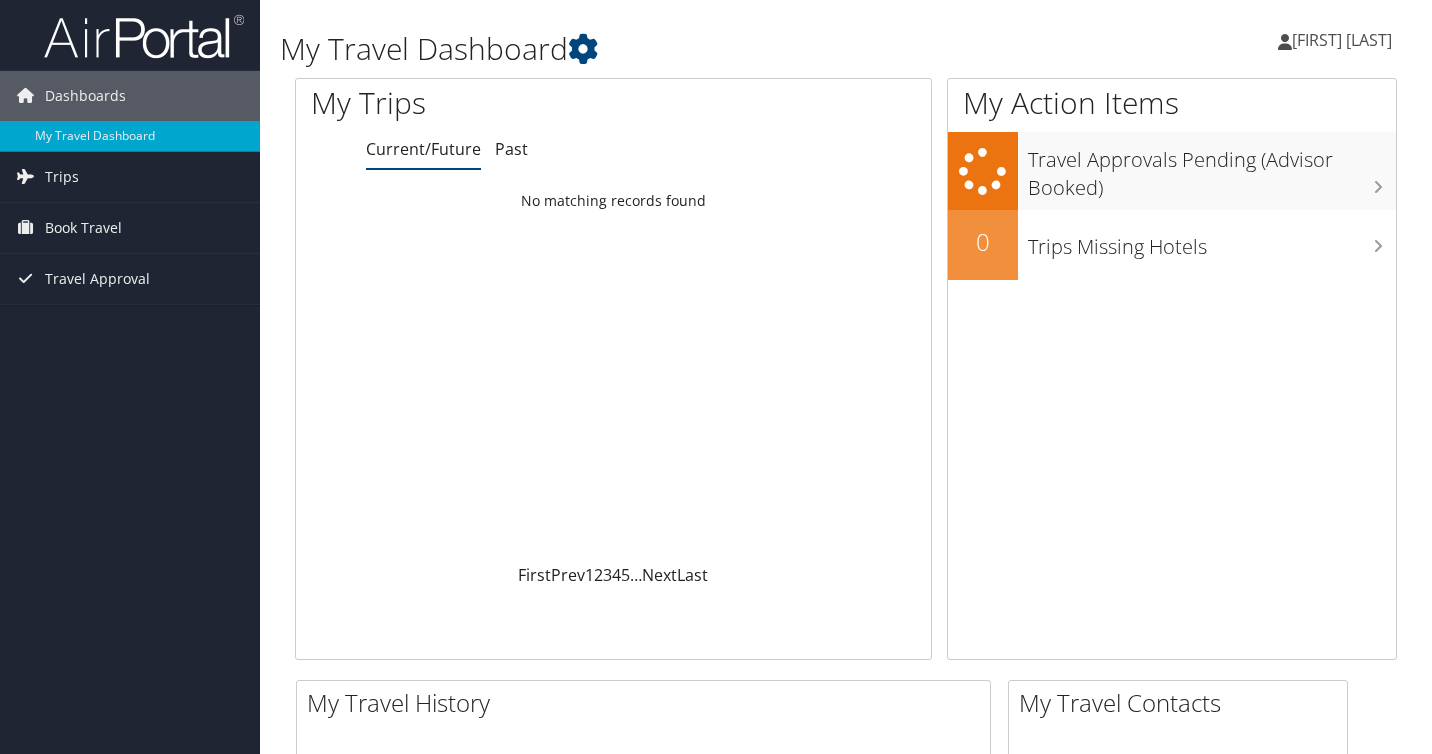 scroll, scrollTop: 0, scrollLeft: 0, axis: both 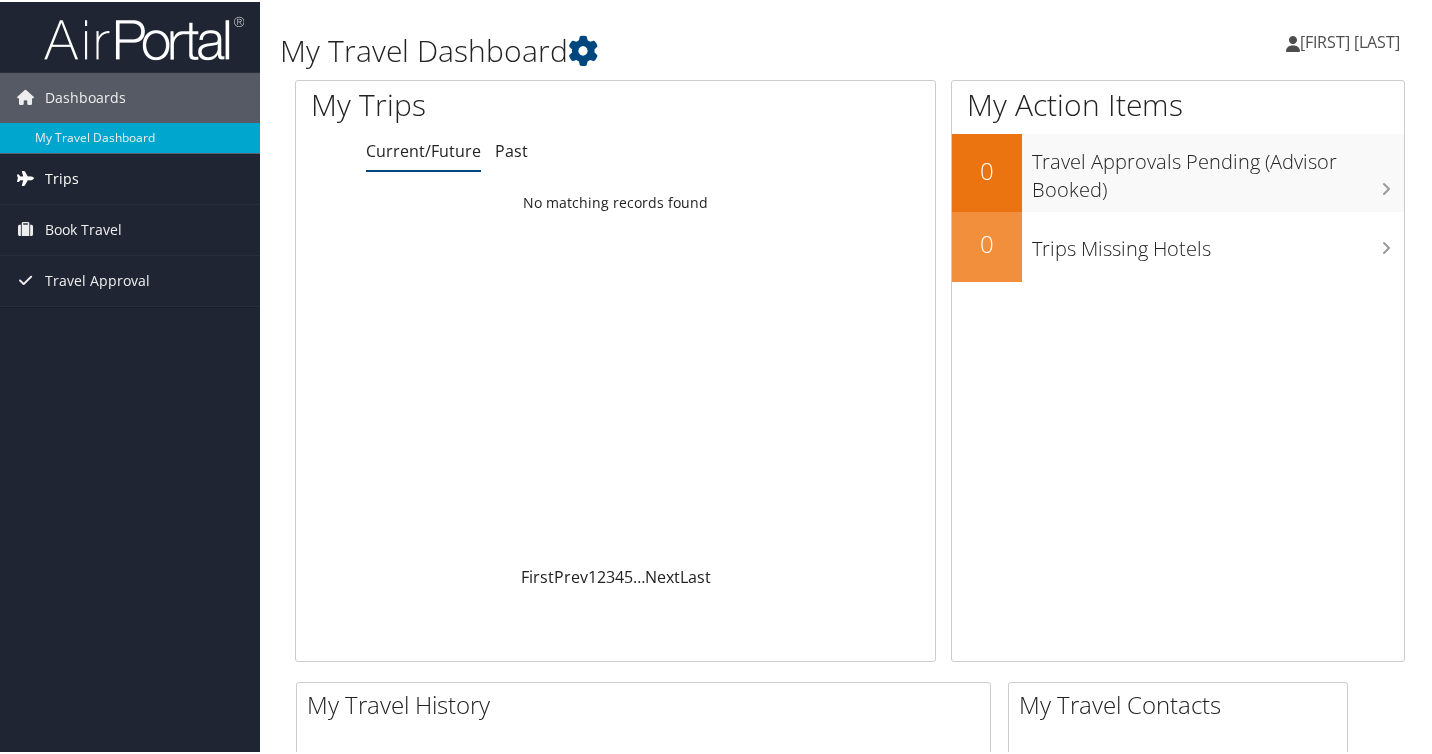 click on "Trips" at bounding box center (130, 177) 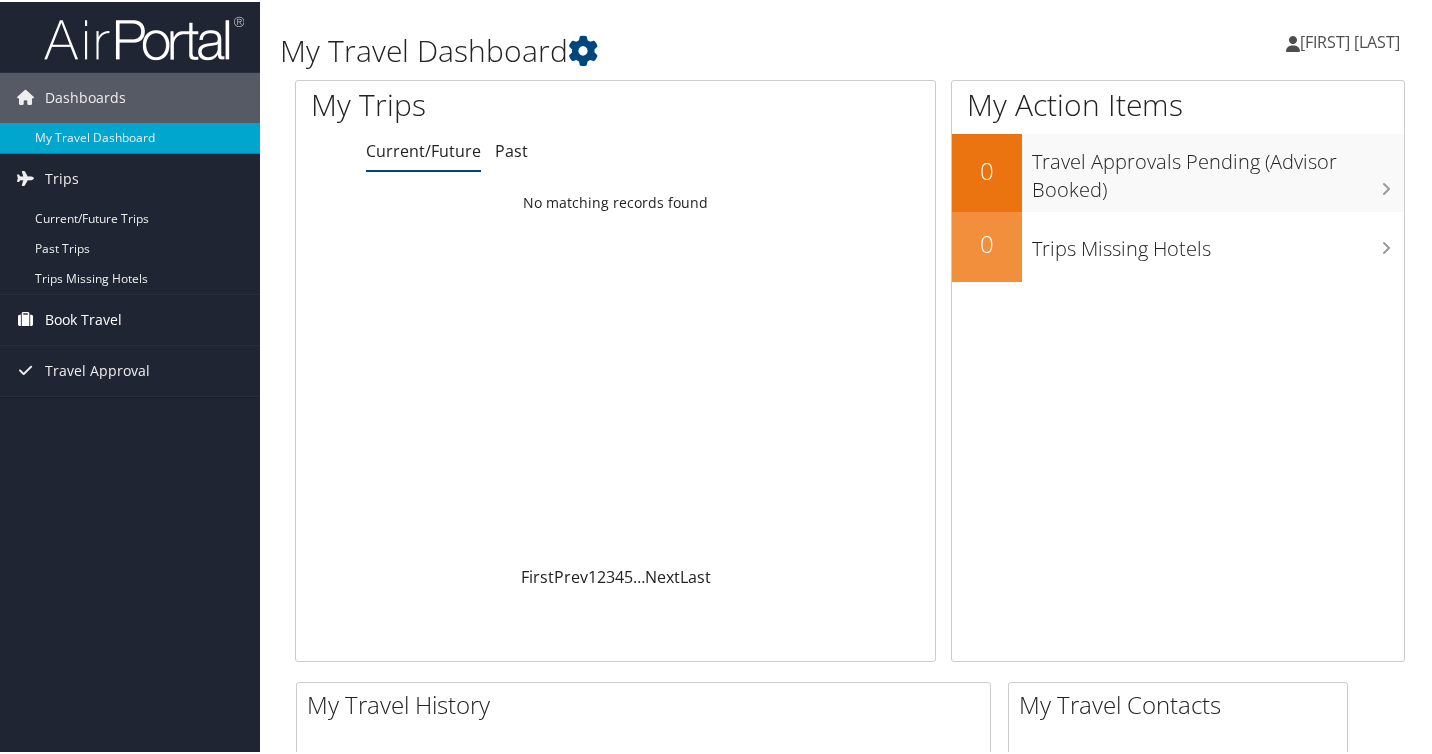 click on "Book Travel" at bounding box center [83, 318] 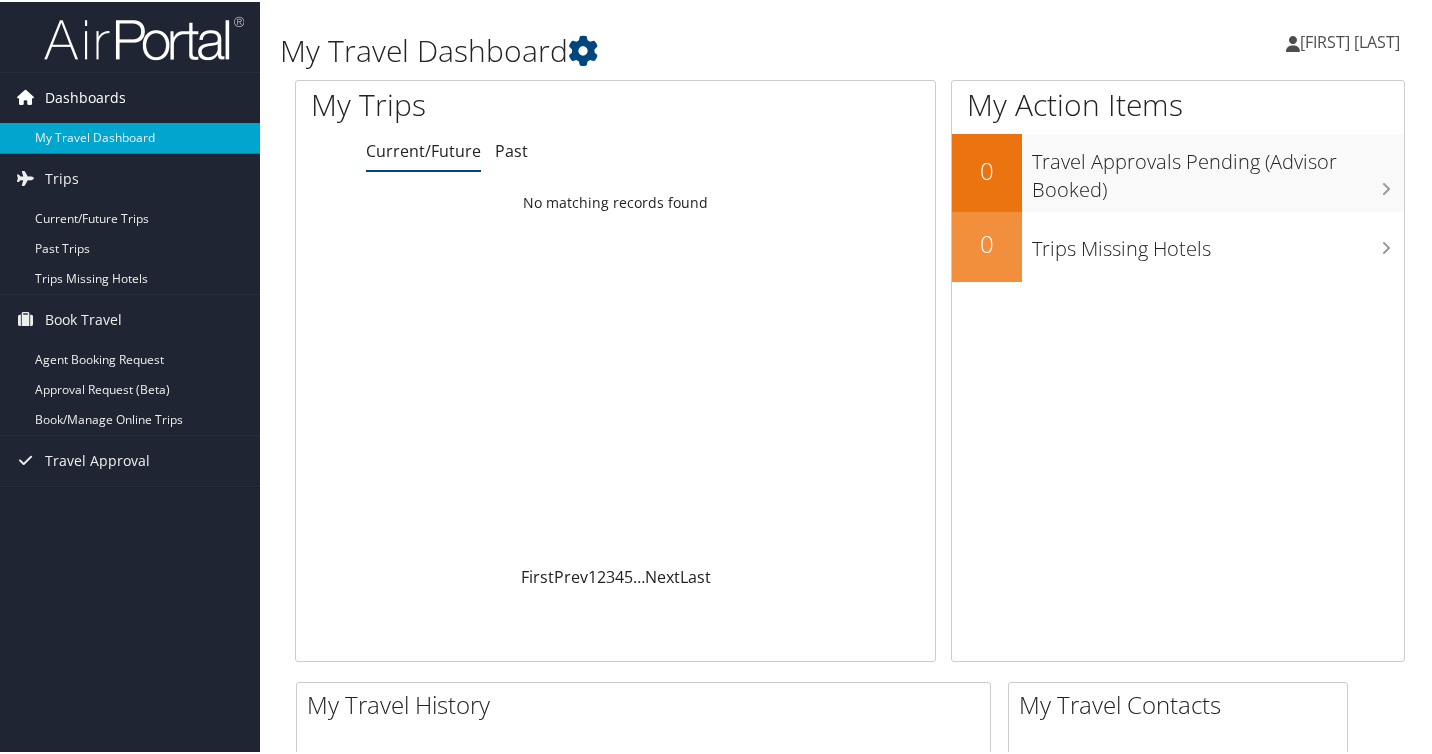 click on "Dashboards" at bounding box center (85, 96) 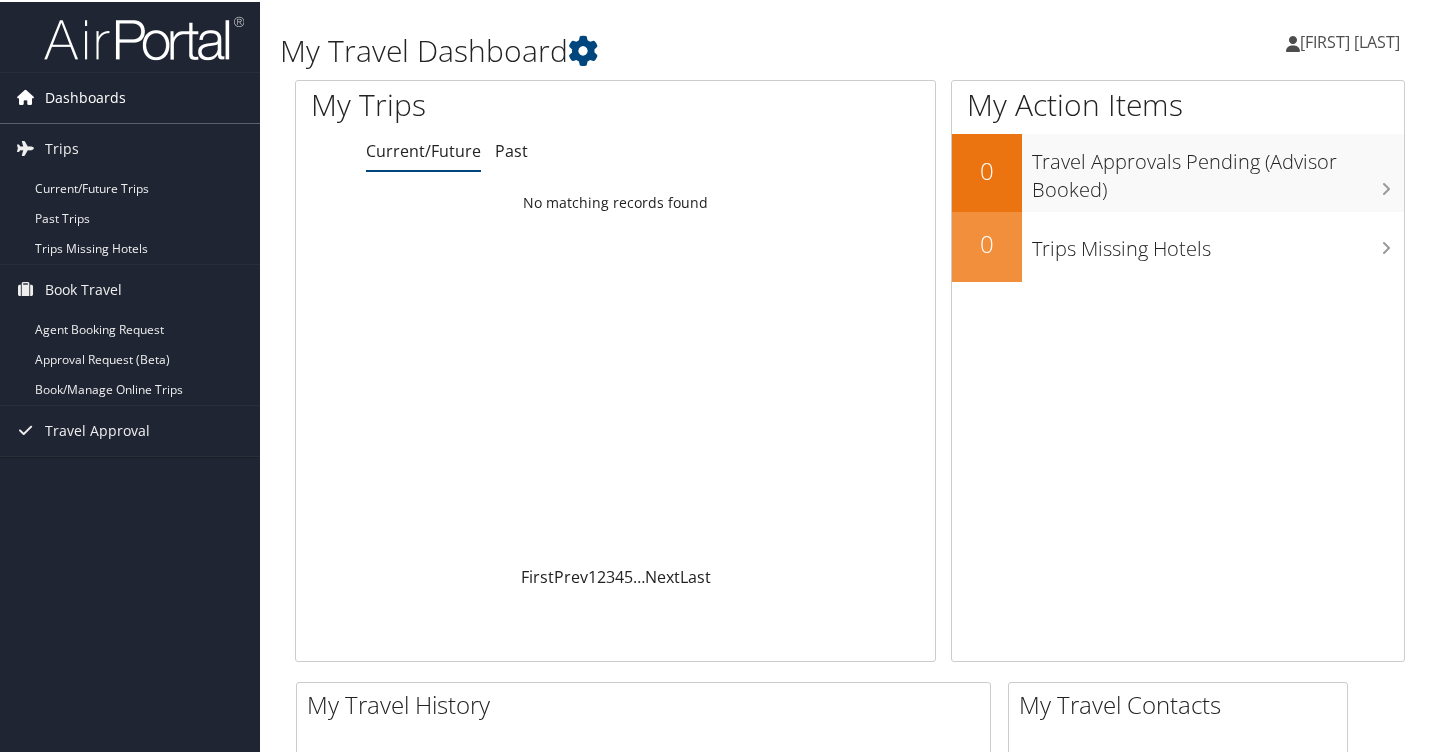 click on "Dashboards" at bounding box center (85, 96) 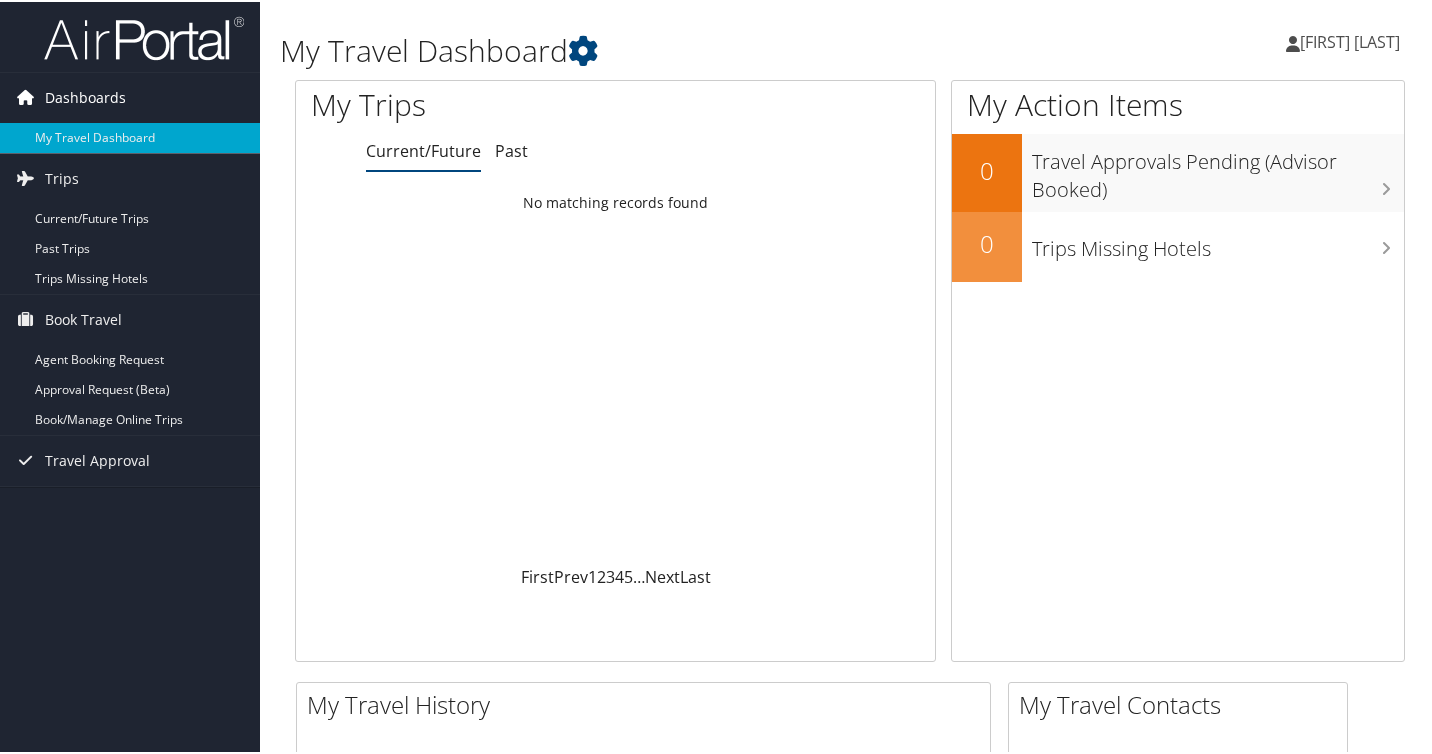 click on "Dashboards" at bounding box center [85, 96] 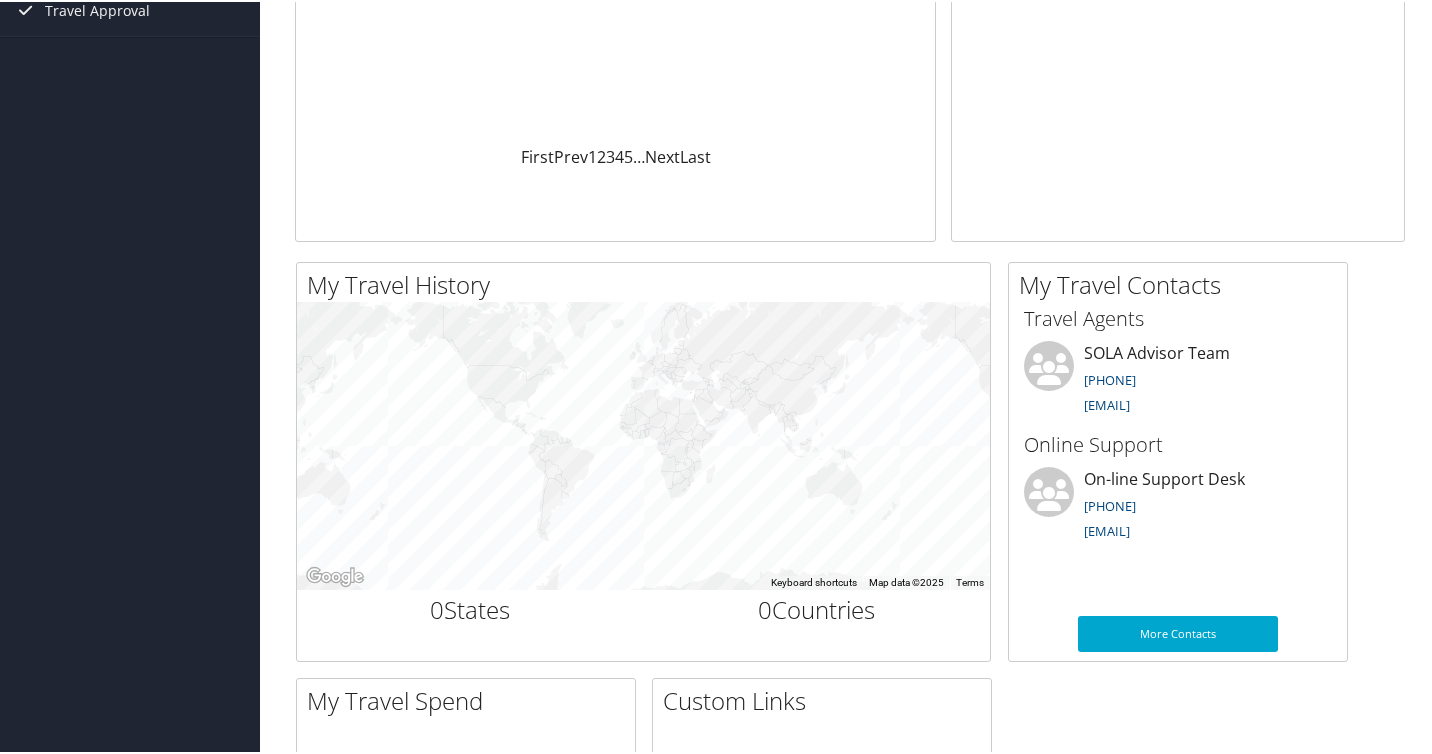 scroll, scrollTop: 452, scrollLeft: 0, axis: vertical 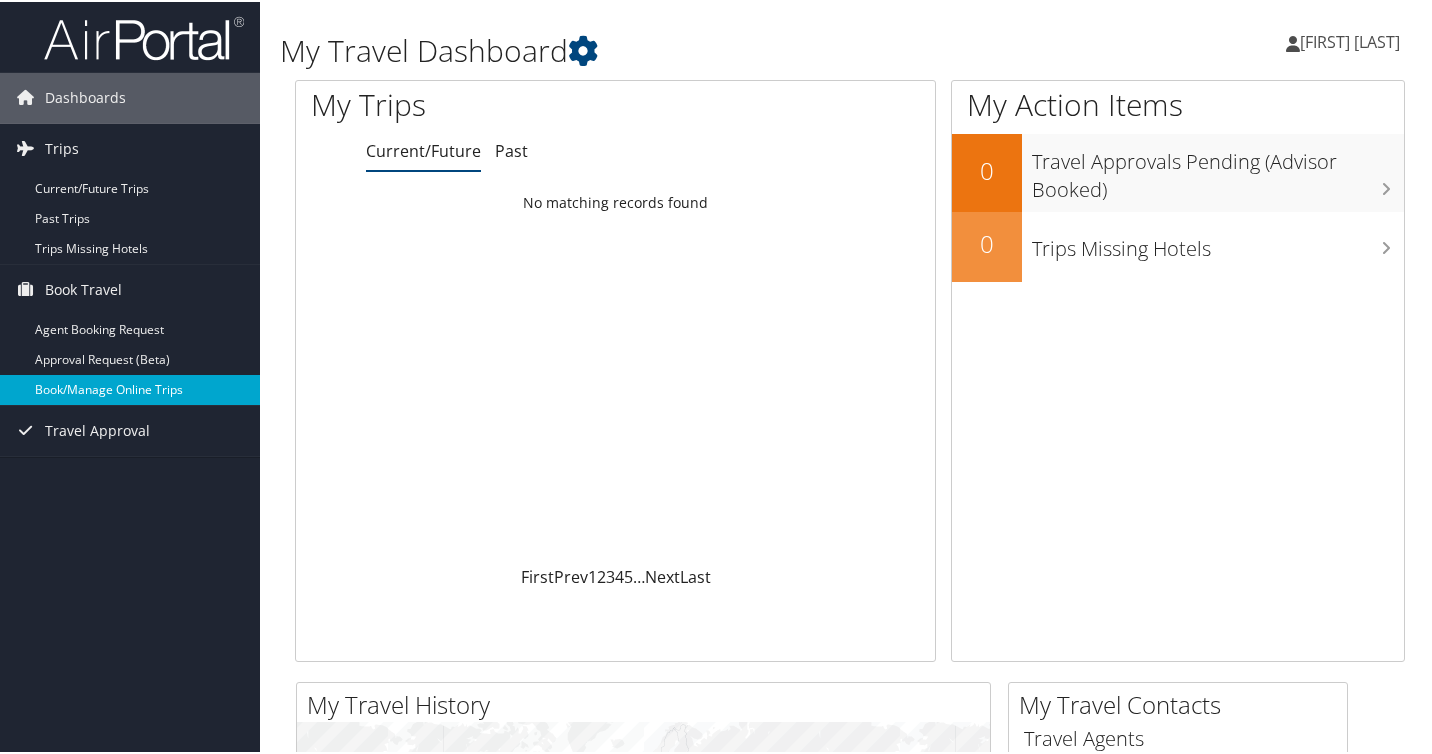 click on "Book/Manage Online Trips" at bounding box center [130, 388] 